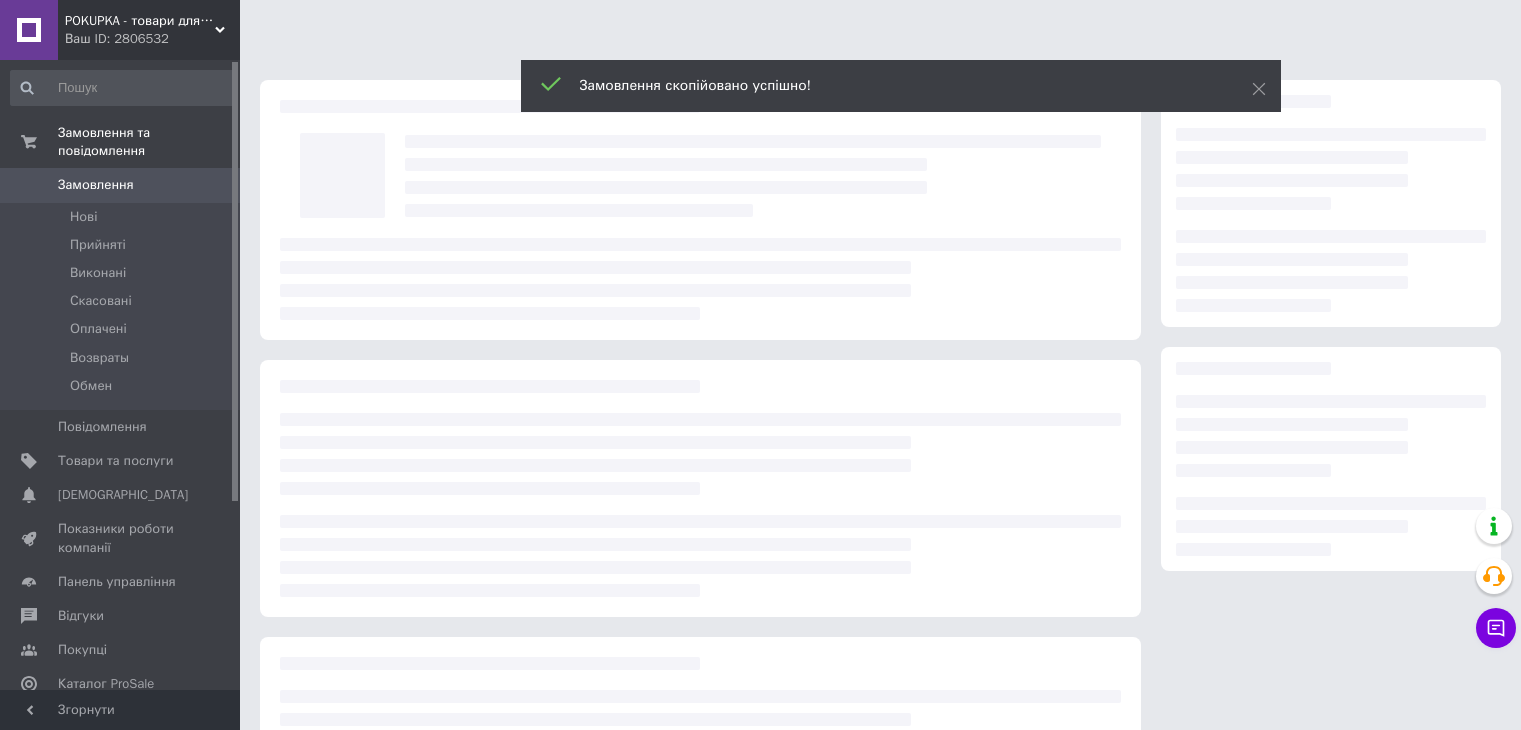 scroll, scrollTop: 0, scrollLeft: 0, axis: both 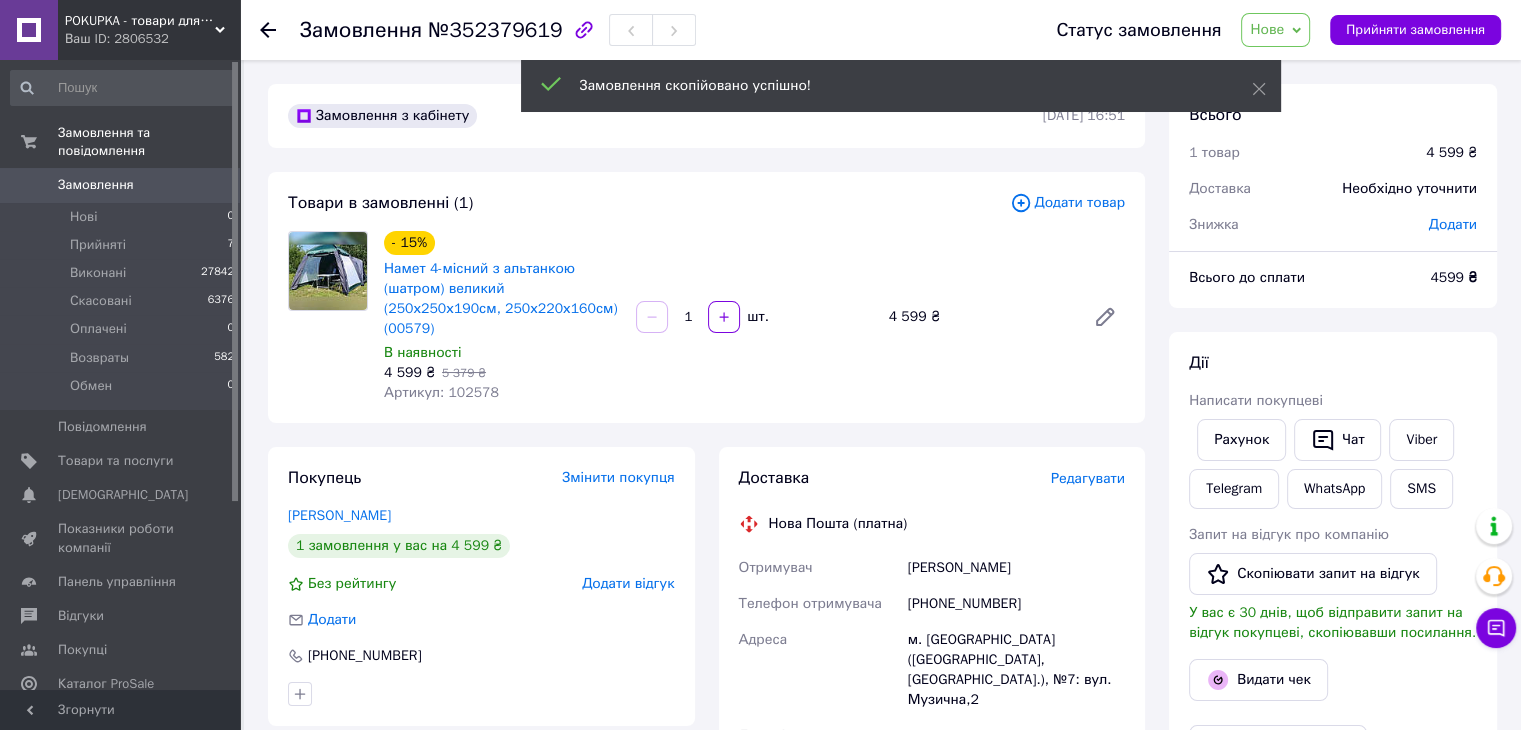 click on "Додати товар" at bounding box center (1067, 203) 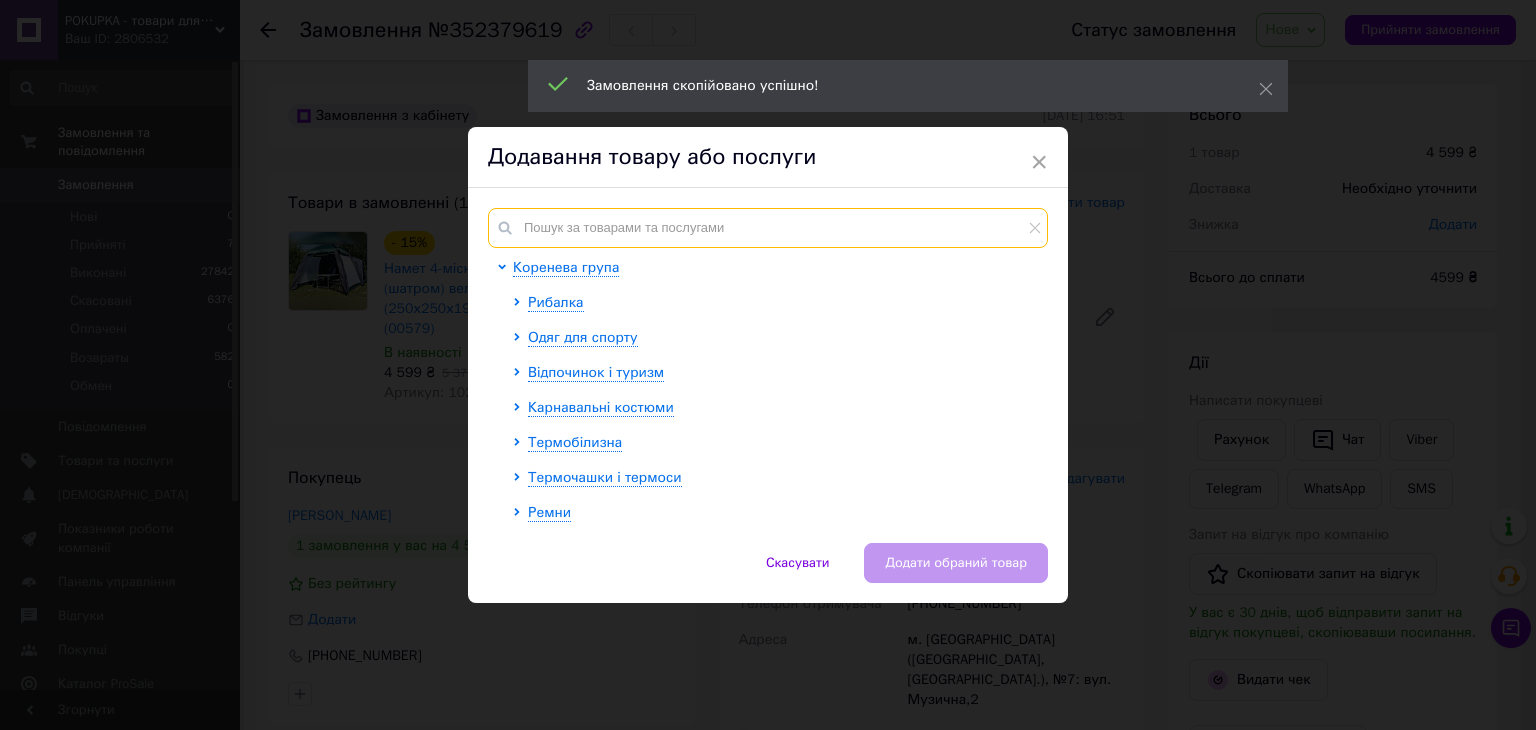 click at bounding box center [768, 228] 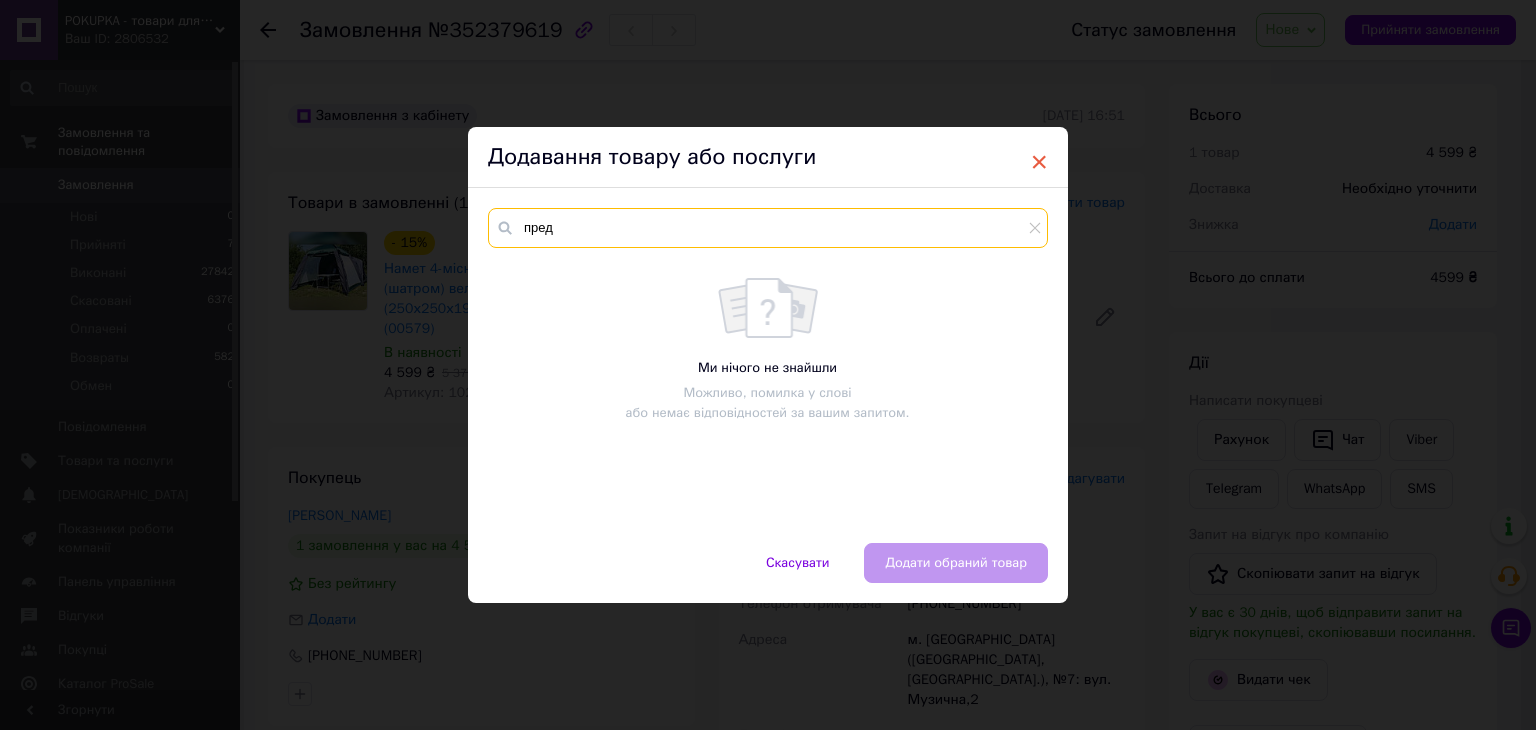type on "пред" 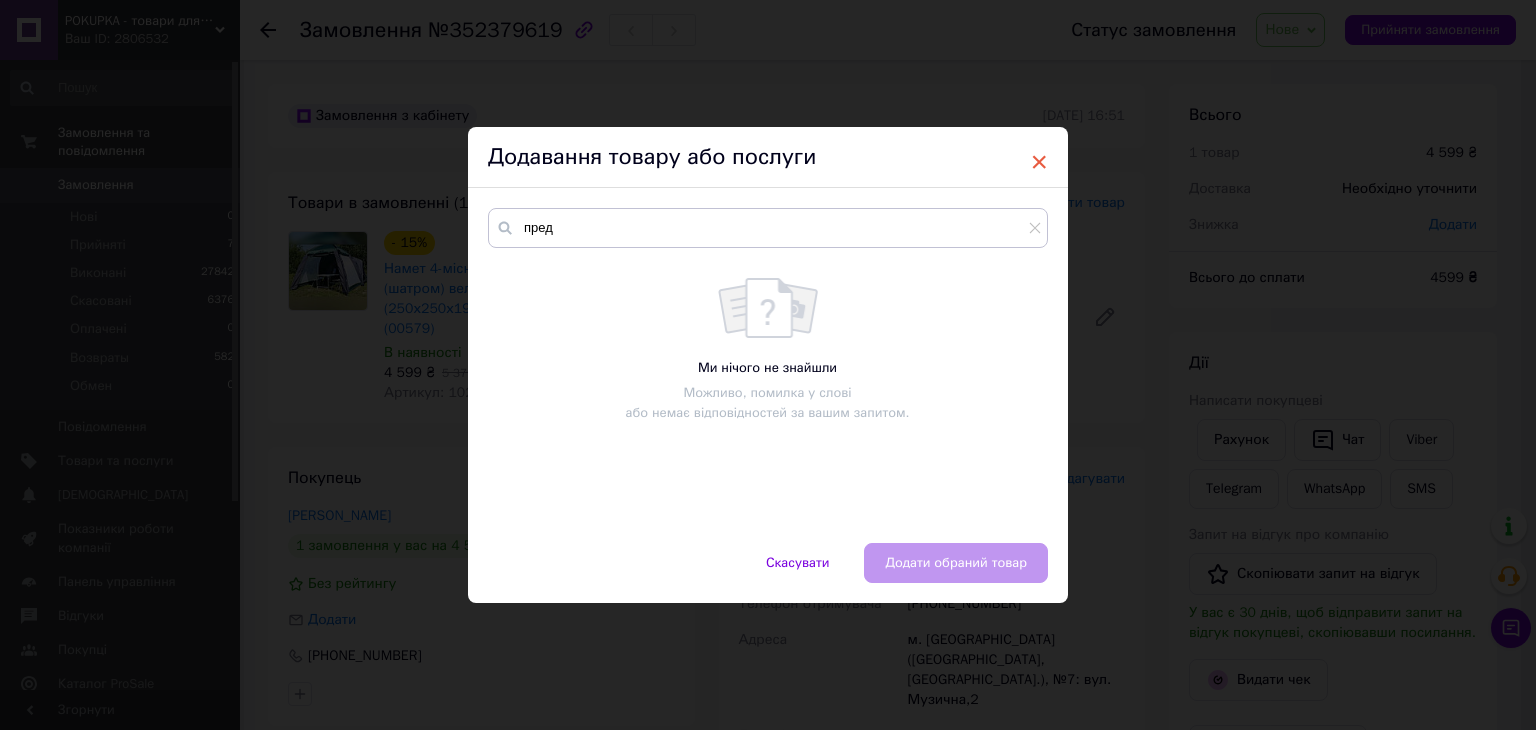 click on "×" at bounding box center (1039, 162) 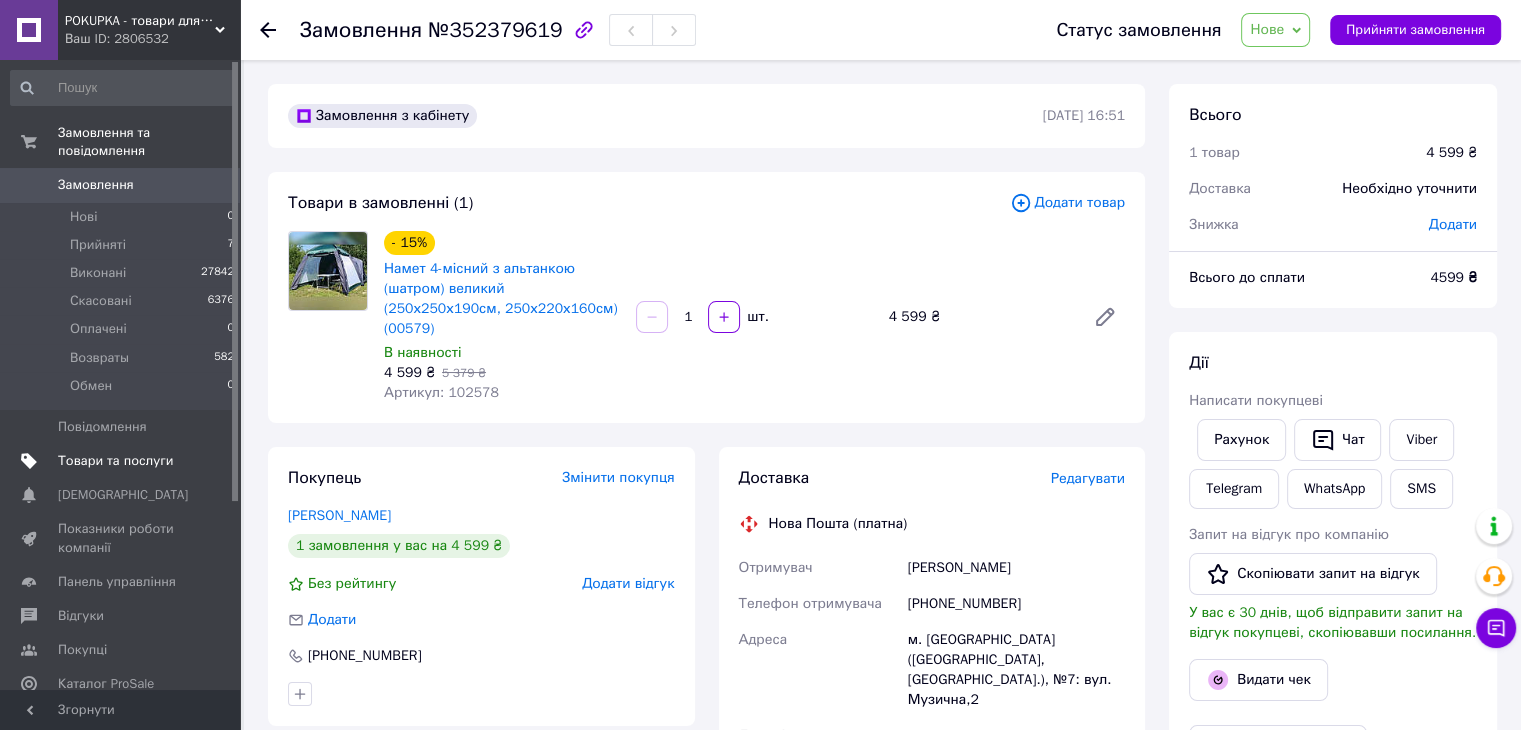 click on "Товари та послуги" at bounding box center (115, 461) 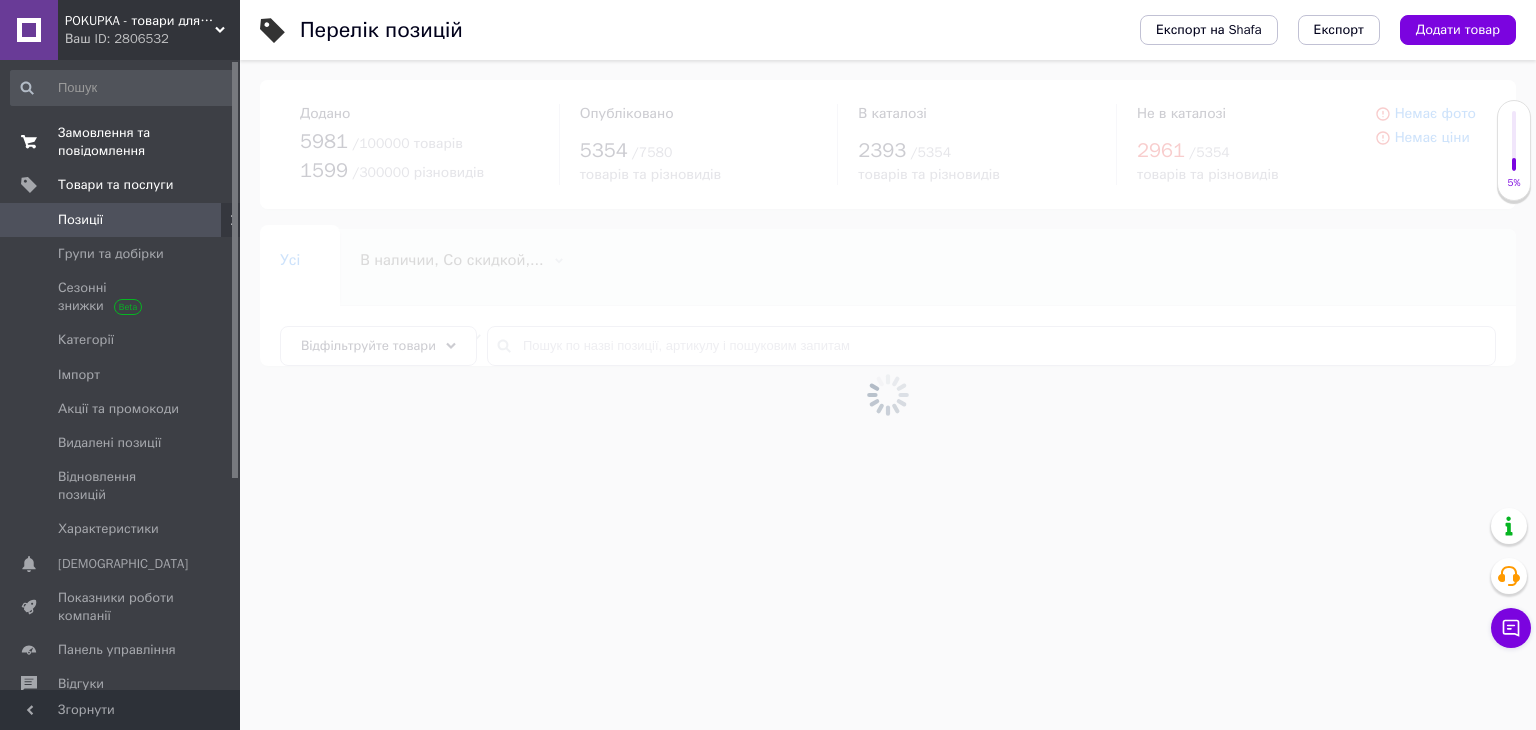 click on "Замовлення та повідомлення" at bounding box center [121, 142] 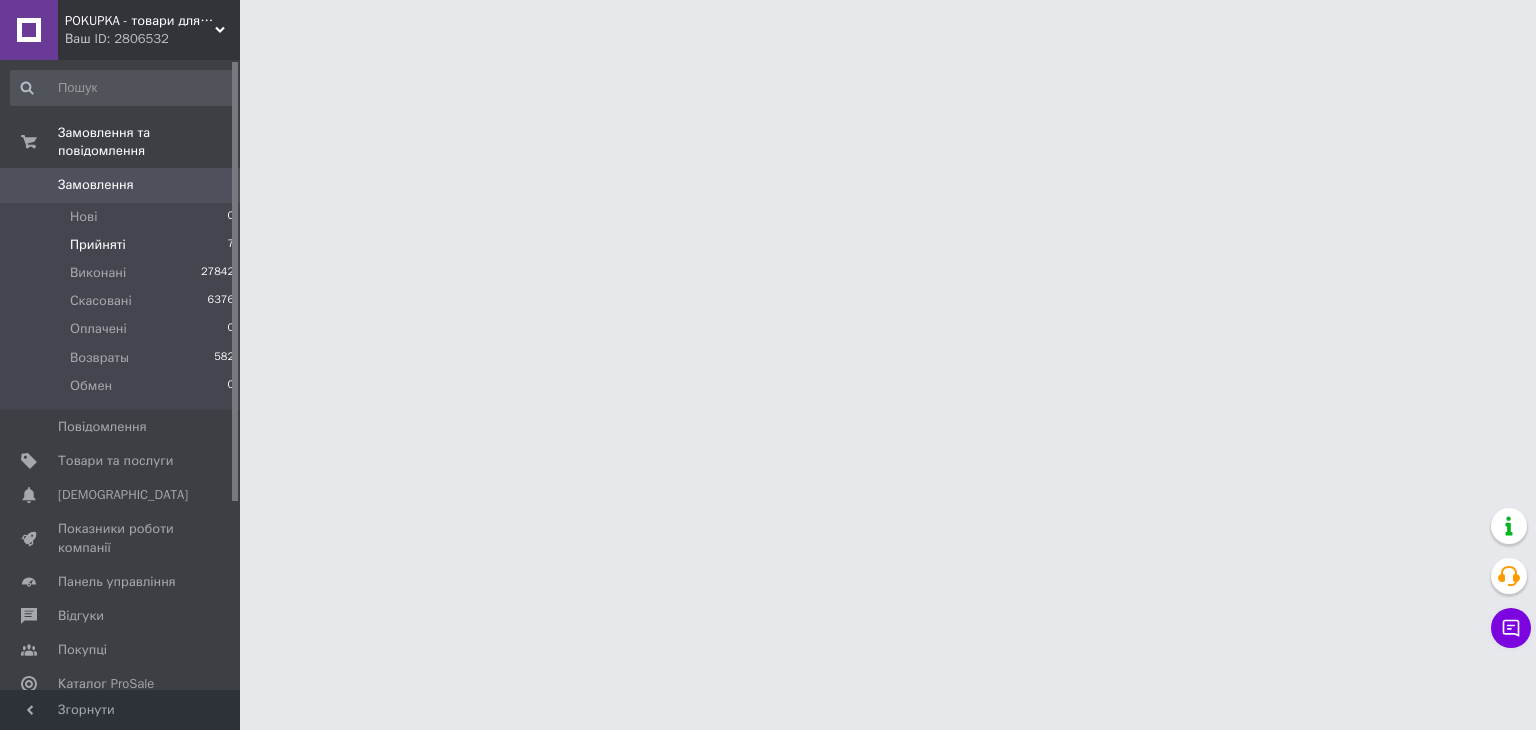 click on "Прийняті" at bounding box center (98, 245) 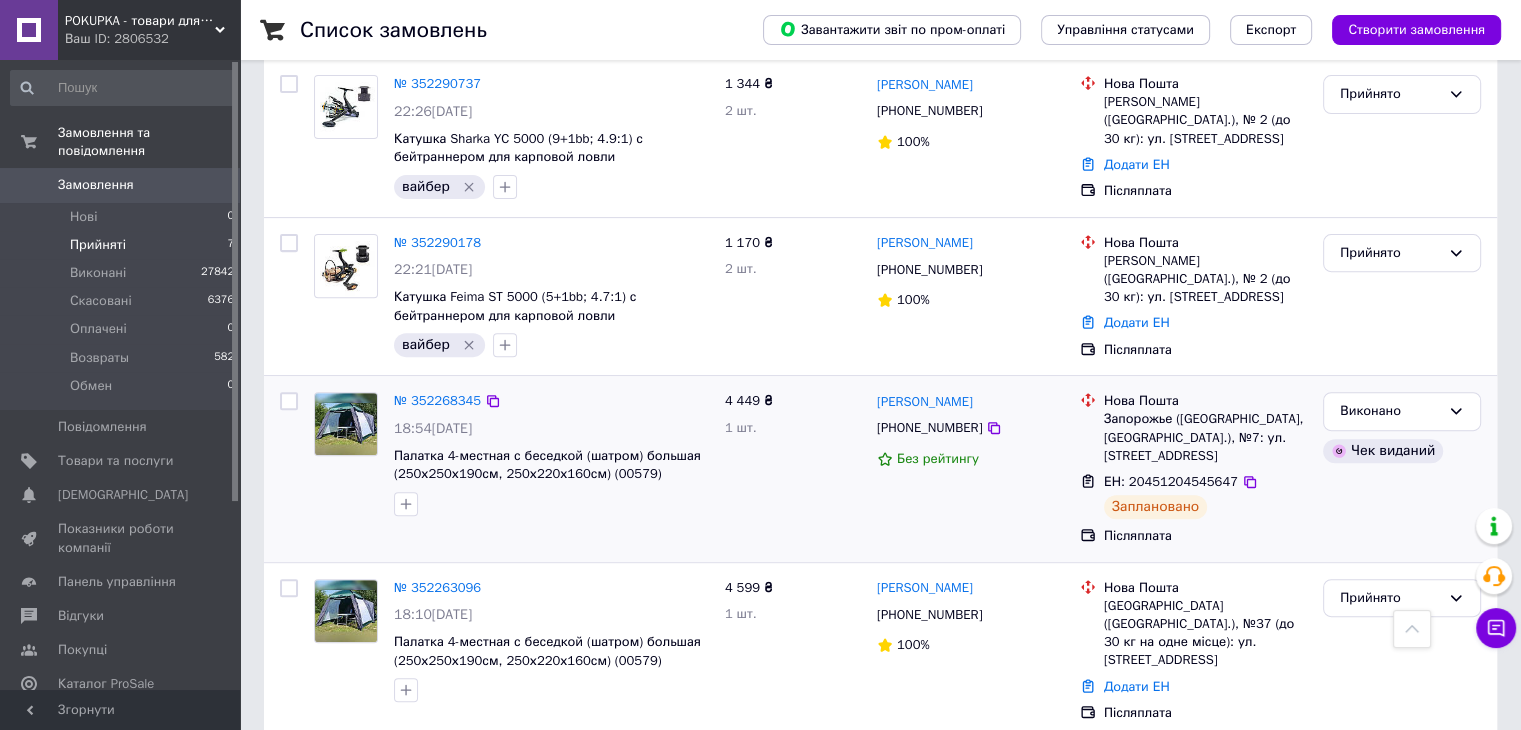 scroll, scrollTop: 708, scrollLeft: 0, axis: vertical 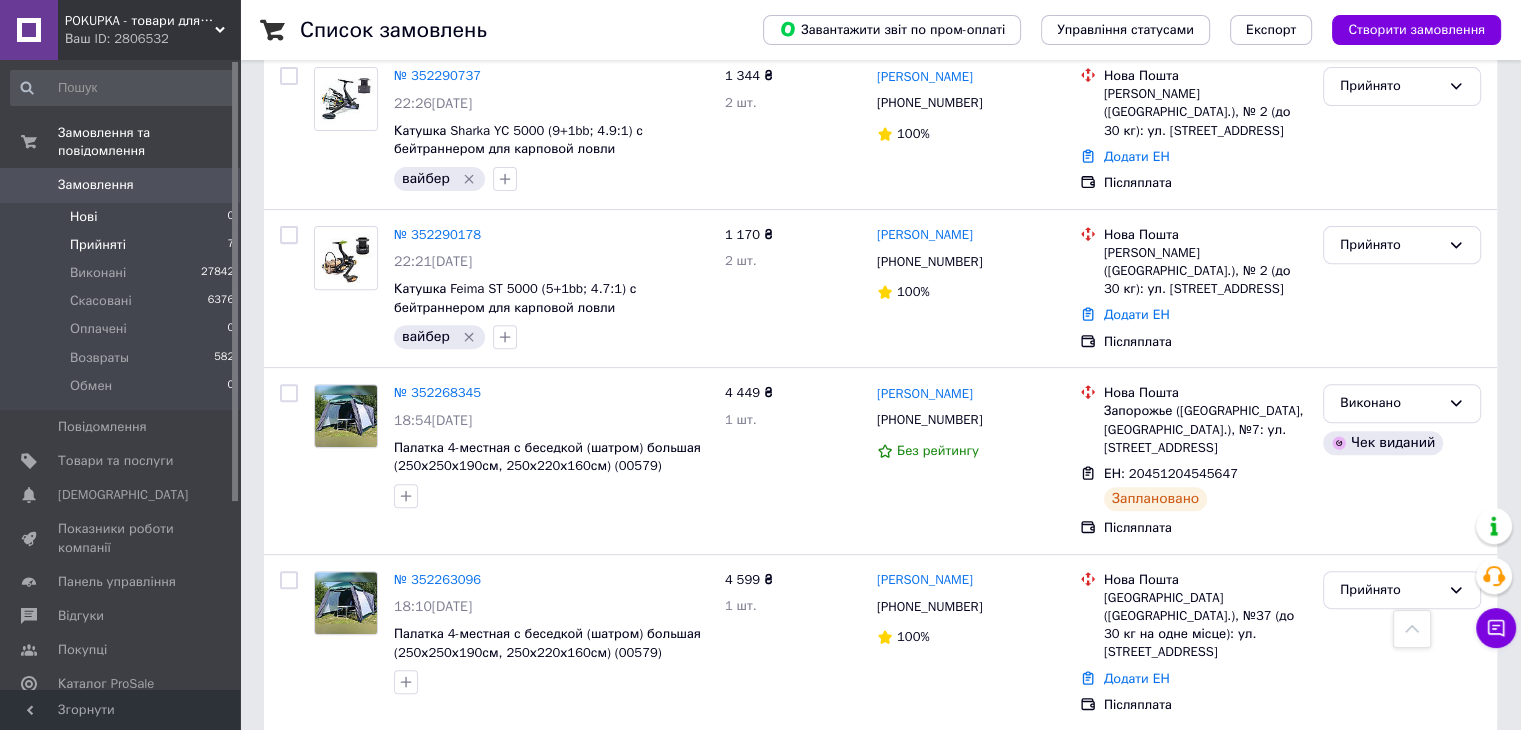 click on "Нові" at bounding box center [83, 217] 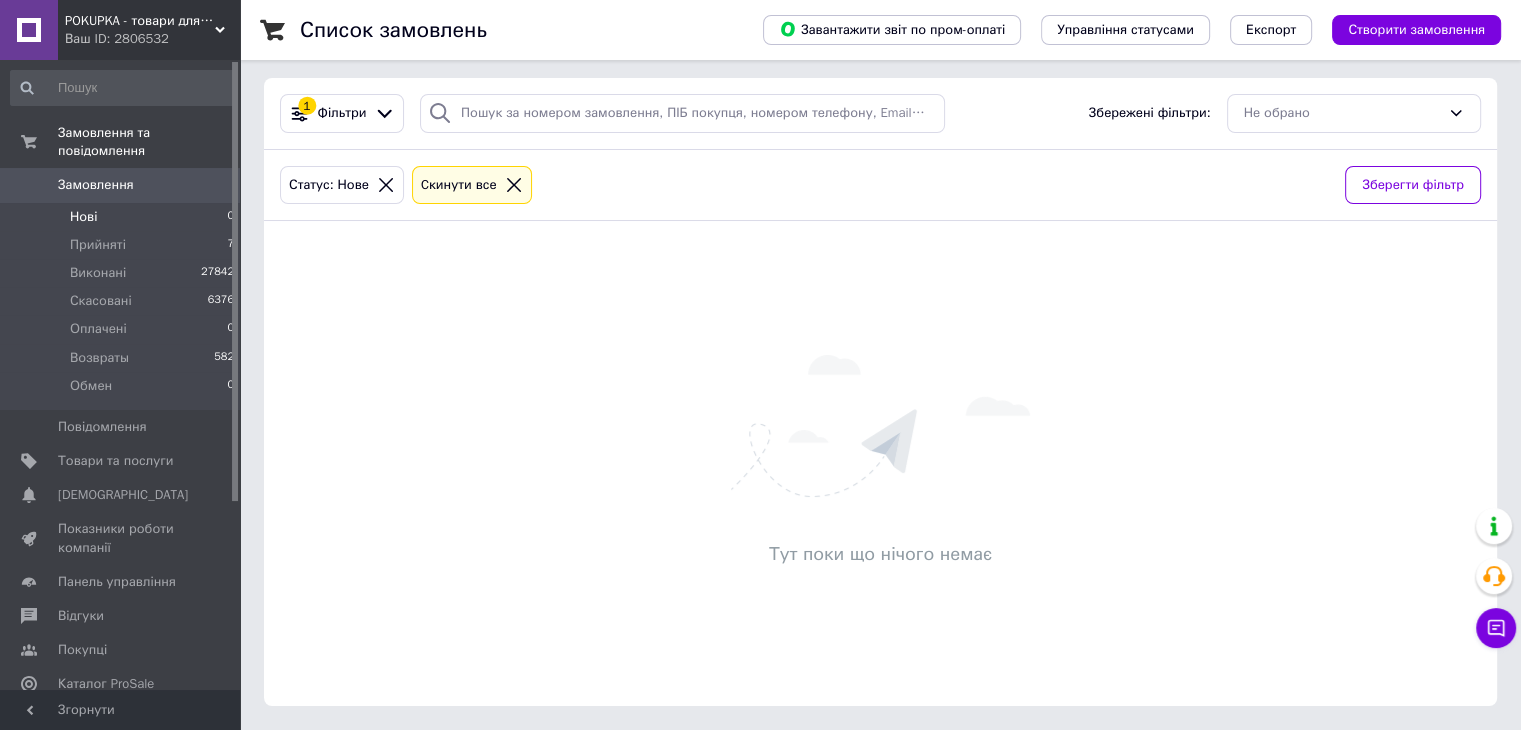scroll, scrollTop: 0, scrollLeft: 0, axis: both 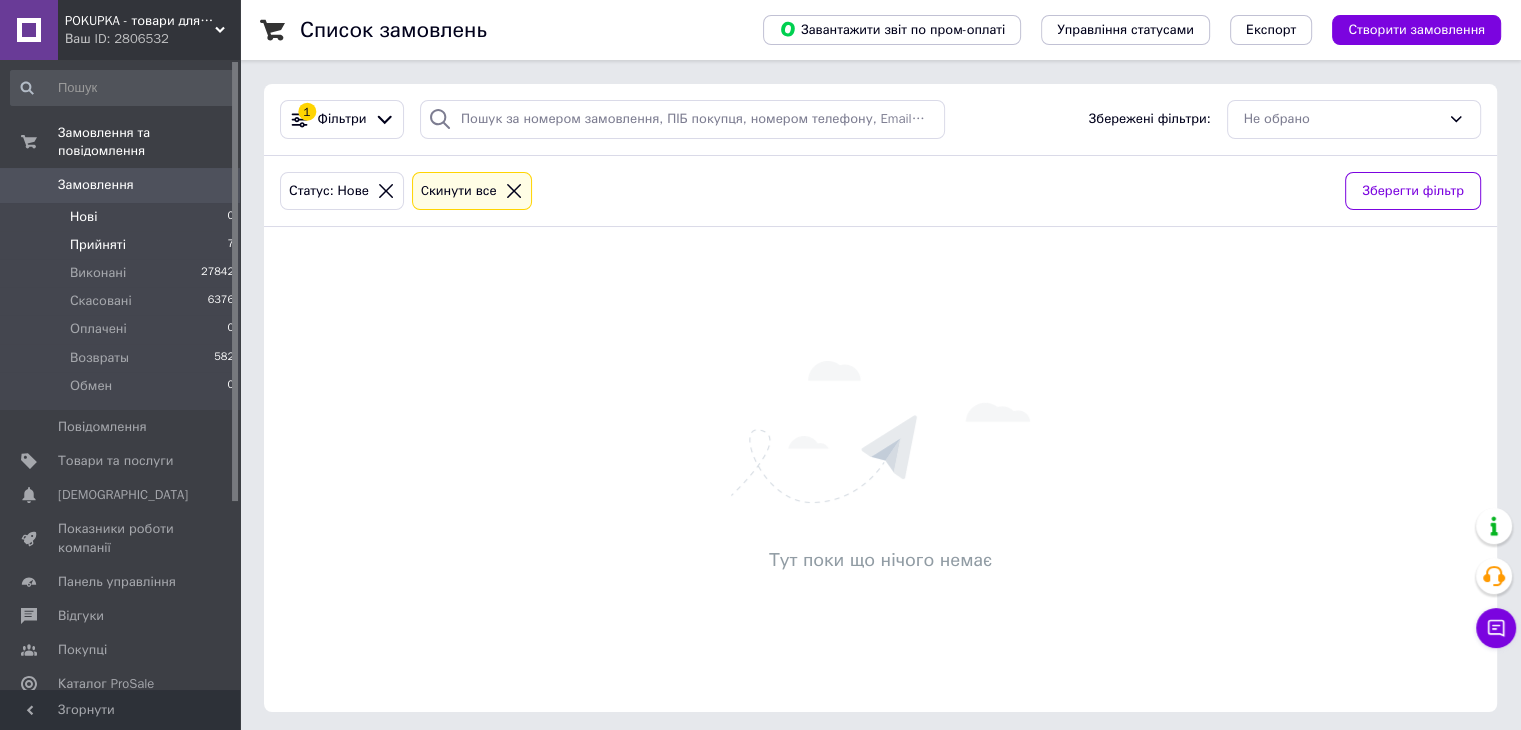 click on "Прийняті" at bounding box center (98, 245) 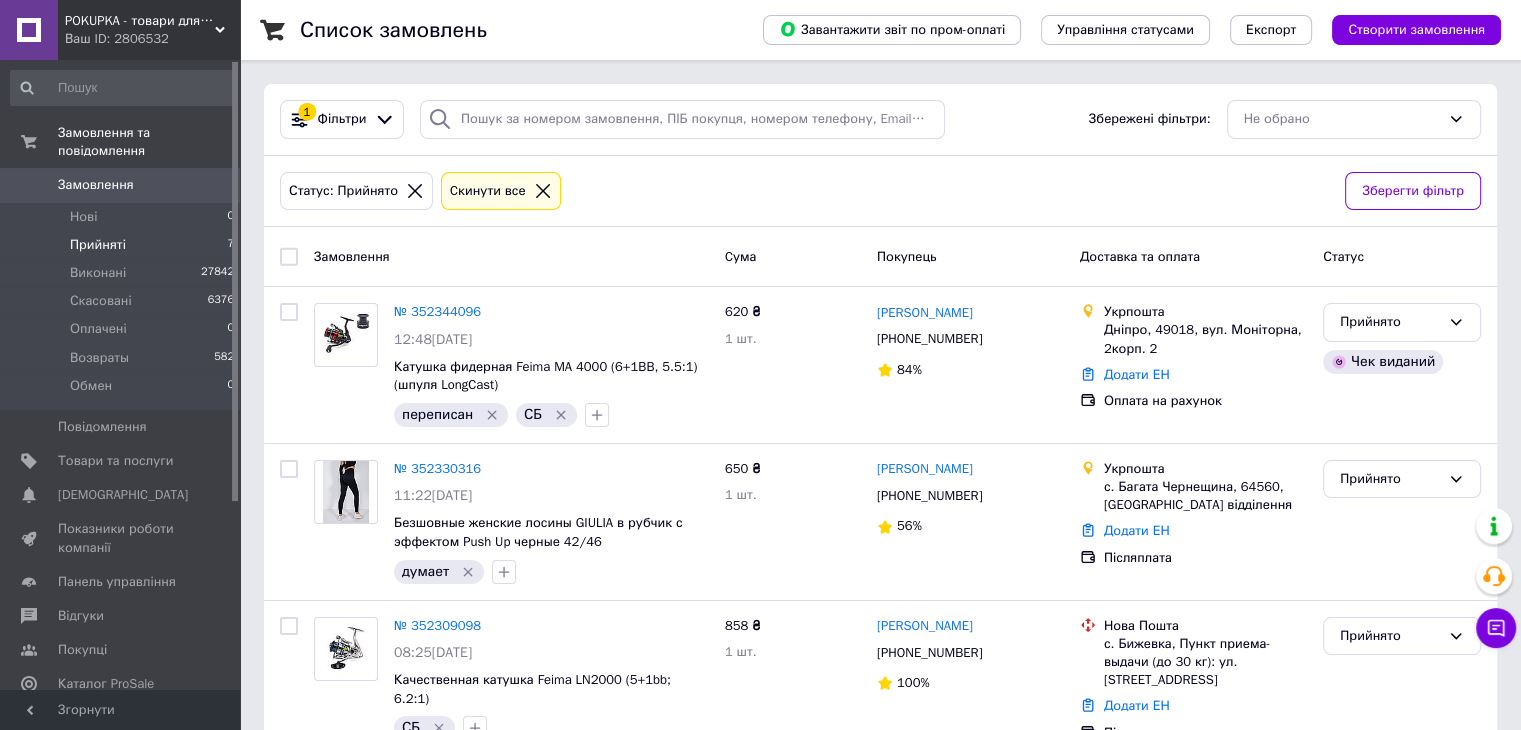 click on "Замовлення" at bounding box center [96, 185] 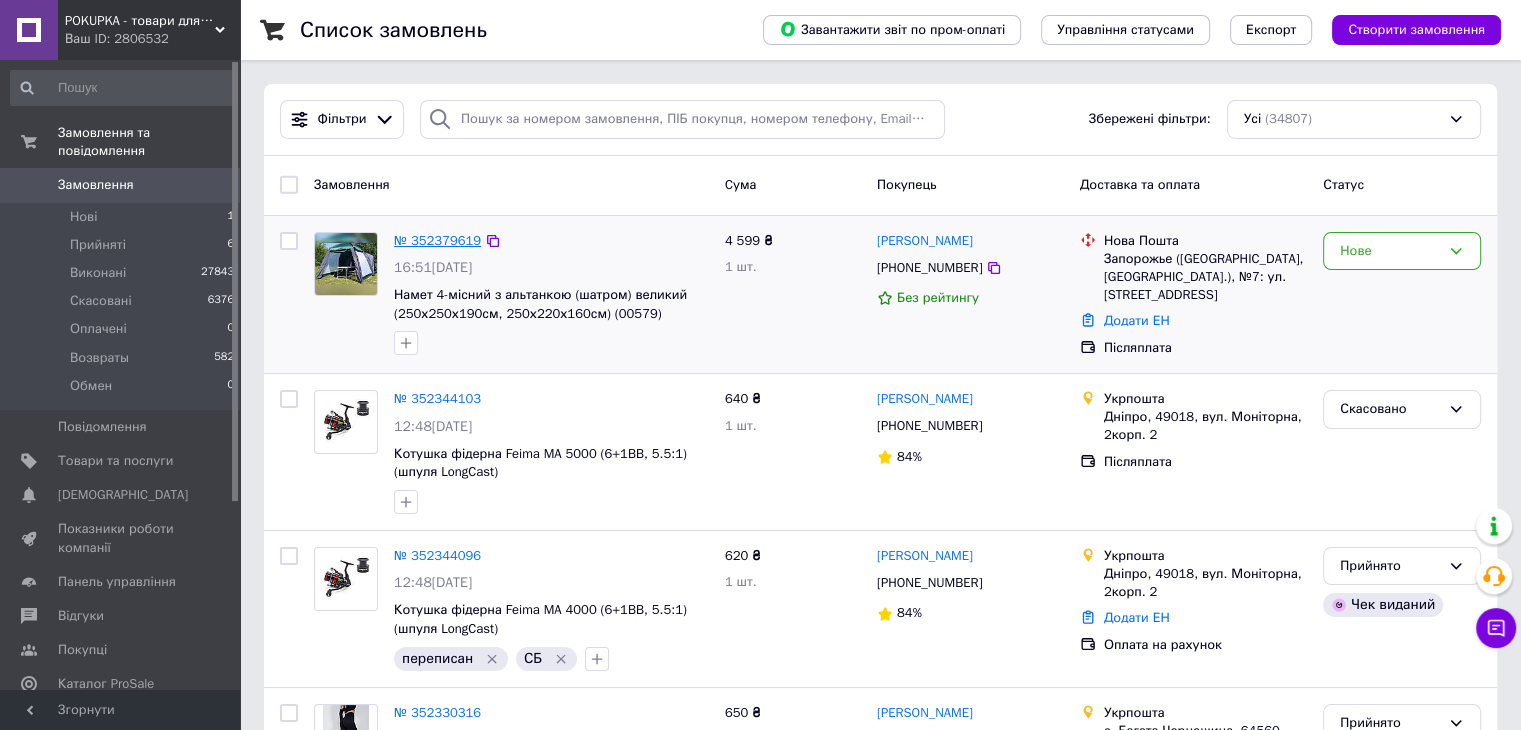 click on "№ 352379619" at bounding box center (437, 240) 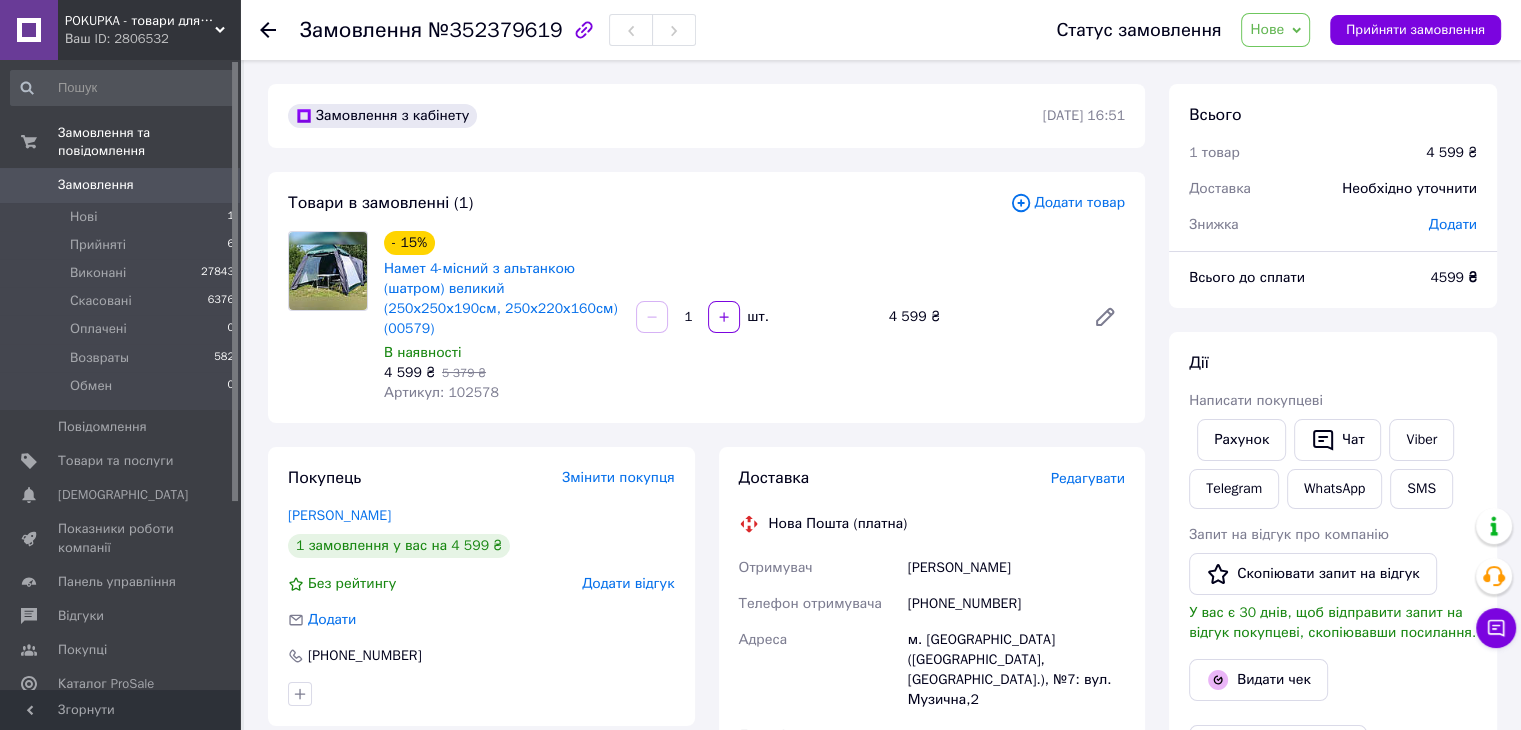 click on "Додати товар" at bounding box center (1067, 203) 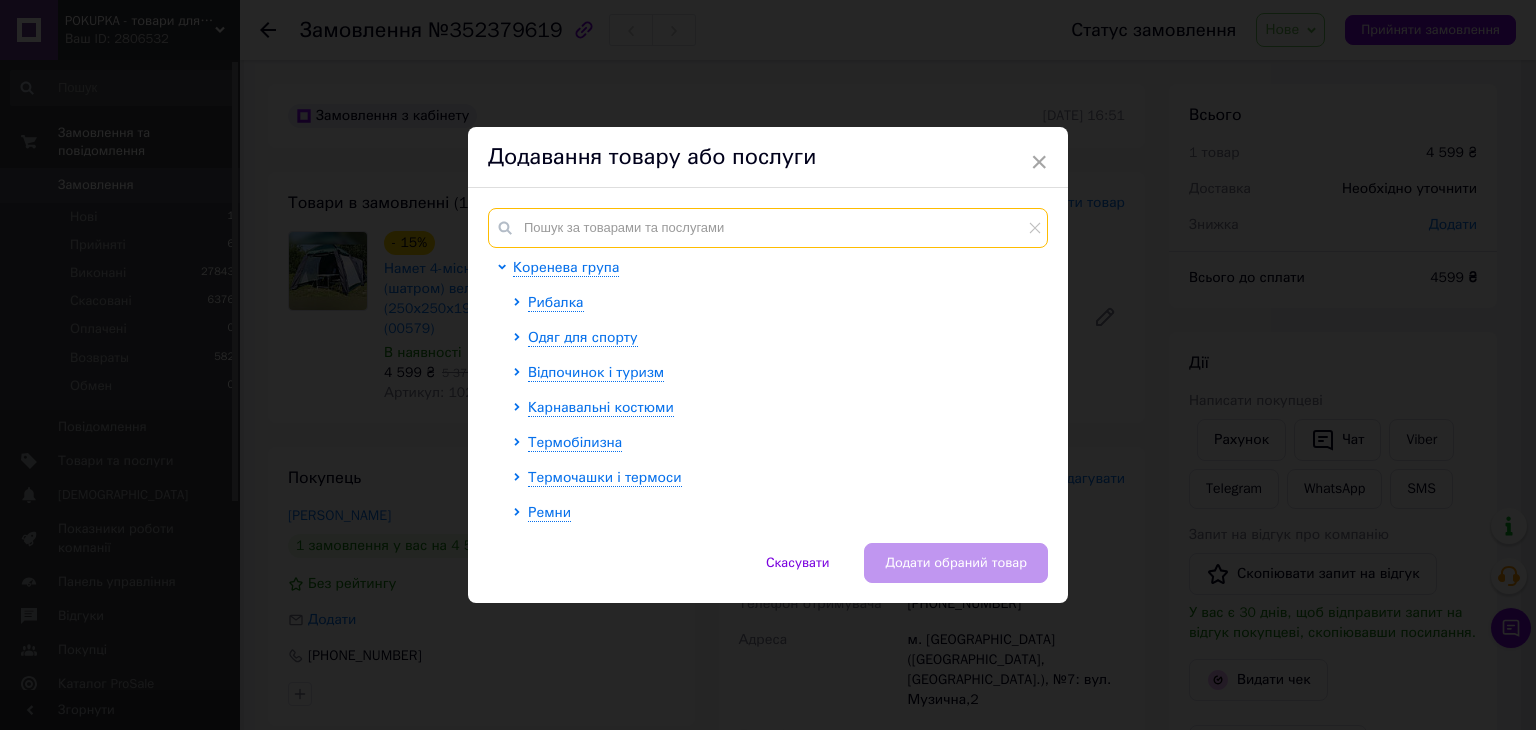 click at bounding box center [768, 228] 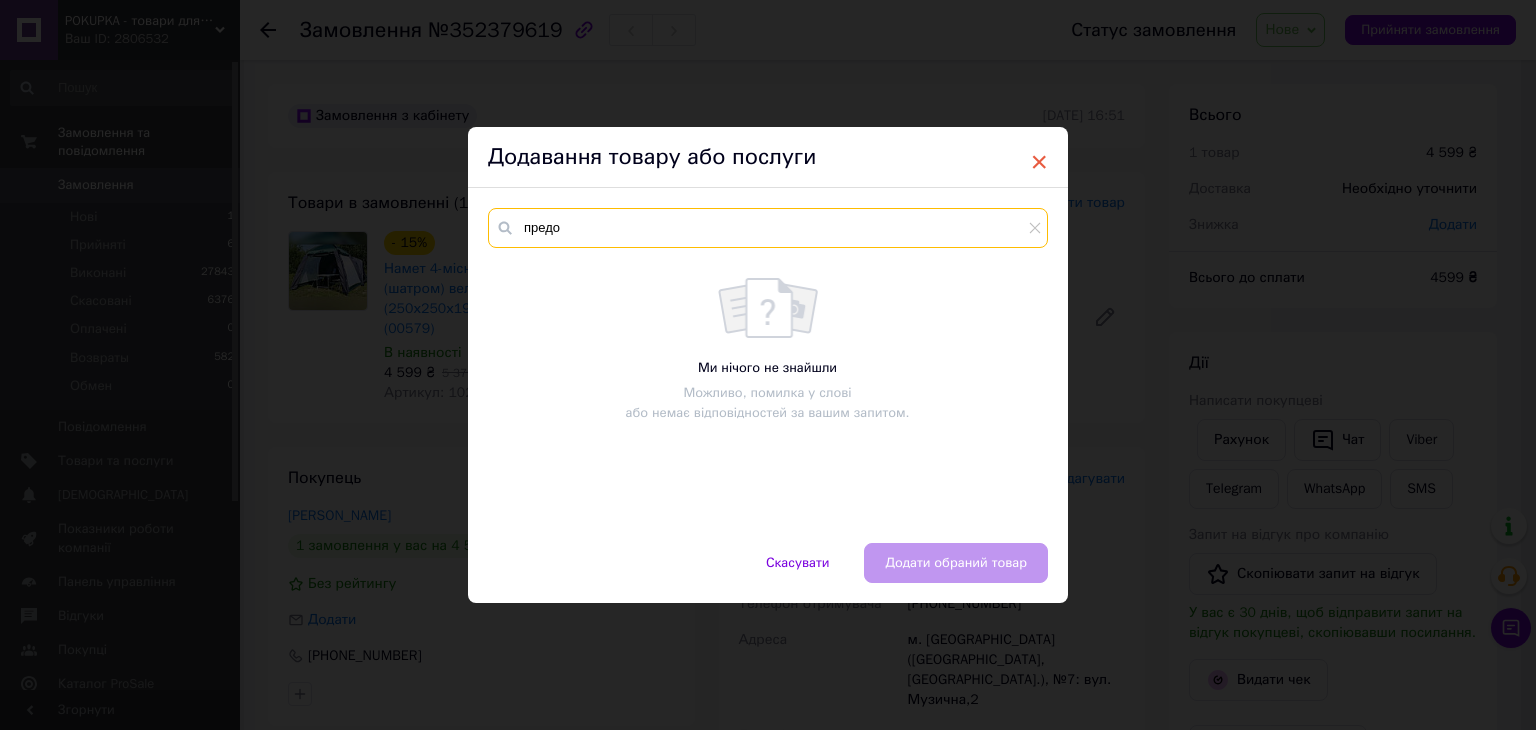 type on "предо" 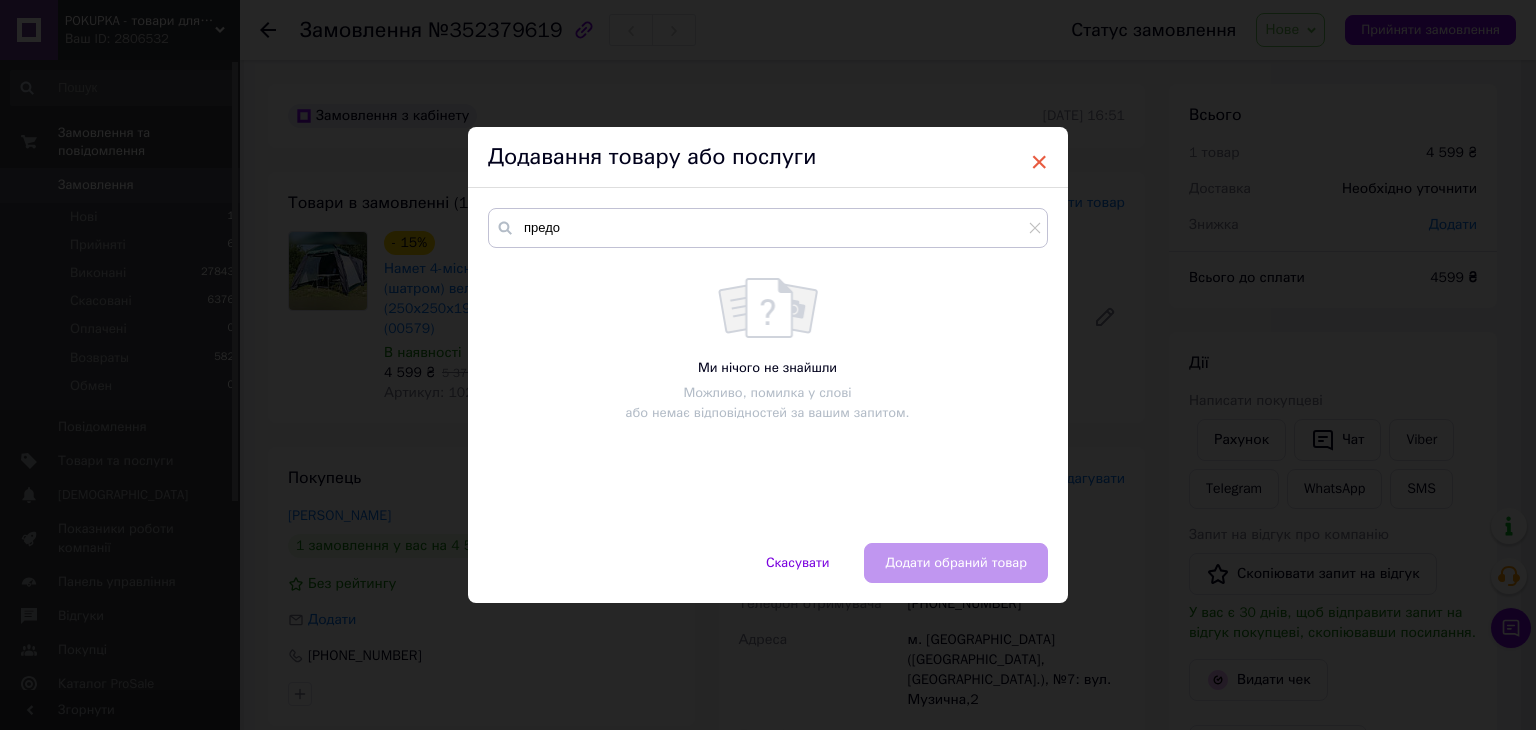 click on "×" at bounding box center (1039, 162) 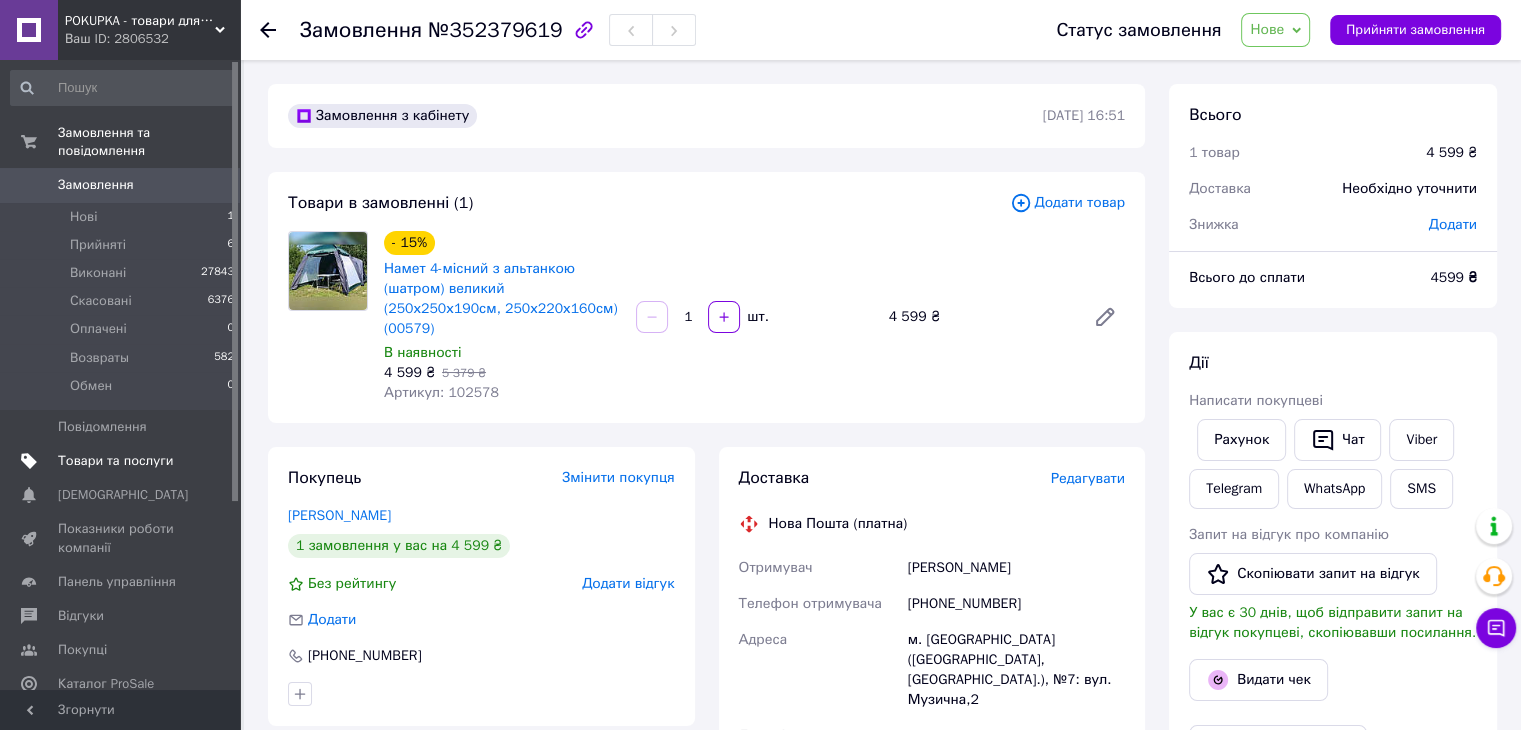 click on "Товари та послуги" at bounding box center [115, 461] 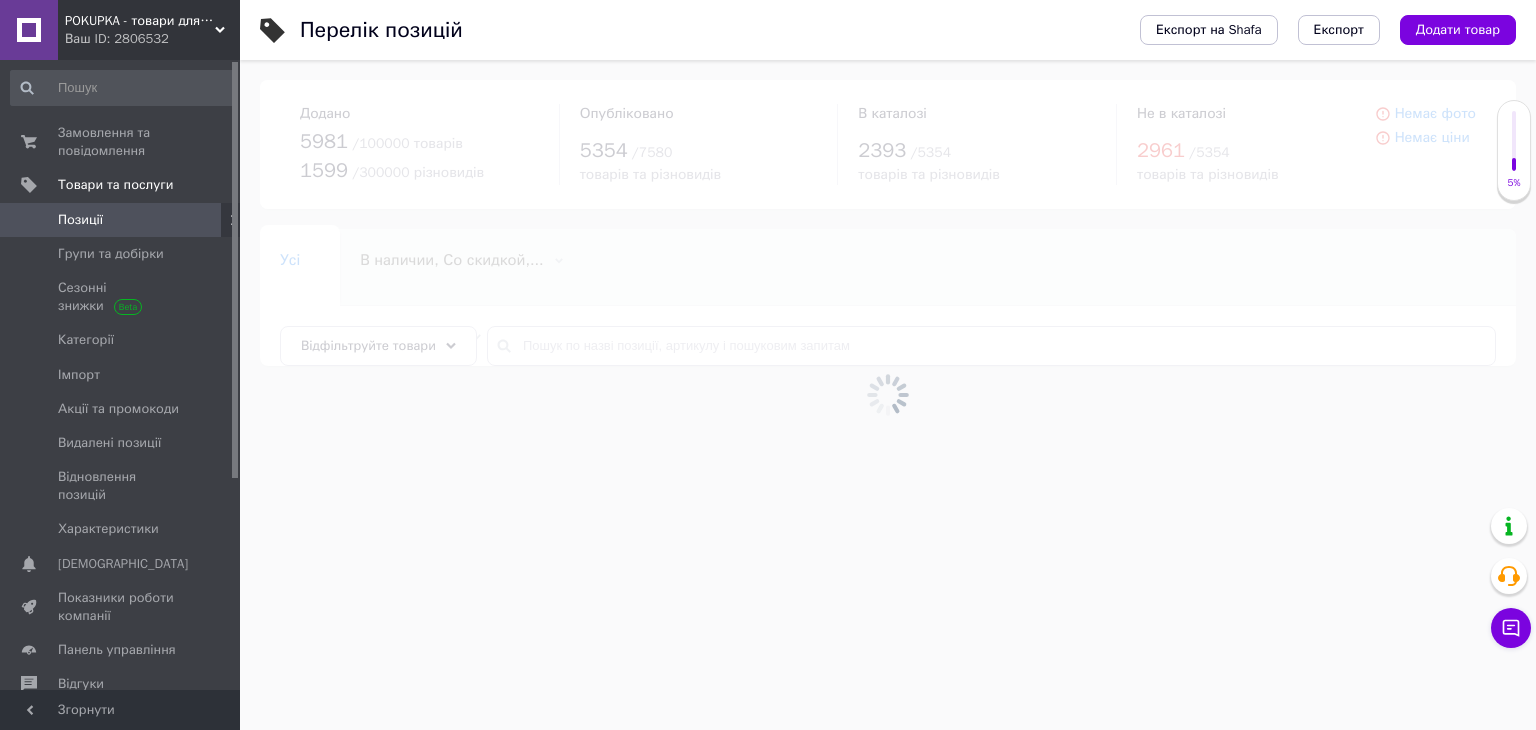 click at bounding box center [888, 395] 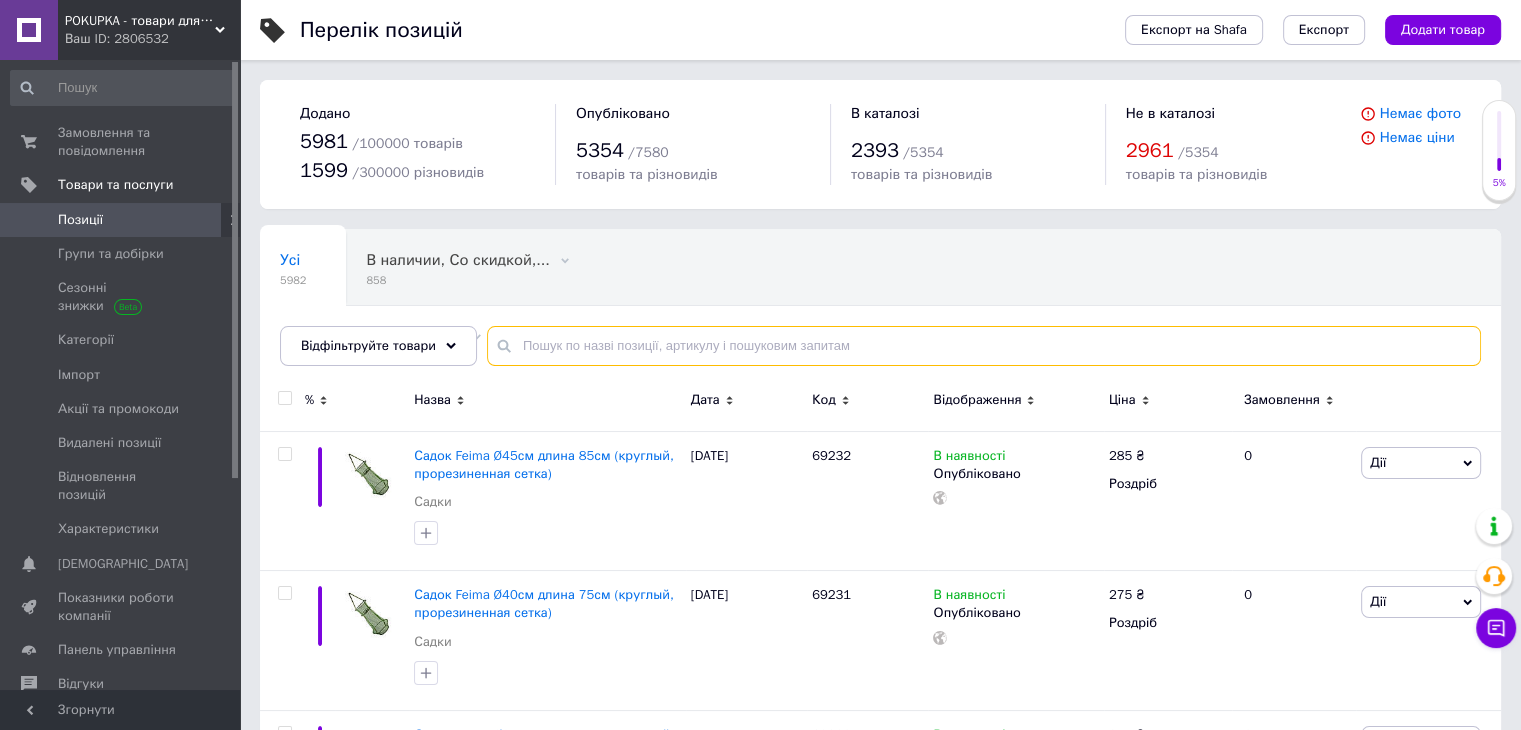 click at bounding box center (984, 346) 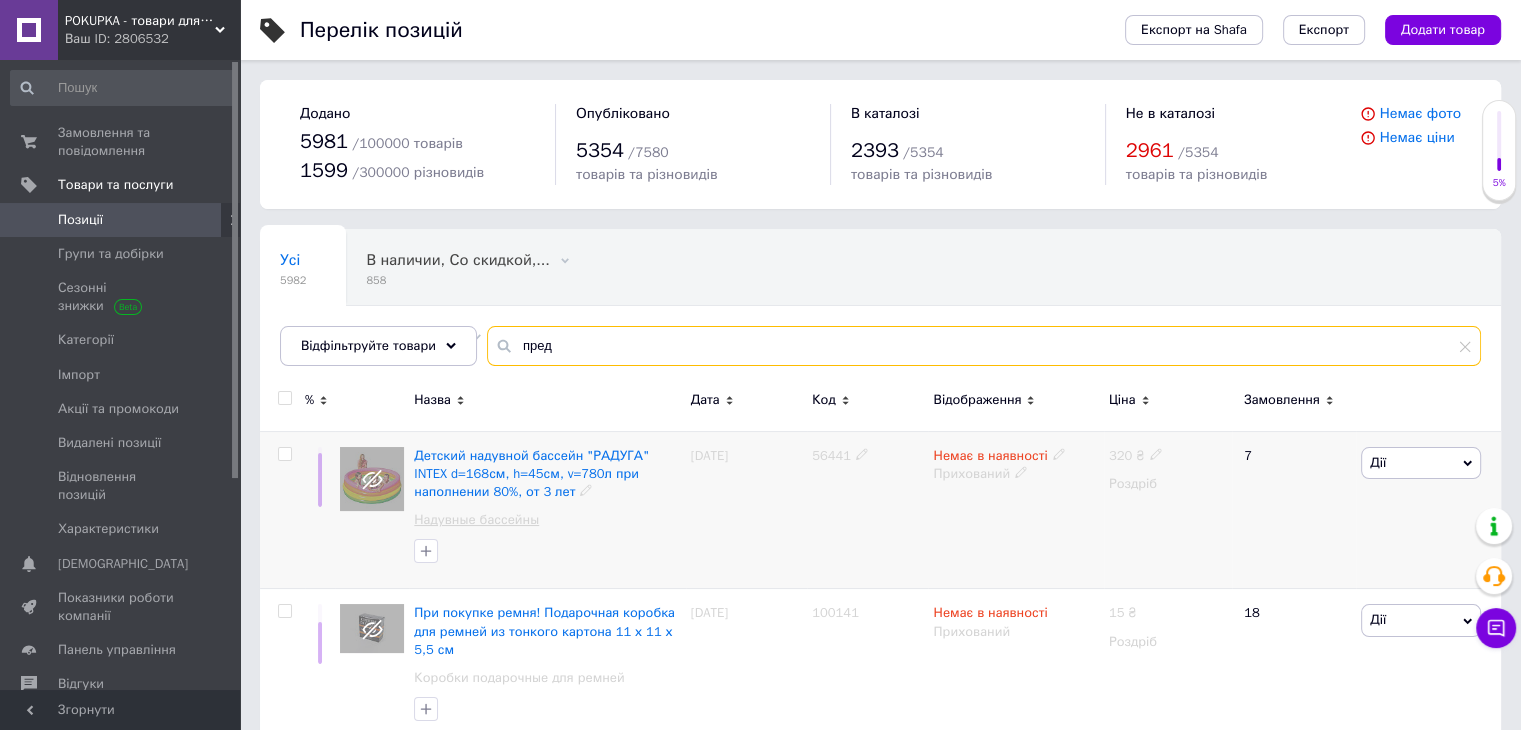 scroll, scrollTop: 200, scrollLeft: 0, axis: vertical 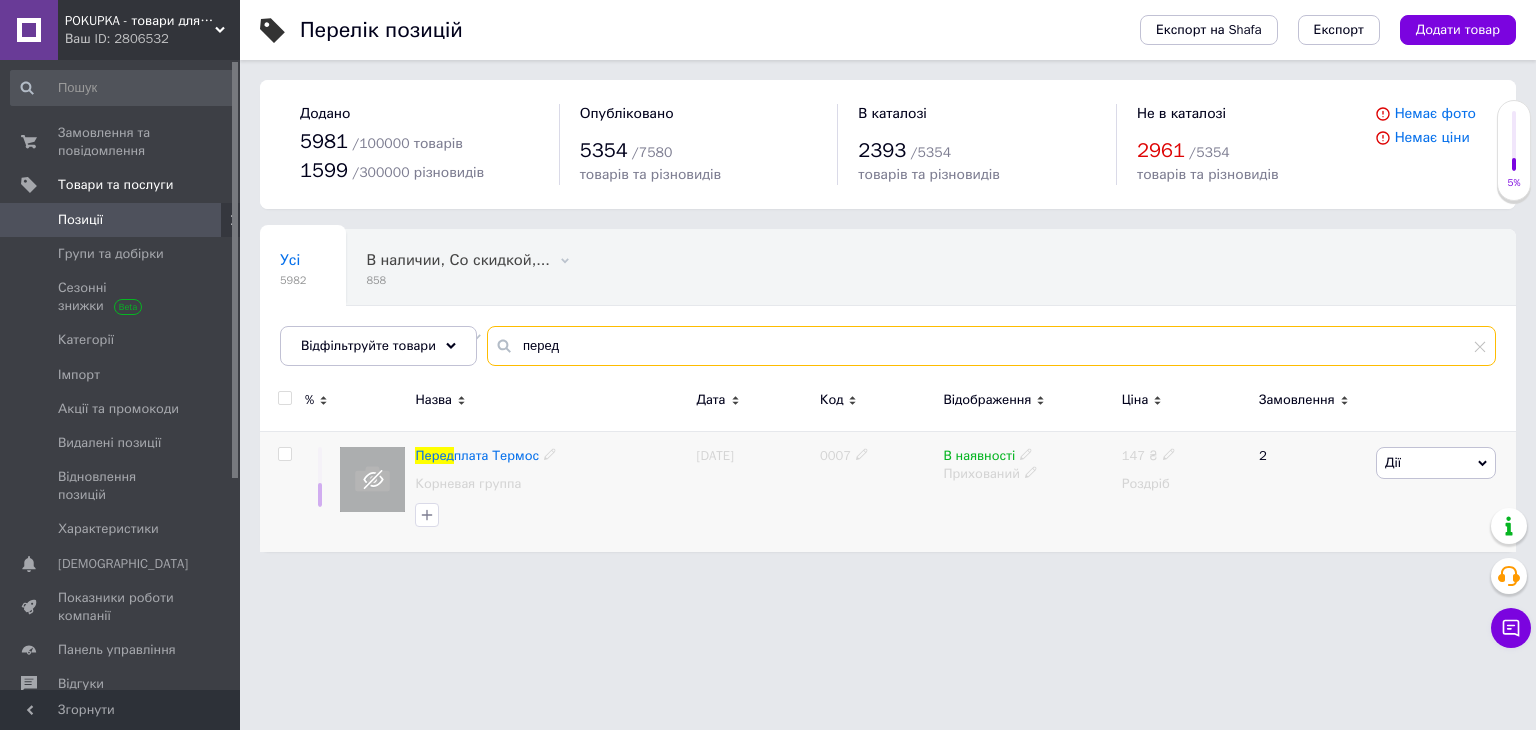 type on "перед" 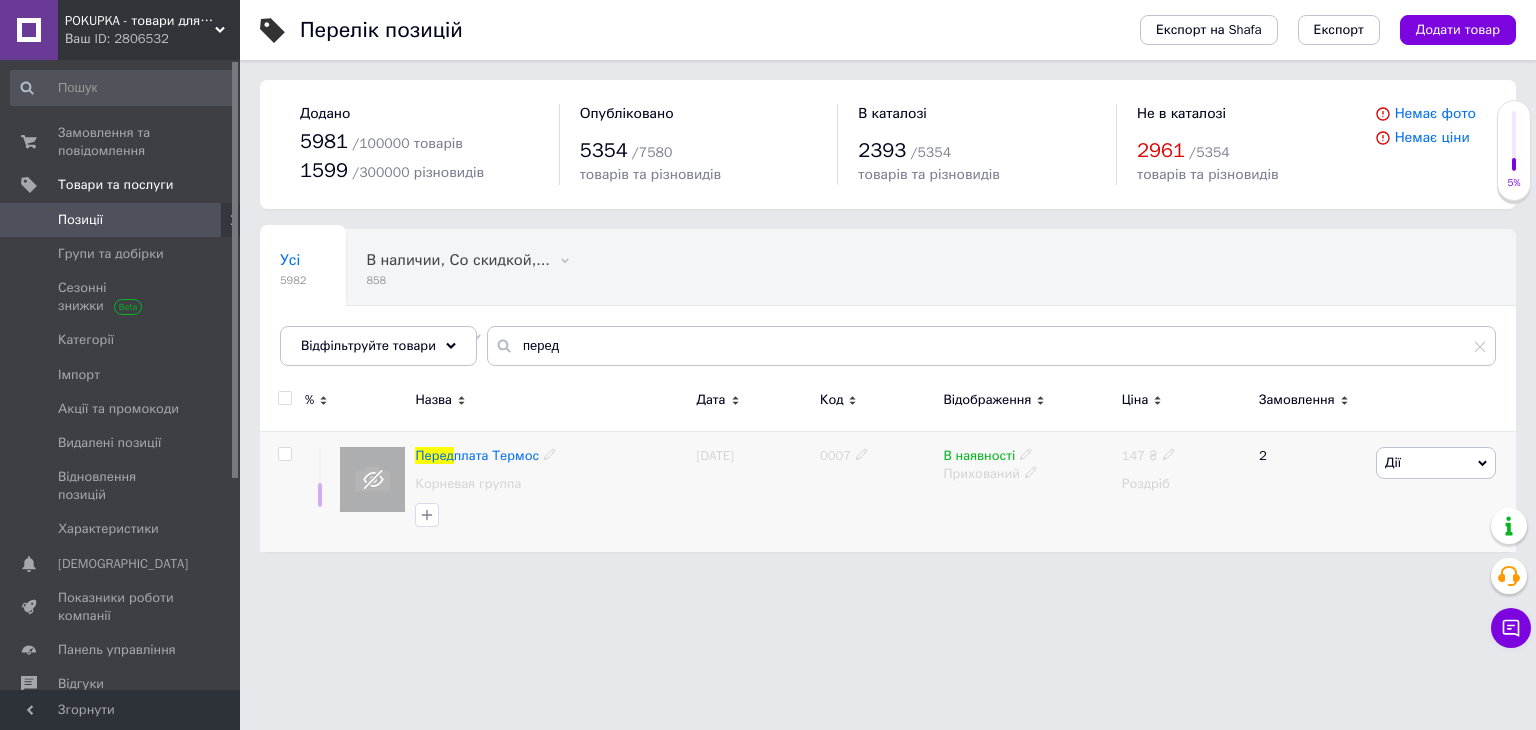click 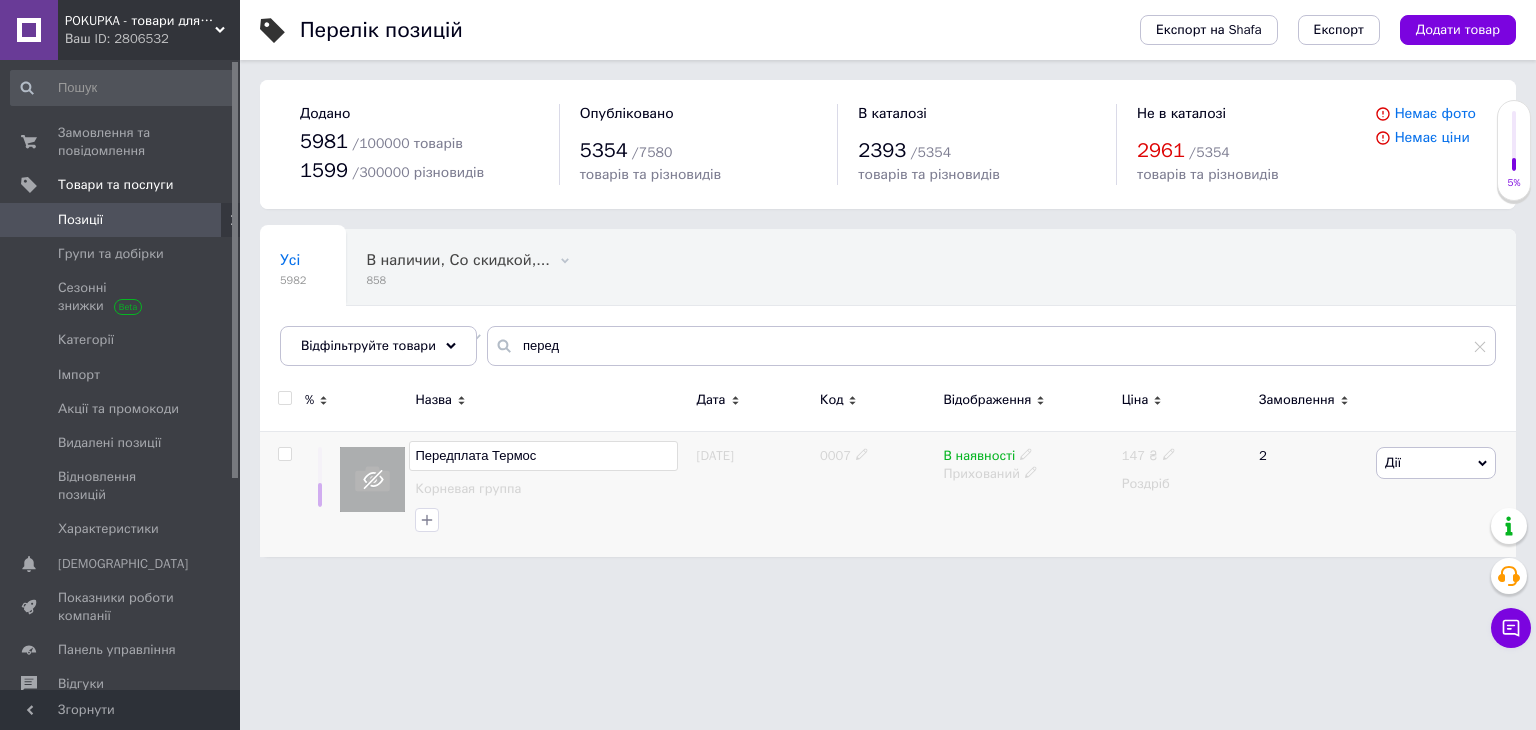click 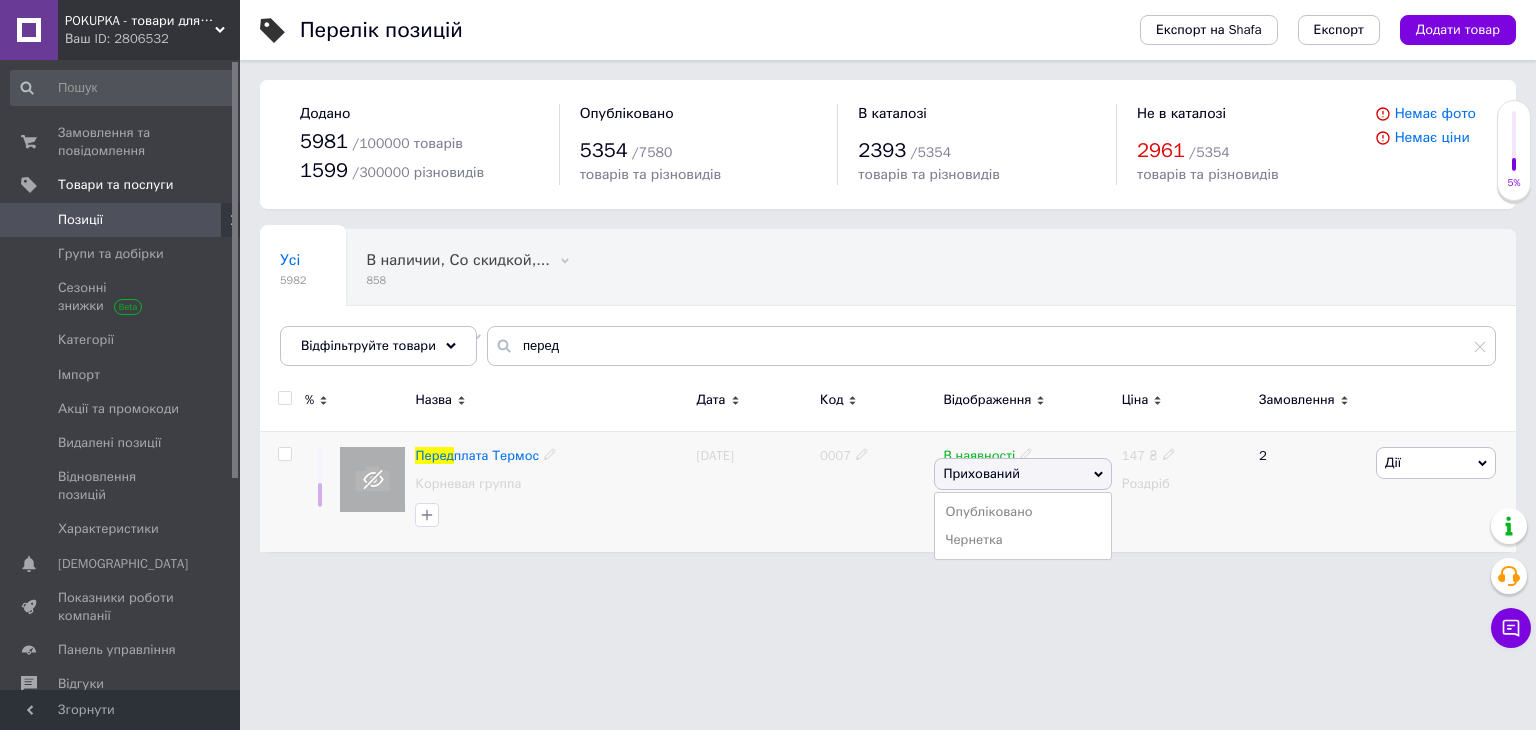 click on "Прихований" at bounding box center (1022, 474) 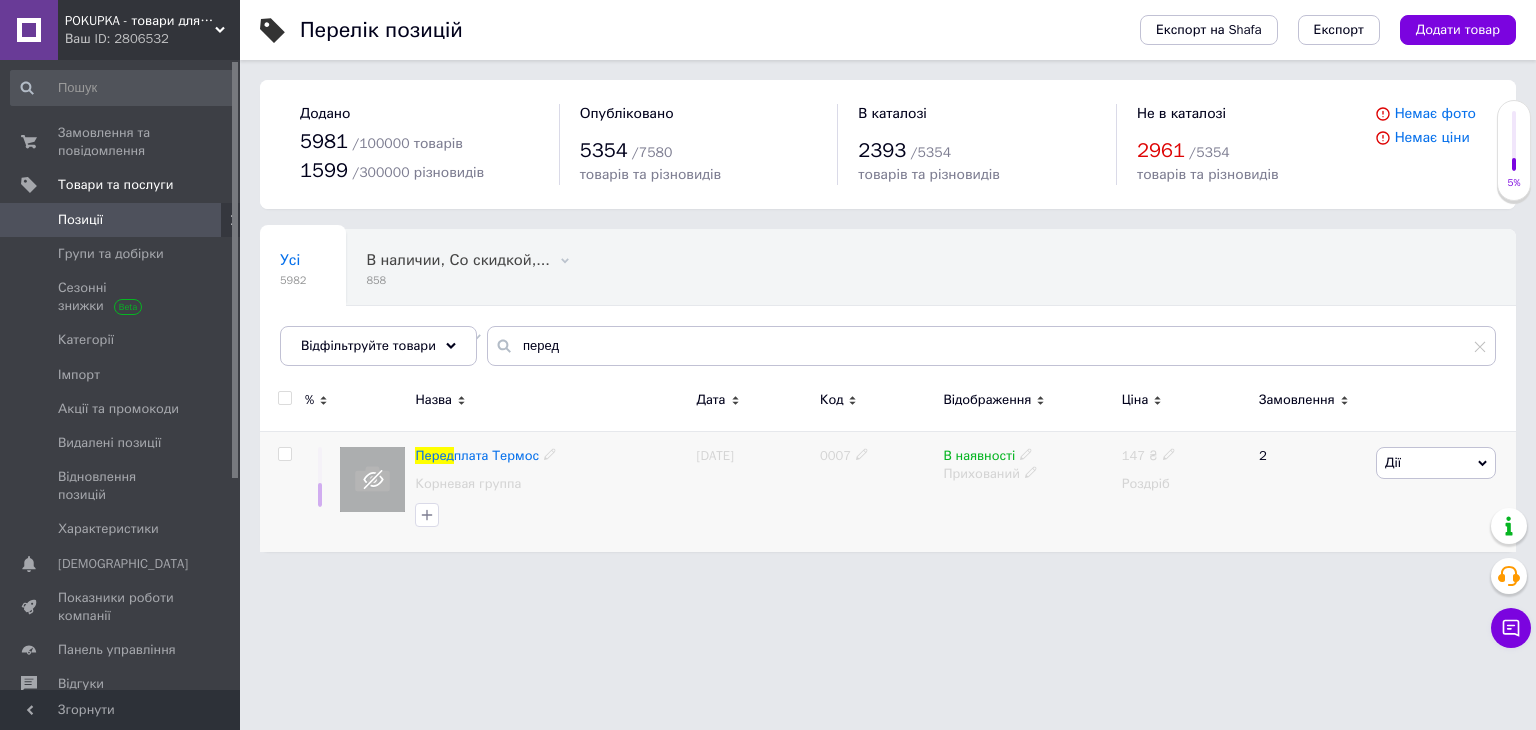 click 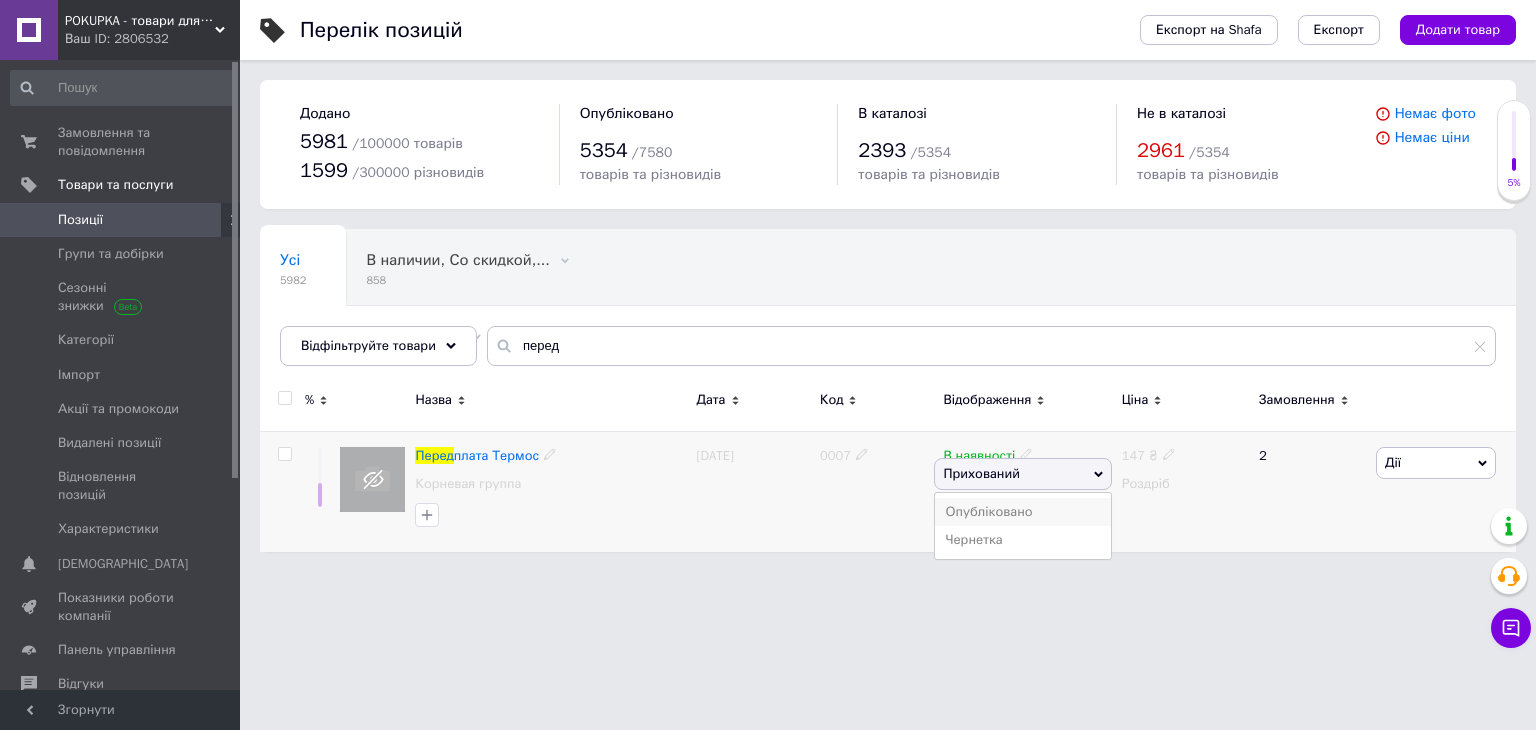 click on "Опубліковано" at bounding box center (1022, 512) 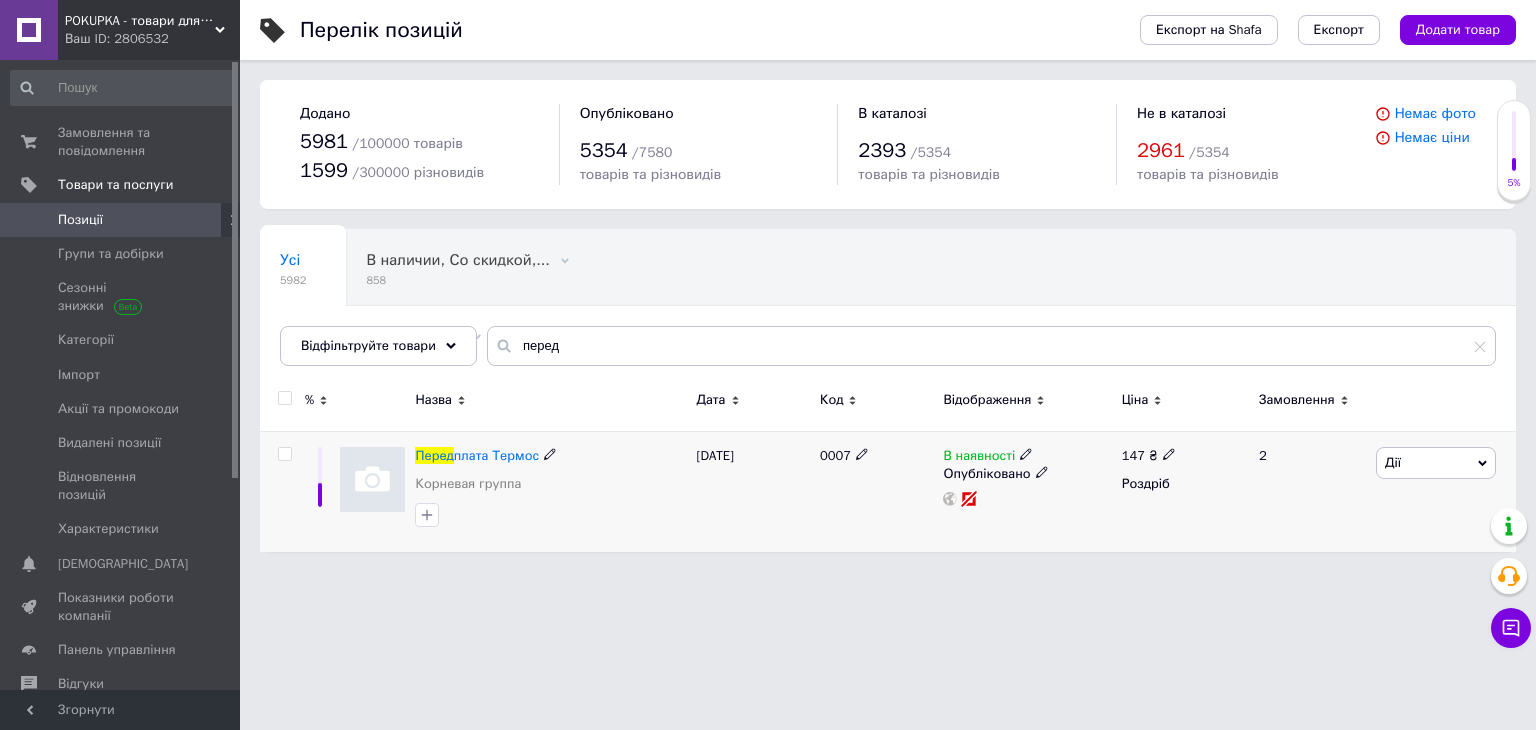 click 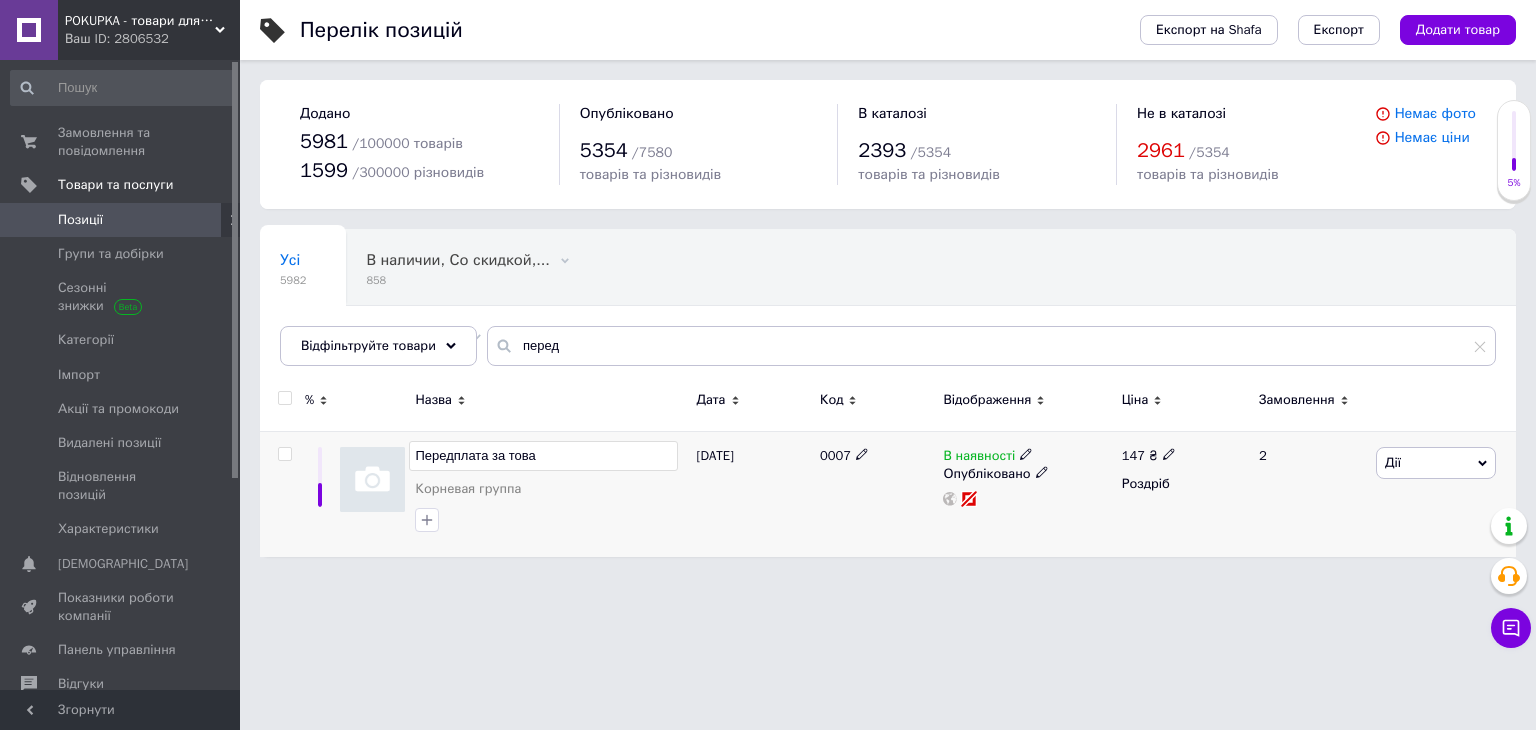 type on "Передплата за товар" 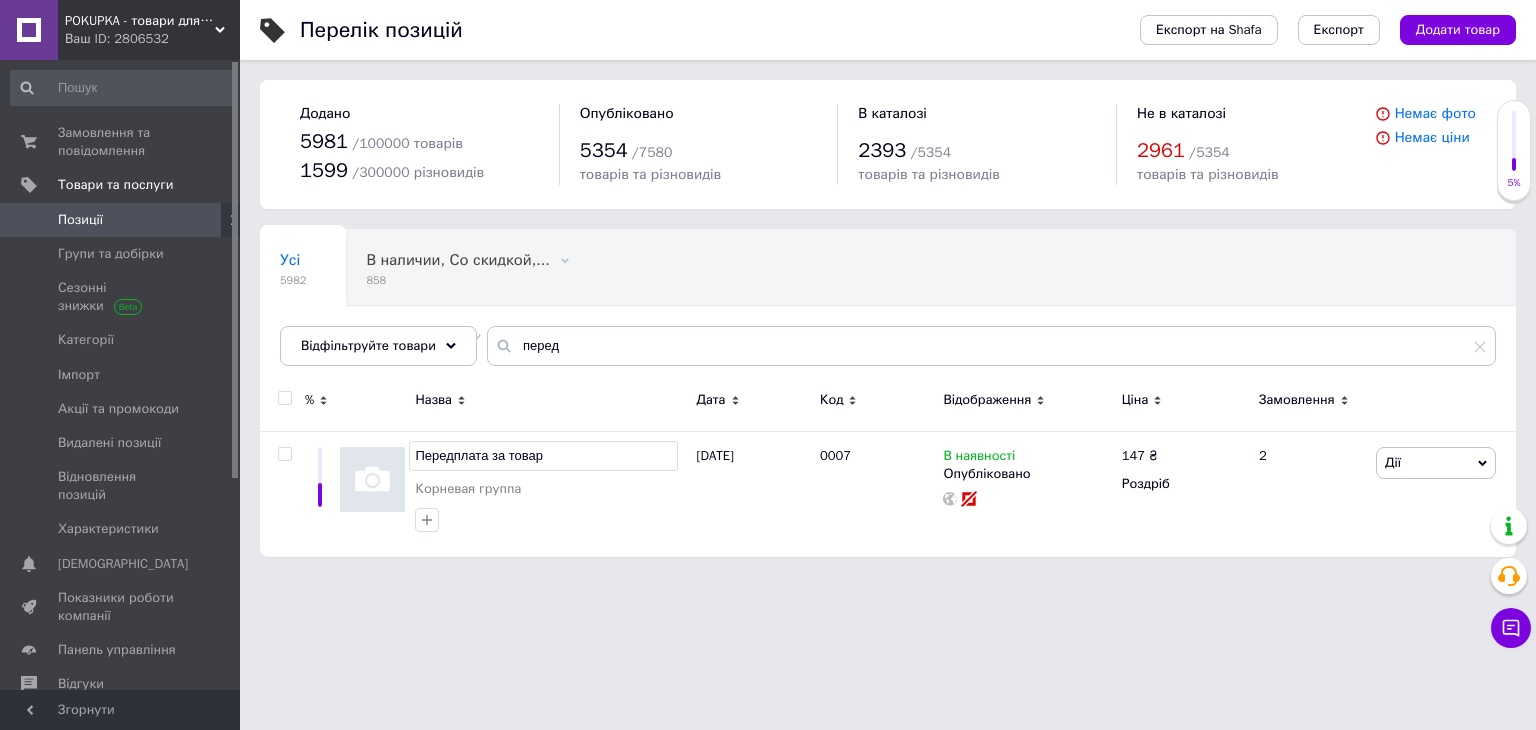 click on "POKUPKA - товари для всієї родини Ваш ID: 2806532 Сайт POKUPKA - товари для всієї родини Кабінет покупця Перевірити стан системи Сторінка на порталі Довідка Вийти Замовлення та повідомлення 0 0 Товари та послуги Позиції Групи та добірки Сезонні знижки Категорії Імпорт Акції та промокоди Видалені позиції Відновлення позицій Характеристики Сповіщення 0 0 Показники роботи компанії Панель управління Відгуки Покупці Каталог ProSale Аналітика Інструменти веб-майстра та SEO Управління сайтом Гаманець компанії Маркет Prom топ" at bounding box center [768, 288] 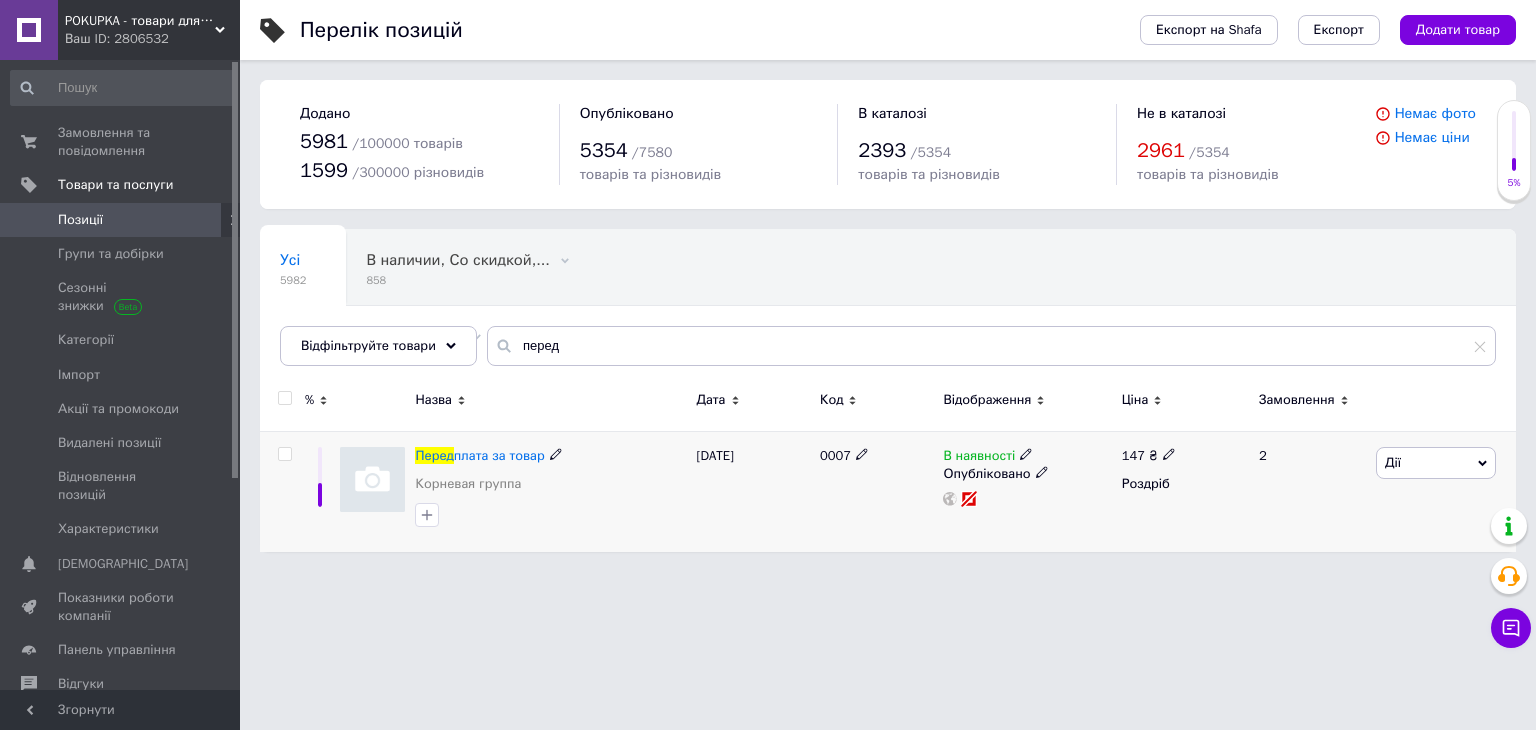 click 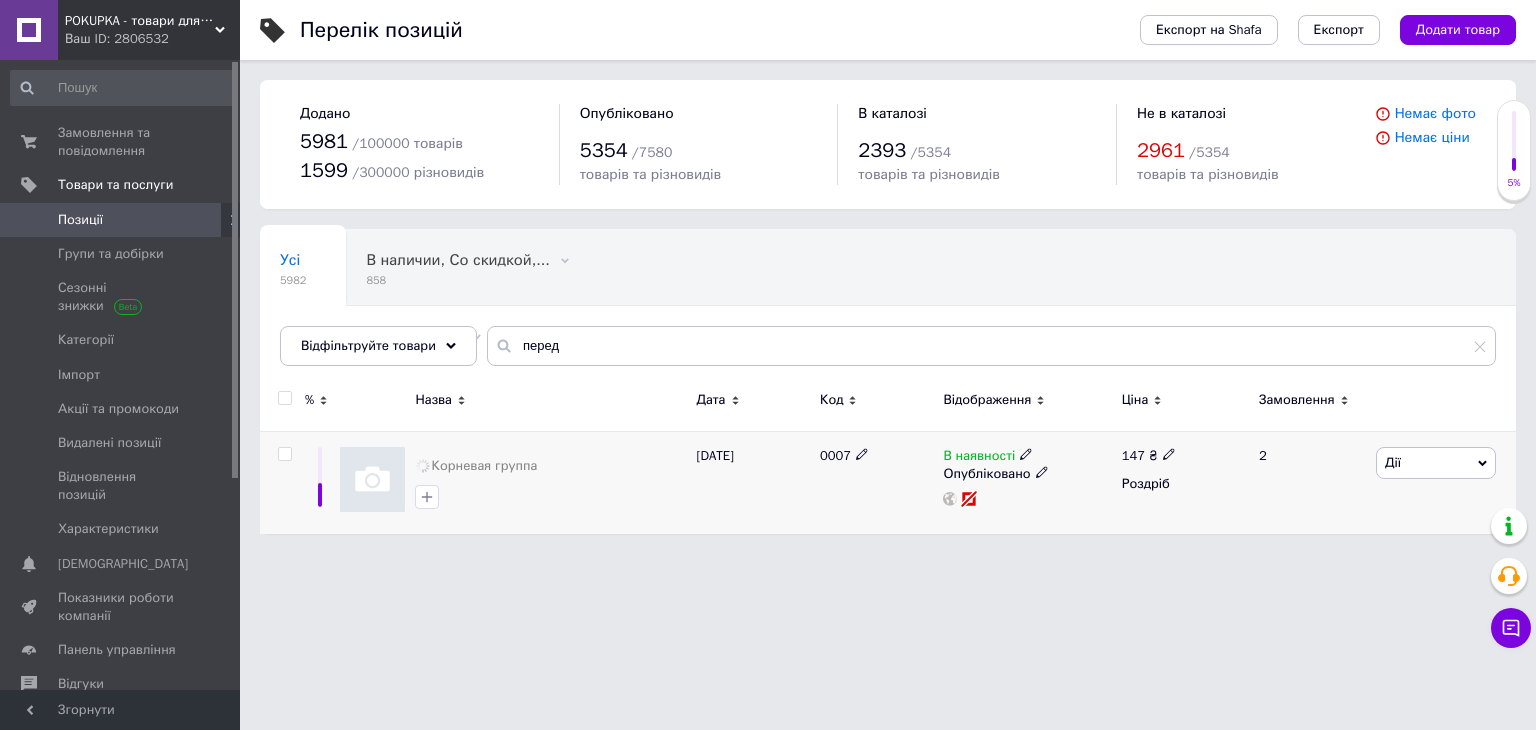 click on "Корневая группа" at bounding box center [550, 482] 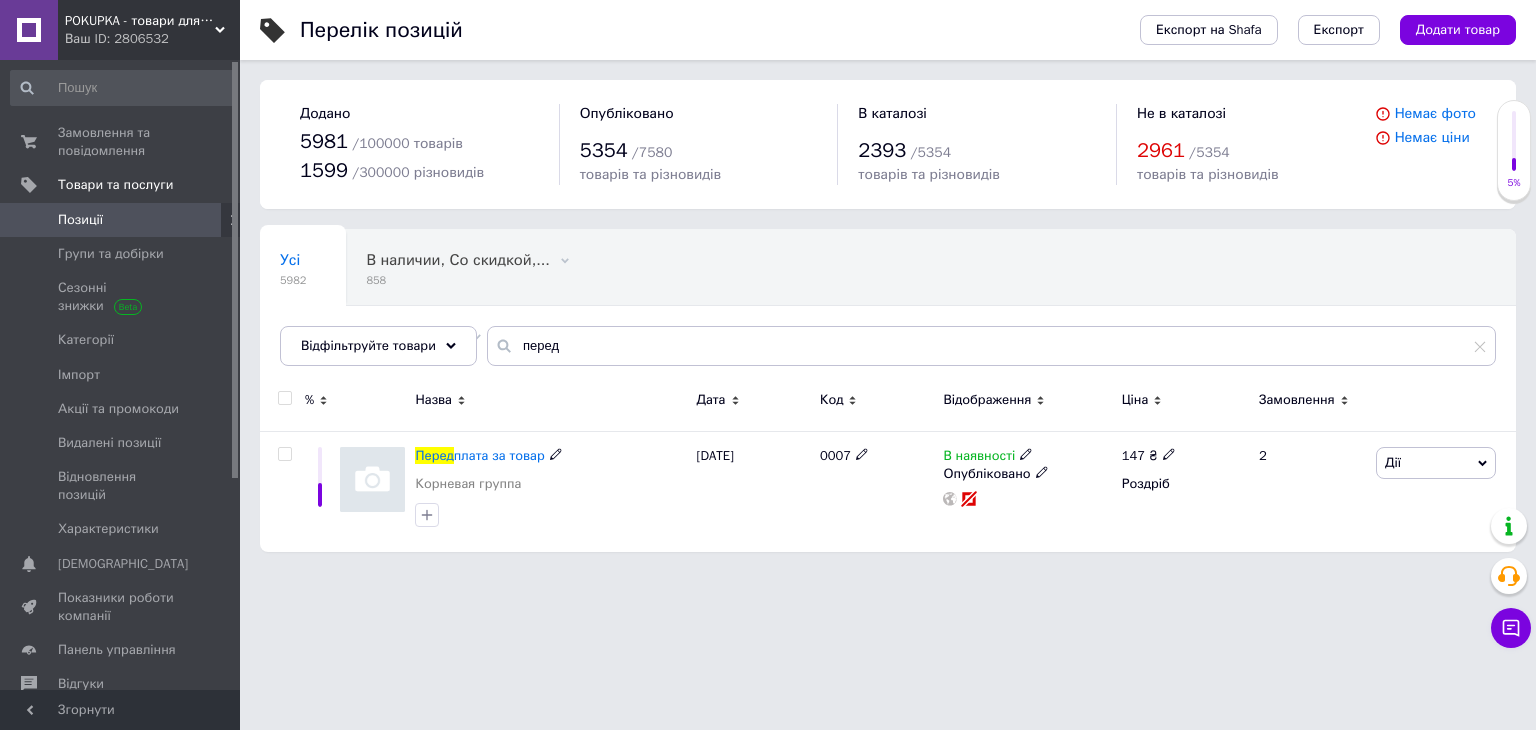 click 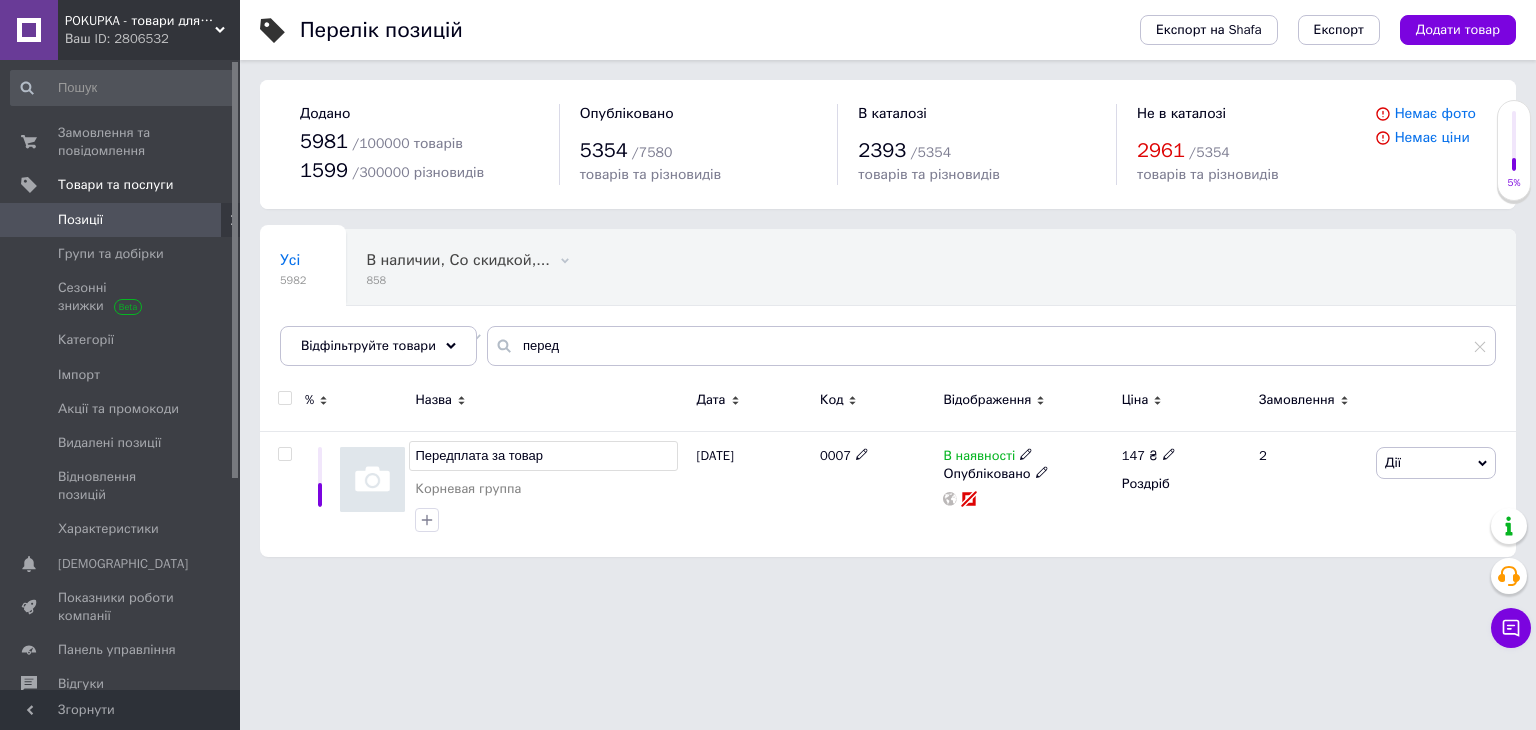 click on "Передплата за товар" at bounding box center (543, 456) 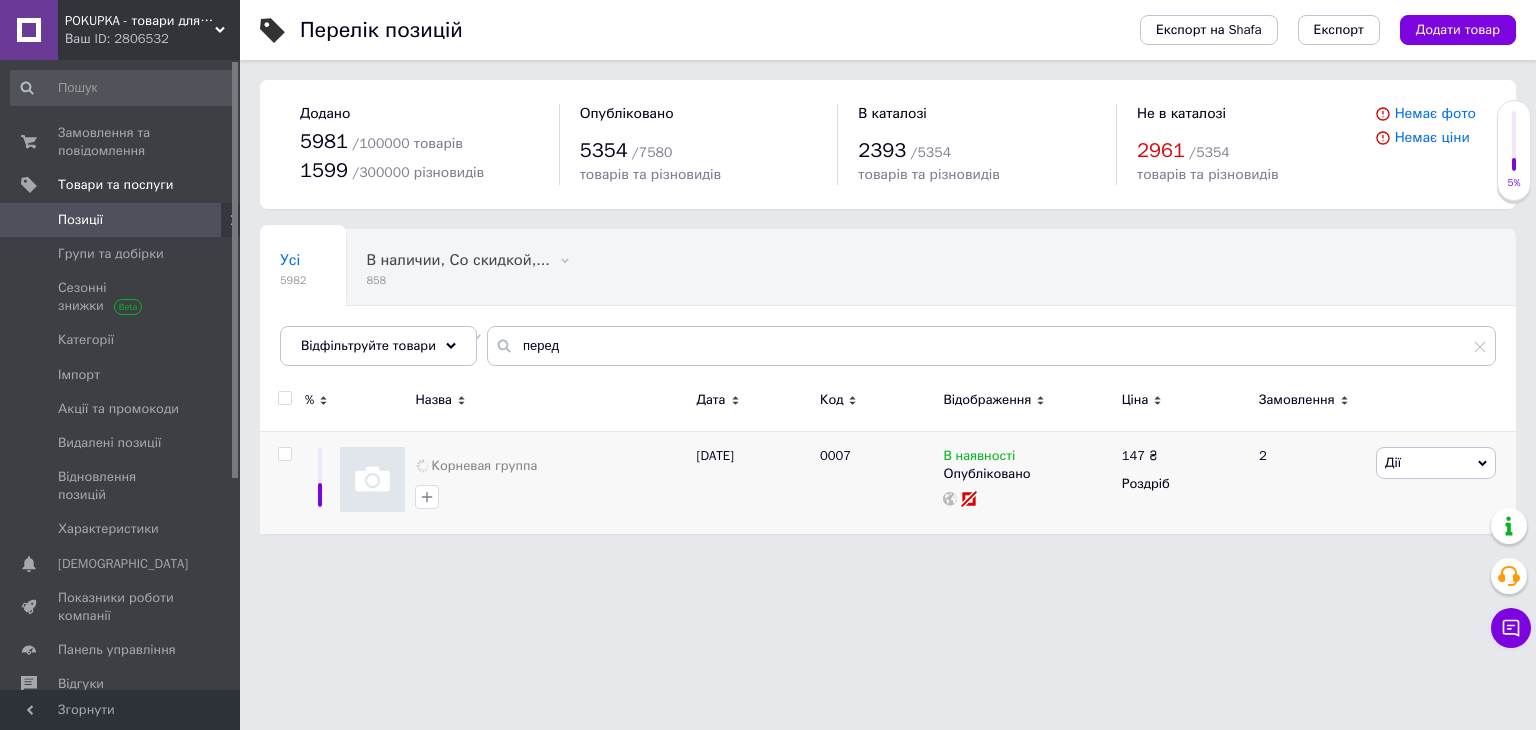 click on "Перелік позицій Експорт на Shafa Експорт Додати товар Додано 5981   / 100000   товарів 1599   / 300000   різновидів Опубліковано 5354   / 7580 товарів та різновидів В каталозі 2393   / 5354 товарів та різновидів Не в каталозі 2961   / 5354 товарів та різновидів Немає фото Немає ціни Усі 5982 В наличии, Со скидкой,... 858 Видалити Редагувати Скидка закончилась, В ... 0 Видалити Редагувати Ok Відфільтровано...  Зберегти Нічого не знайдено Можливо, помилка у слові  або немає відповідностей за вашим запитом. Усі 5982 В наличии, Со скидкой,... 858 Скидка закончилась, В ... 0 Відфільтруйте товари перед % Назва Код" at bounding box center [888, 277] 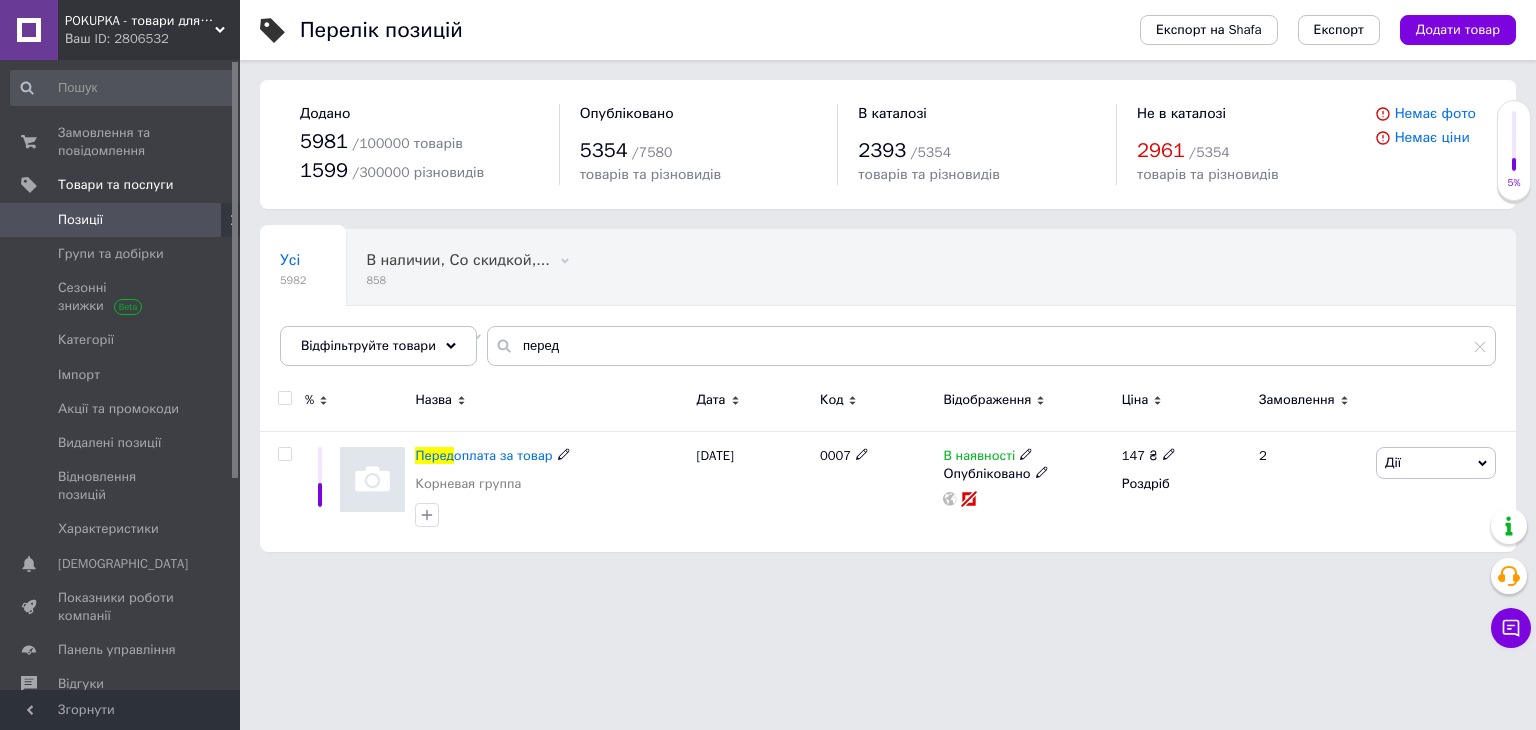 click on "Перед оплата за товар" at bounding box center (550, 456) 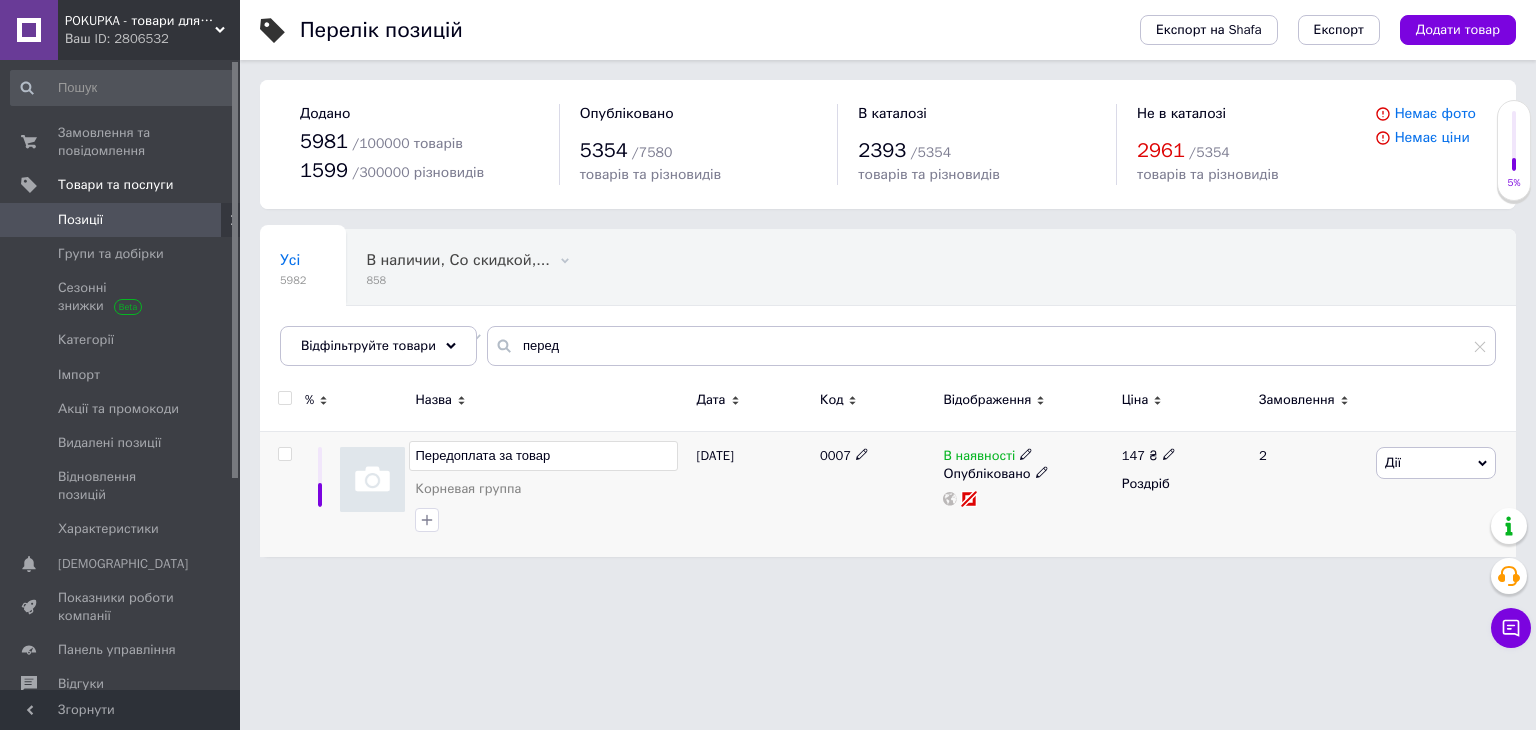 click on "Передоплата за товар Корневая группа" at bounding box center [550, 494] 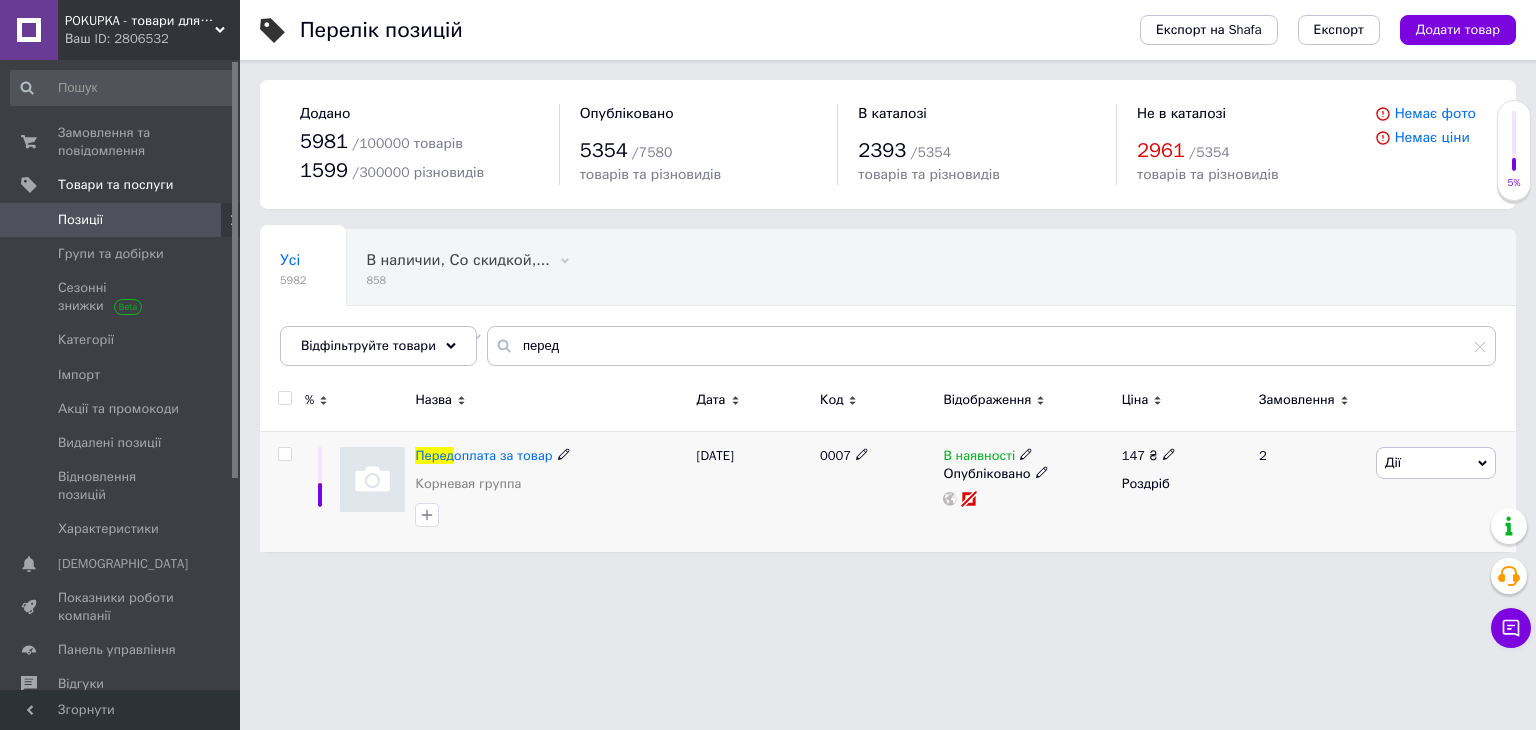 click 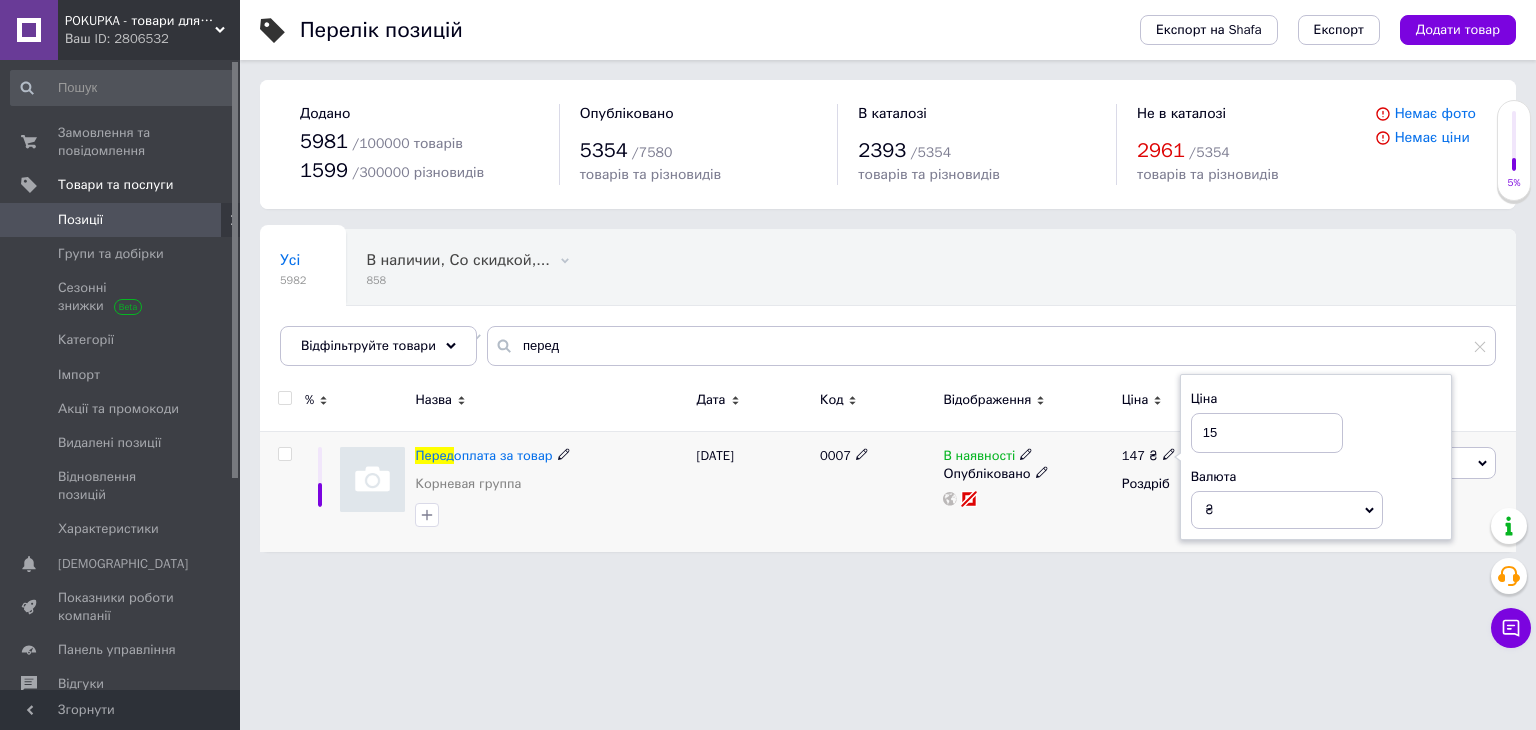 type on "150" 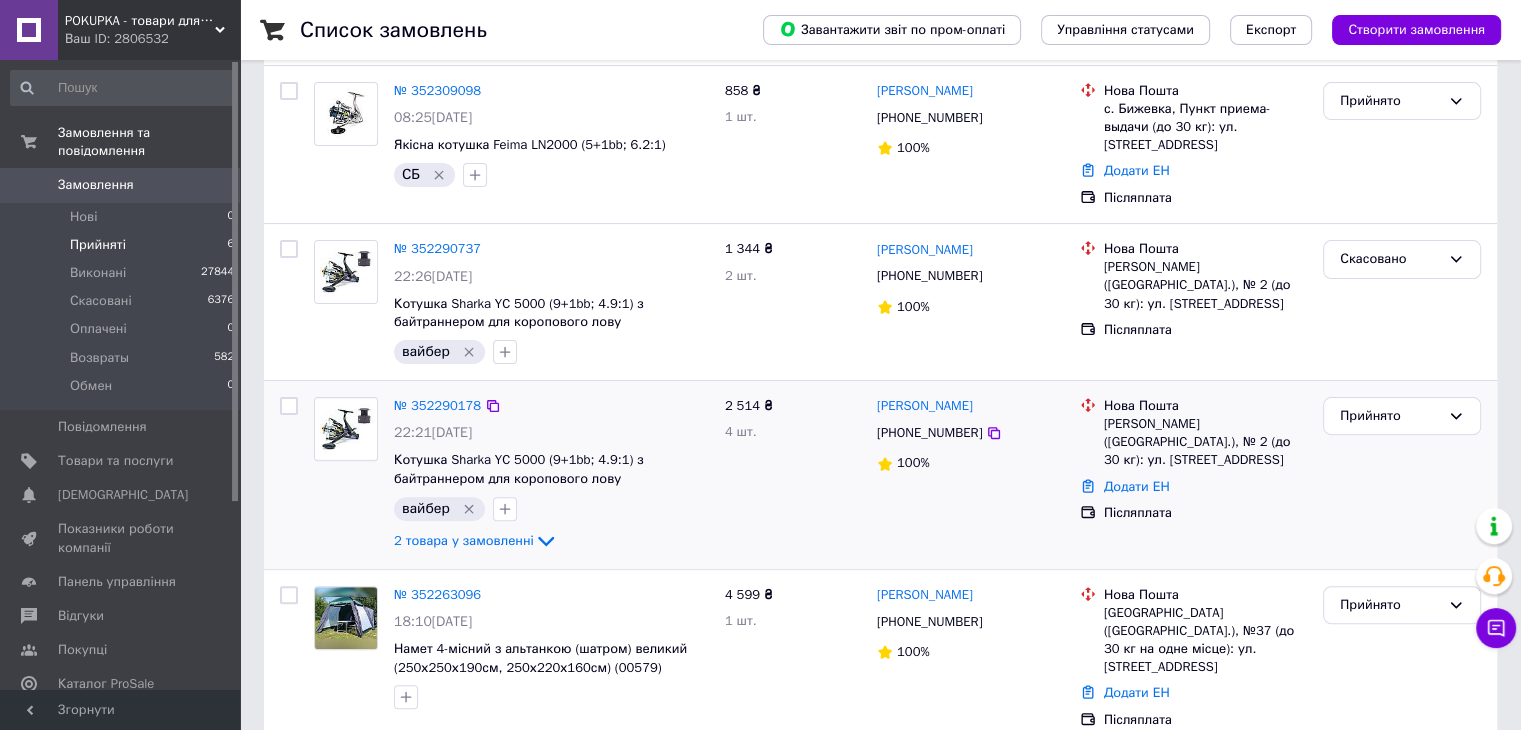 scroll, scrollTop: 554, scrollLeft: 0, axis: vertical 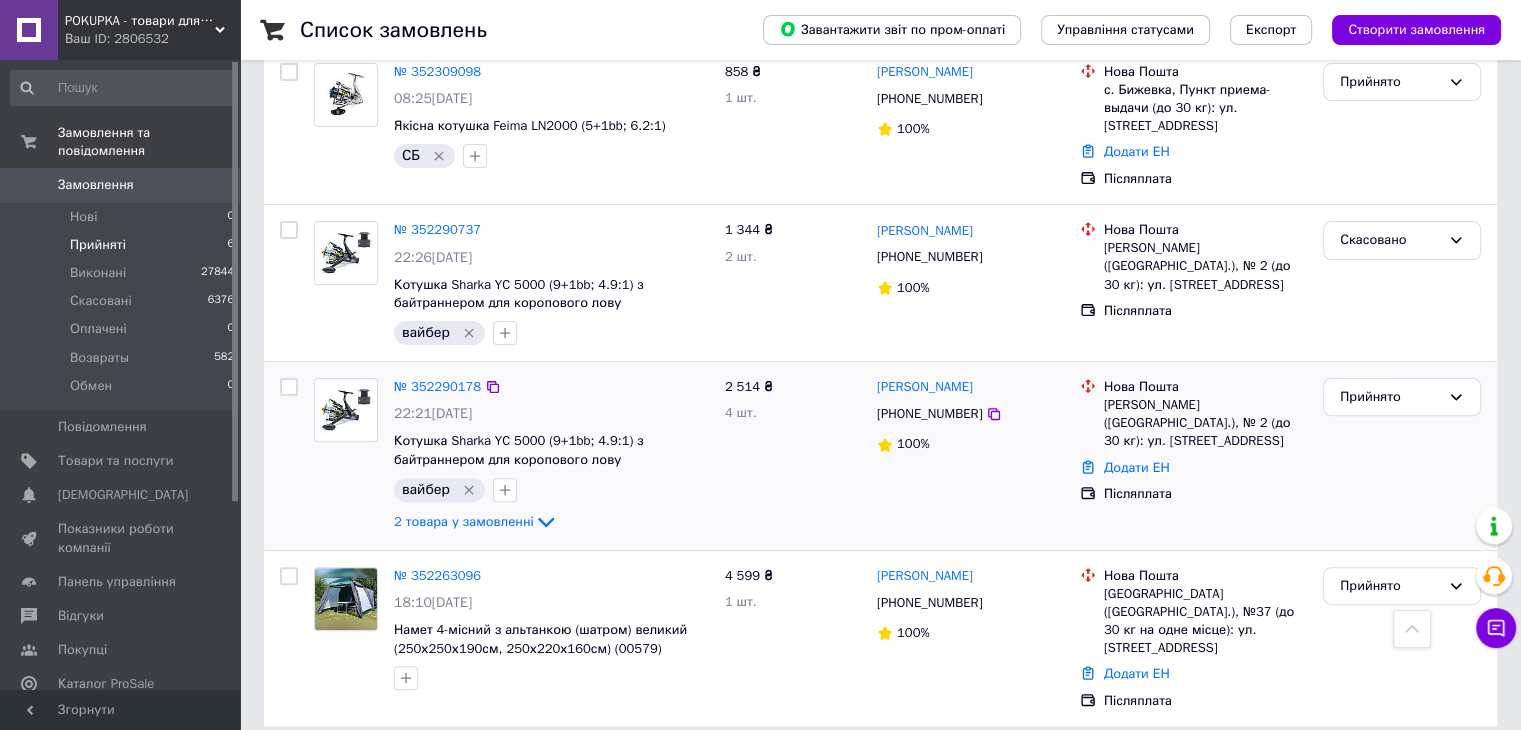 click 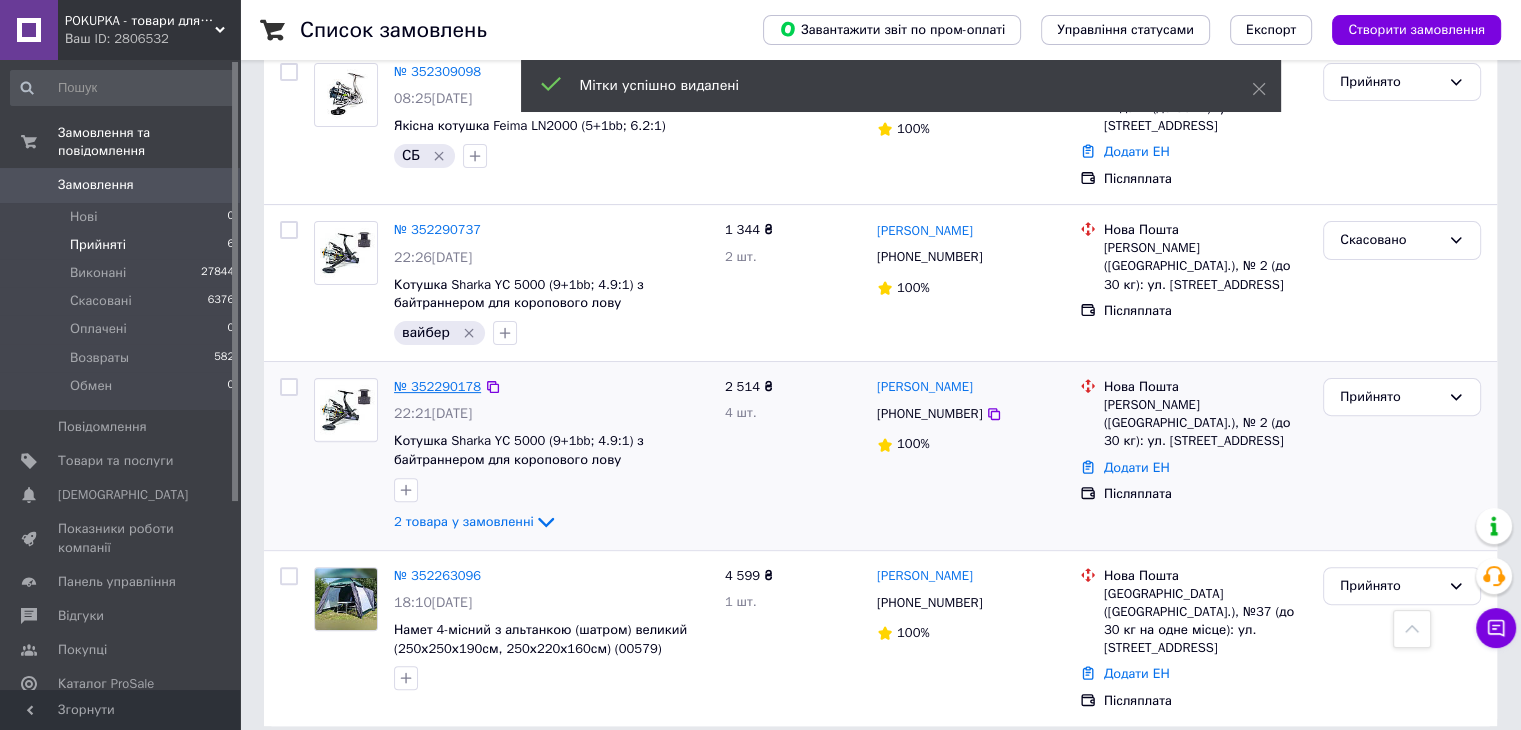 click on "№ 352290178" at bounding box center [437, 386] 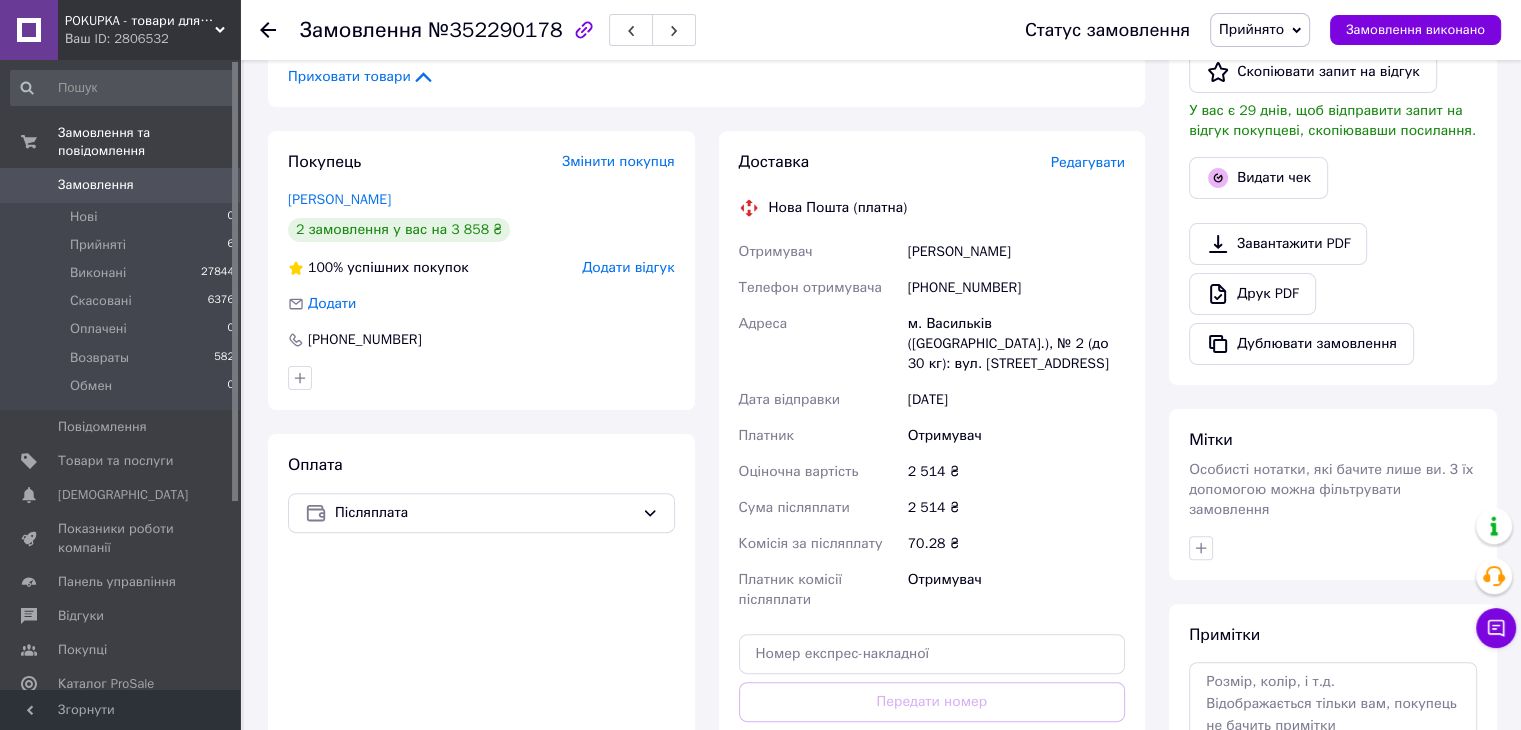 scroll, scrollTop: 600, scrollLeft: 0, axis: vertical 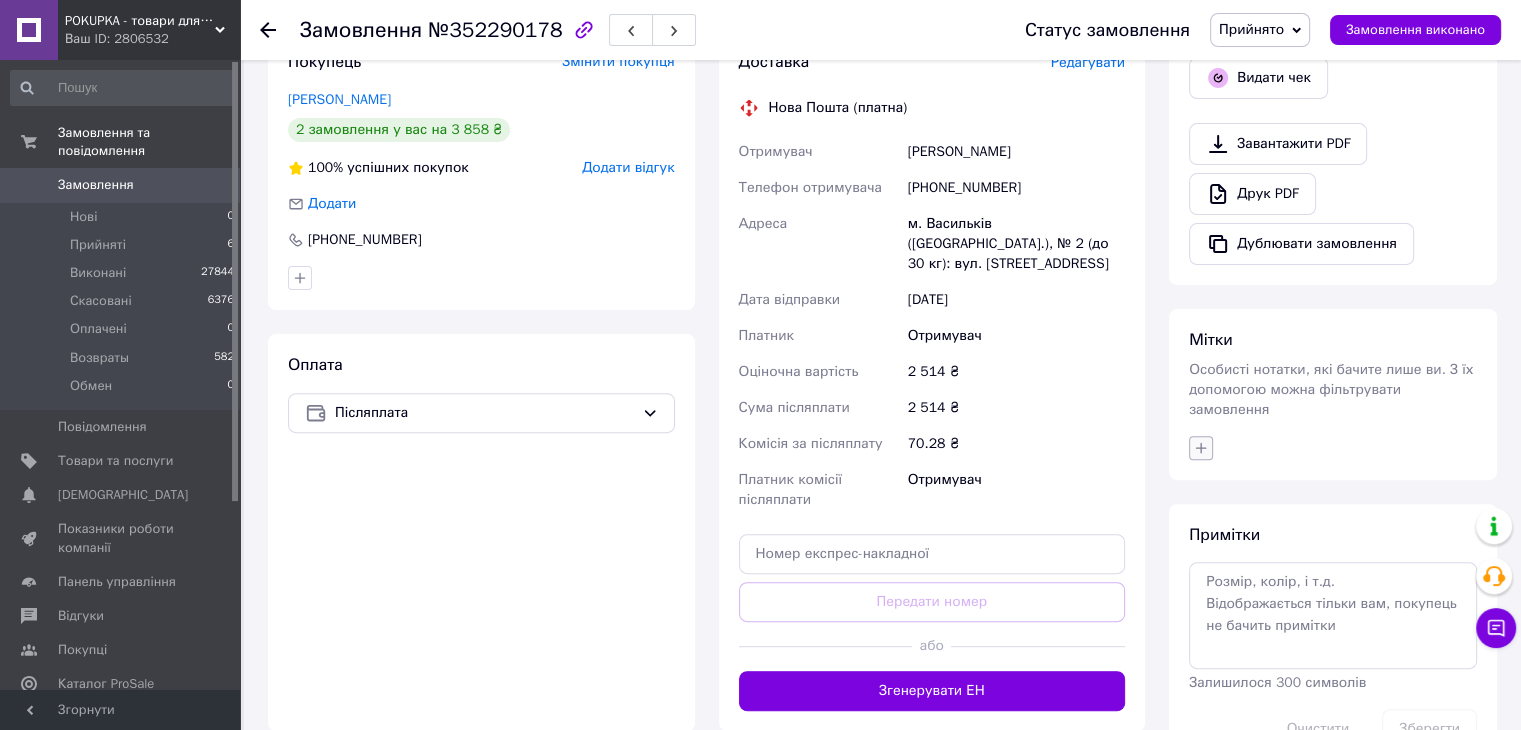 click 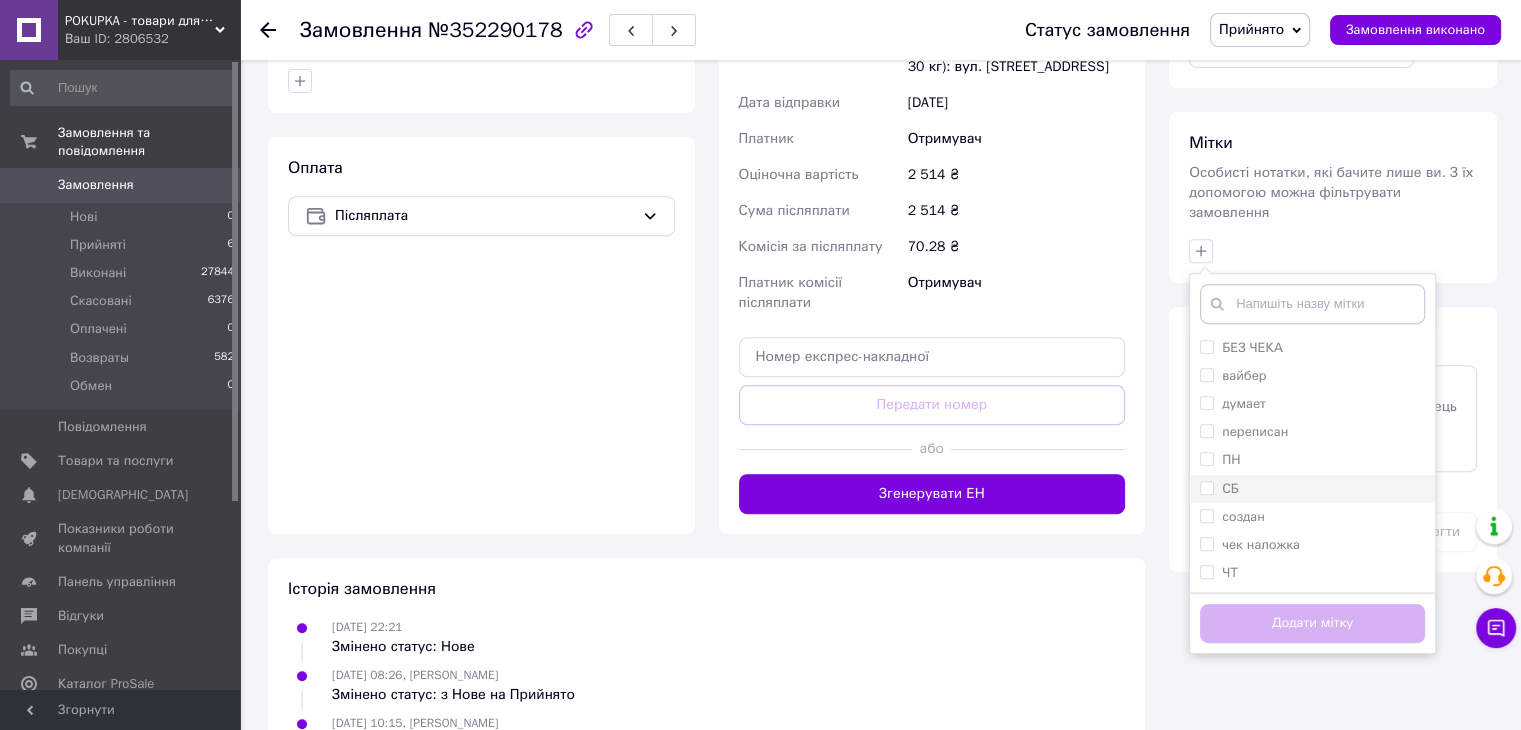 scroll, scrollTop: 800, scrollLeft: 0, axis: vertical 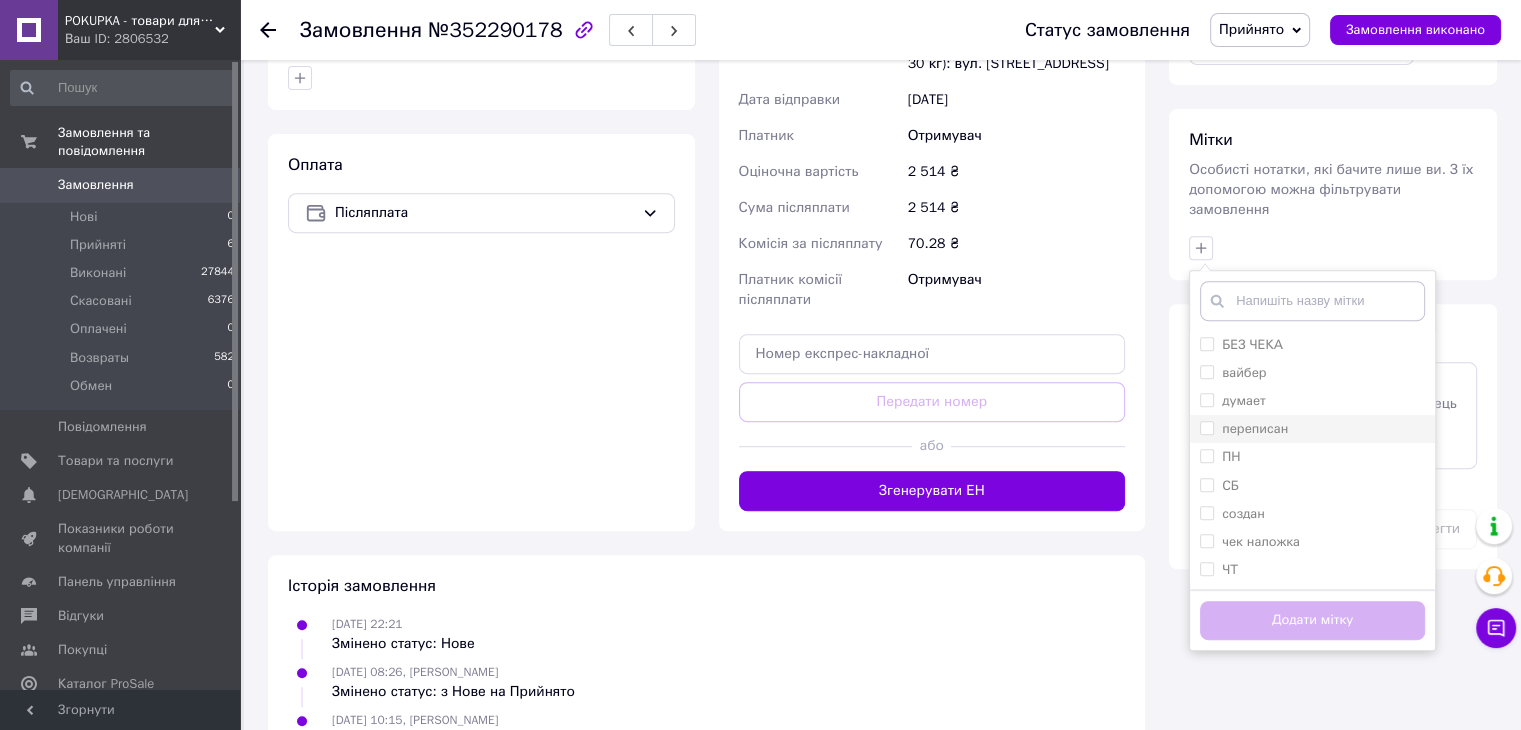 click on "переписан" at bounding box center [1206, 427] 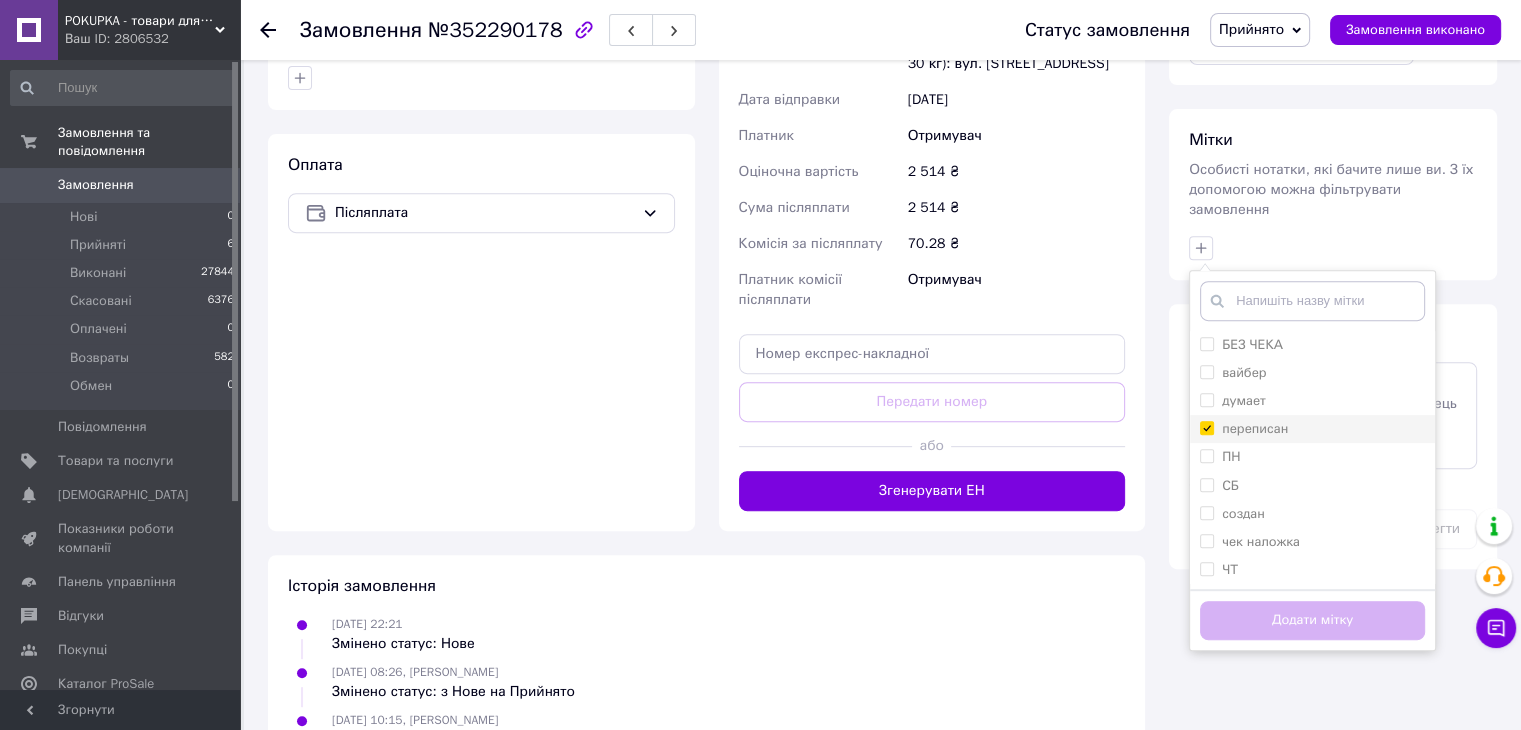 checkbox on "true" 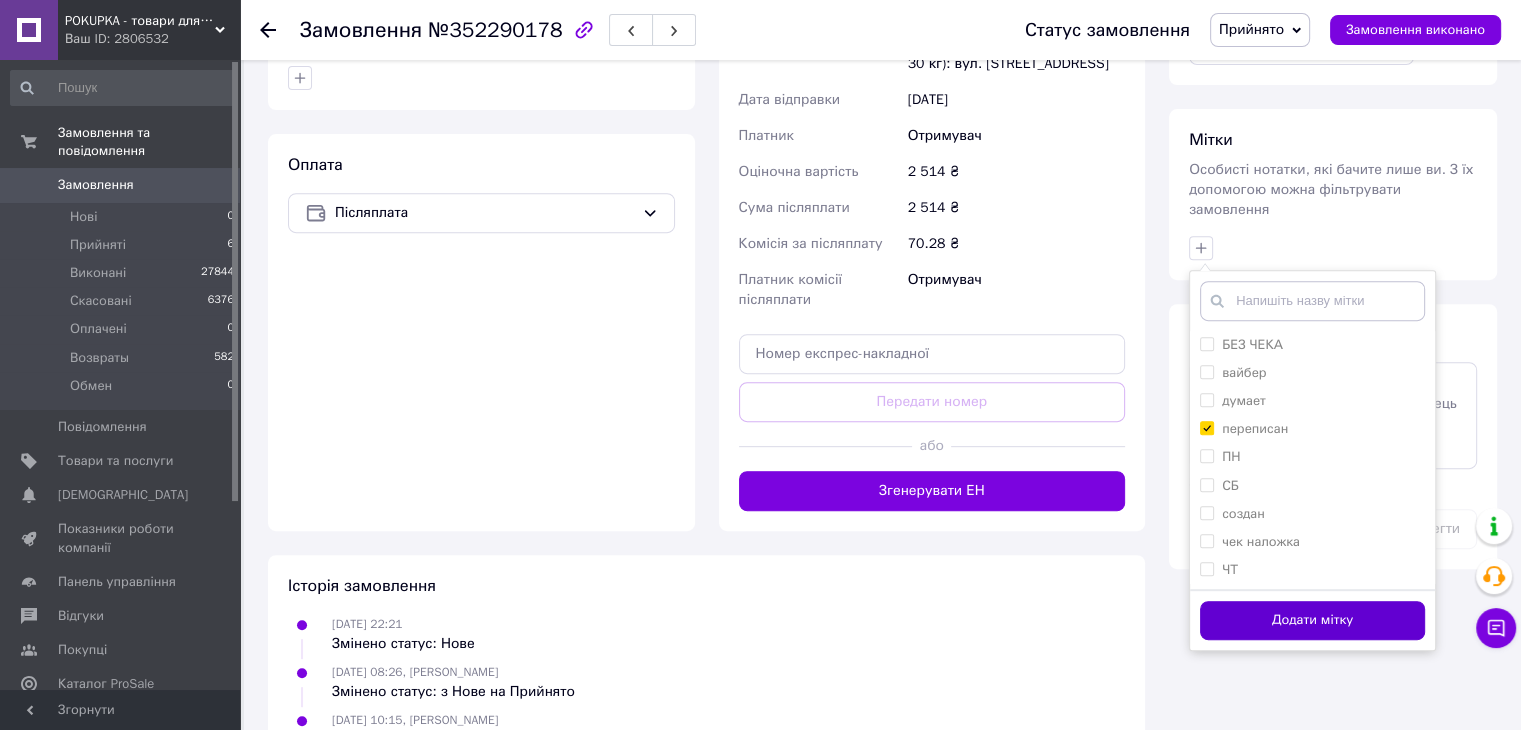 click on "Додати мітку" at bounding box center (1312, 619) 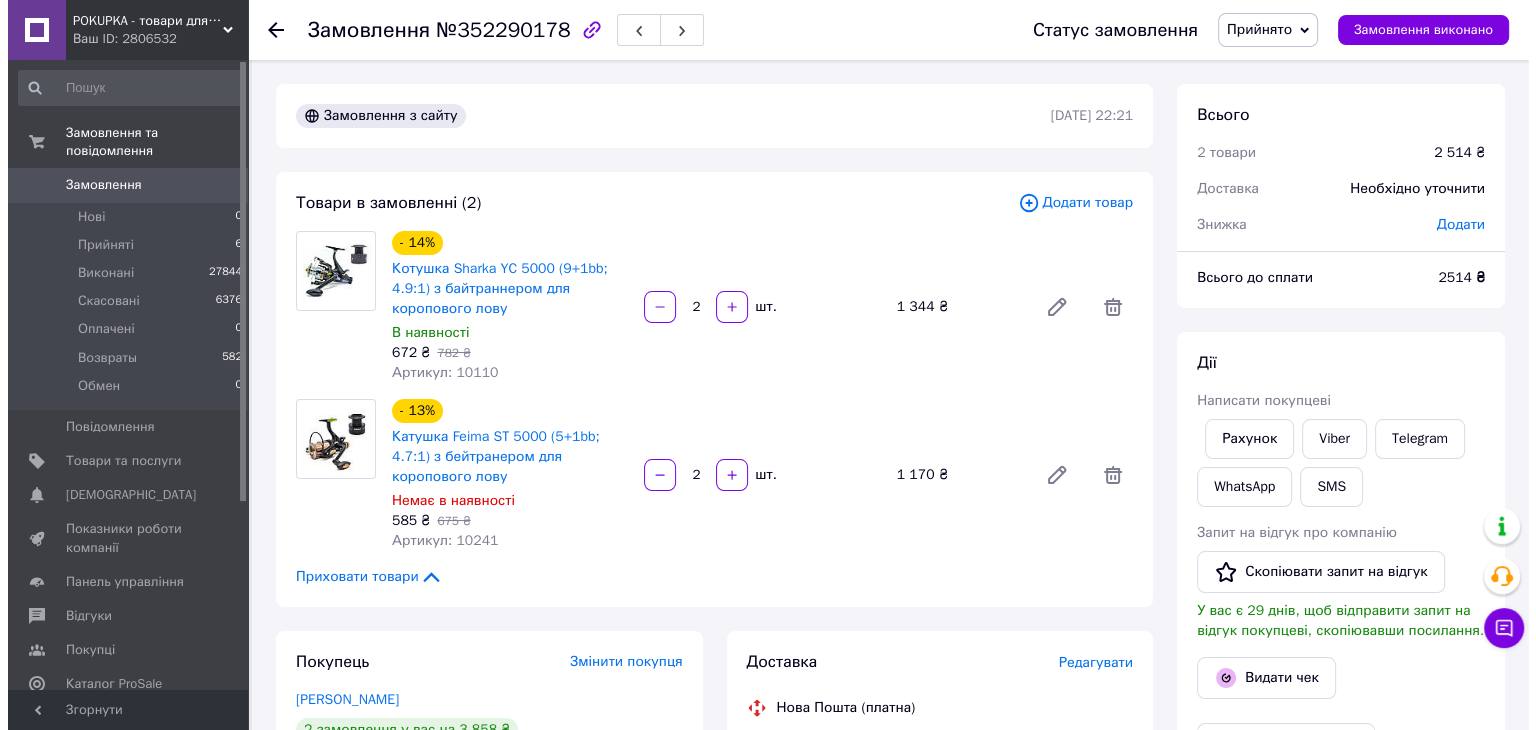 scroll, scrollTop: 200, scrollLeft: 0, axis: vertical 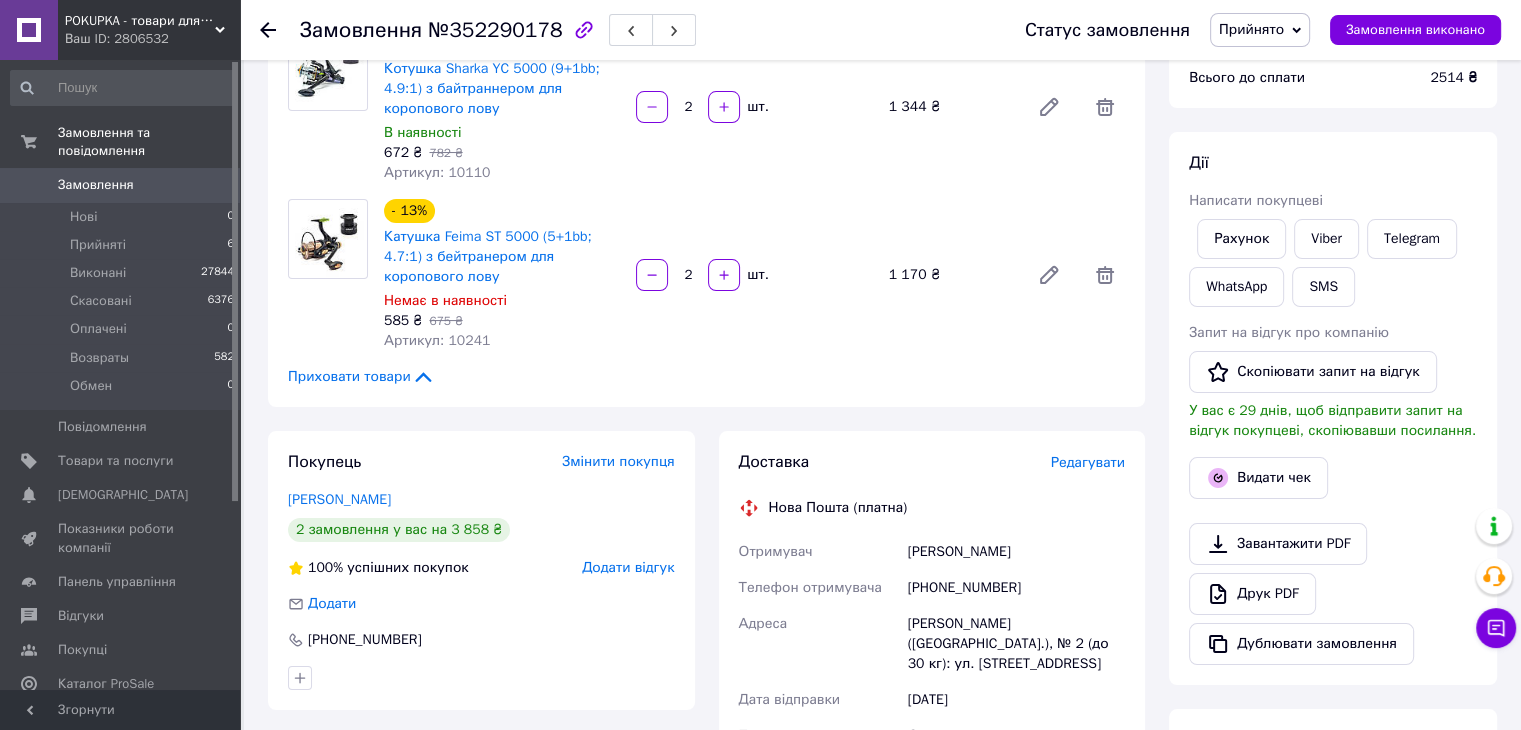 click on "Редагувати" at bounding box center (1088, 462) 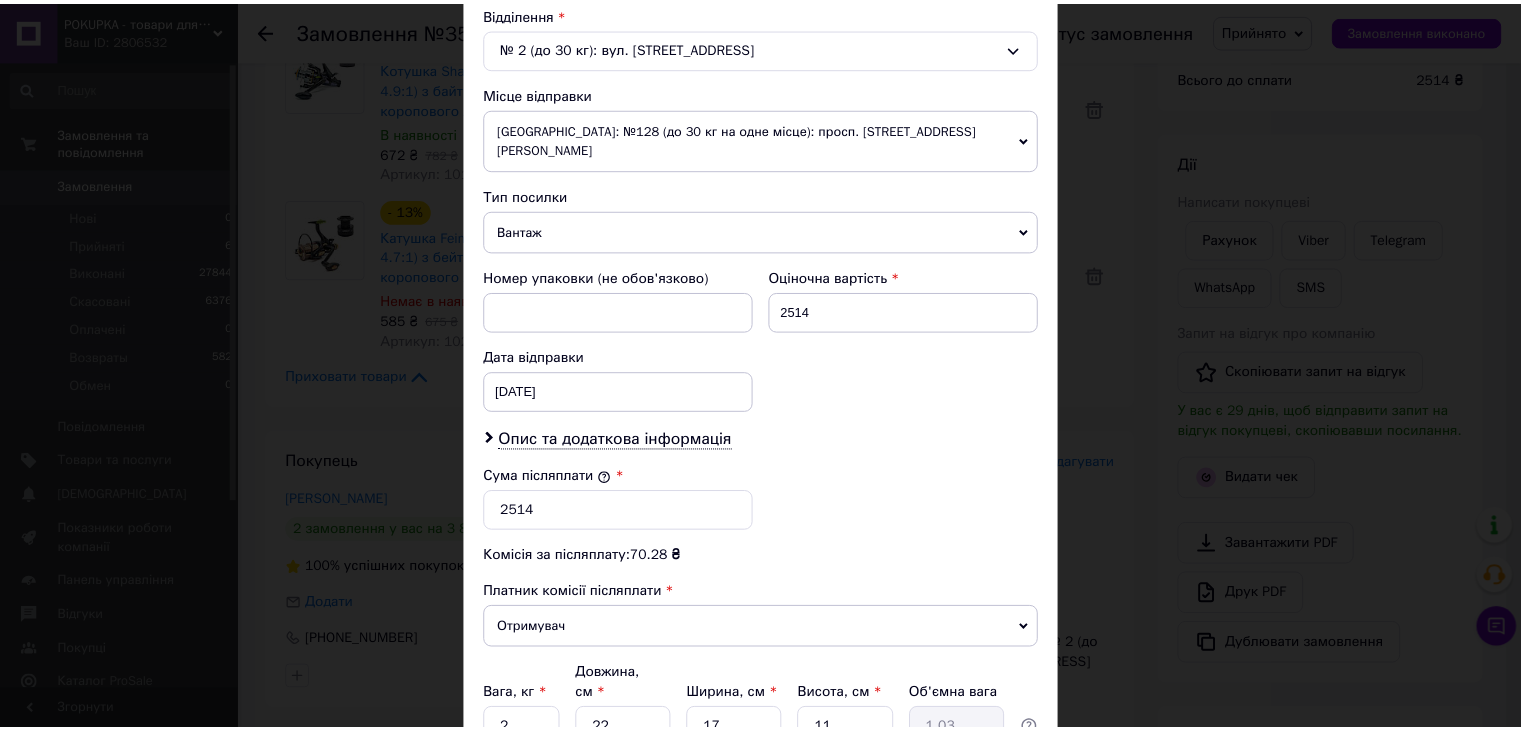 scroll, scrollTop: 790, scrollLeft: 0, axis: vertical 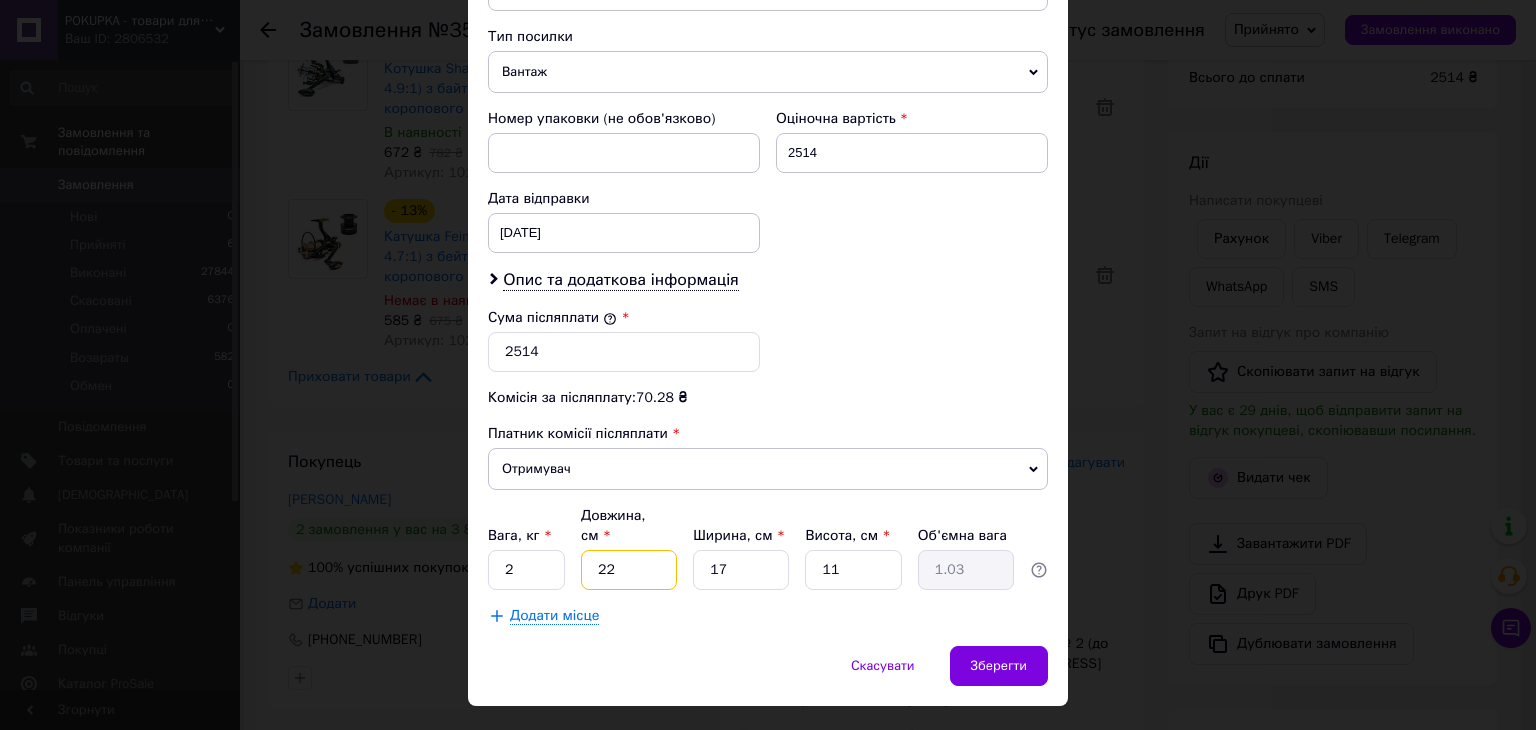 click on "22" at bounding box center (629, 570) 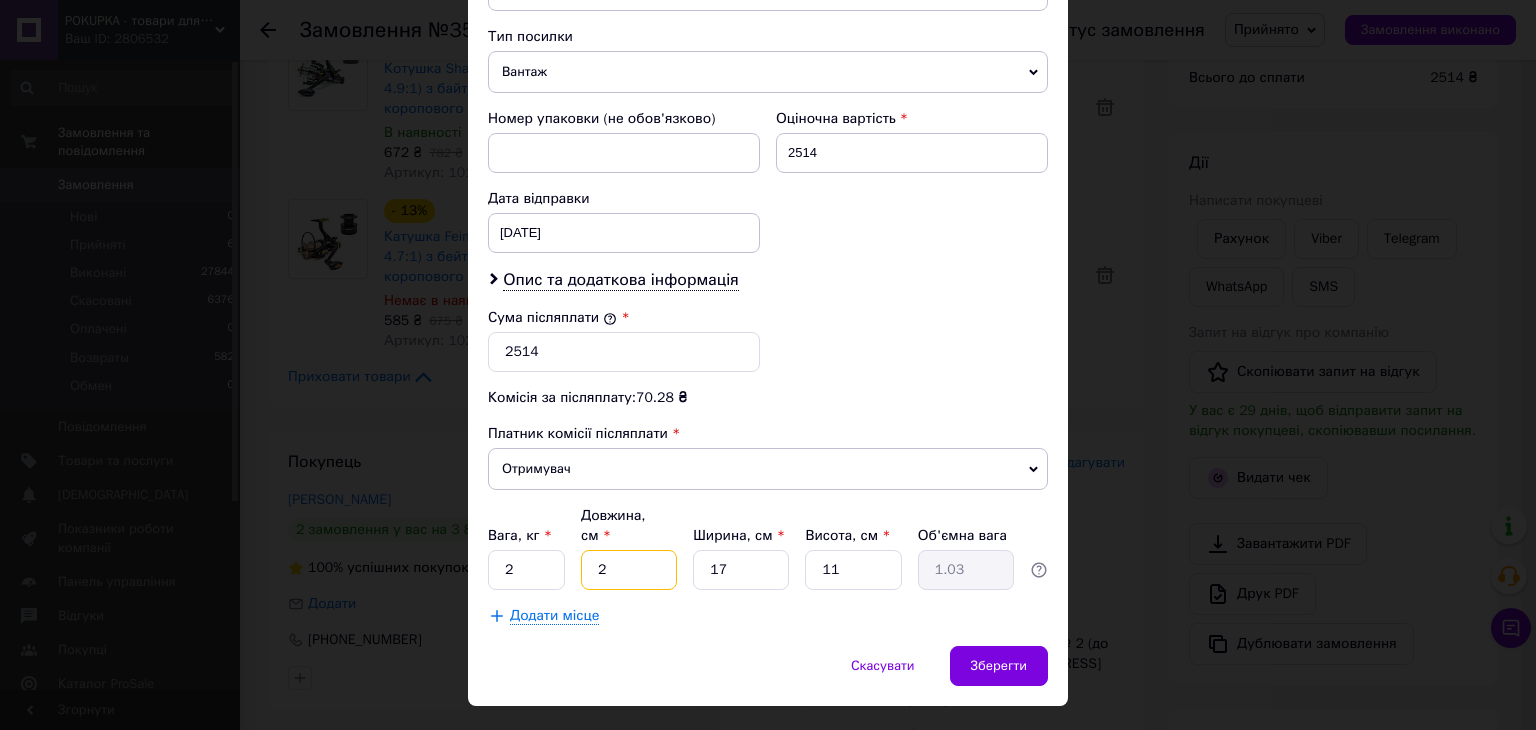 type on "0.1" 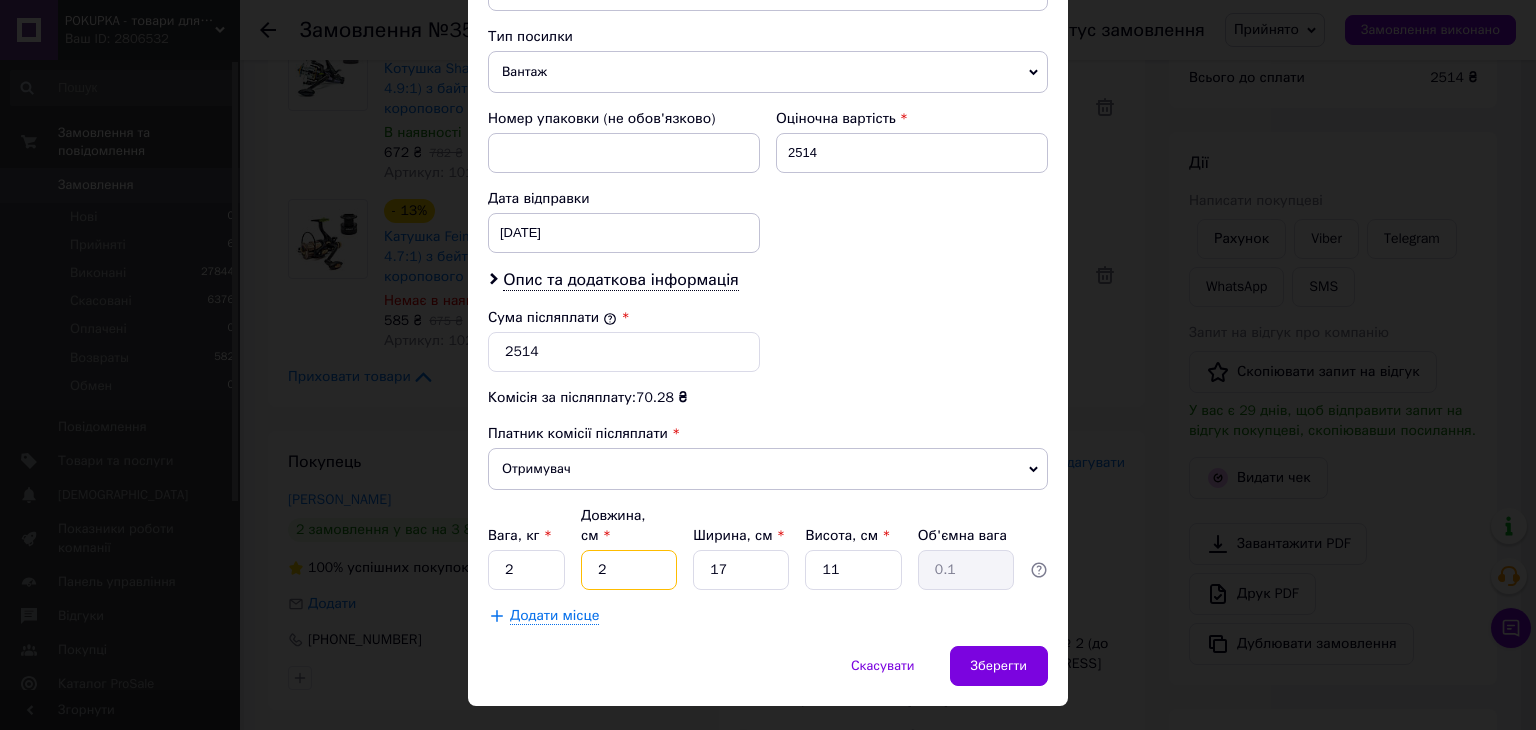 type 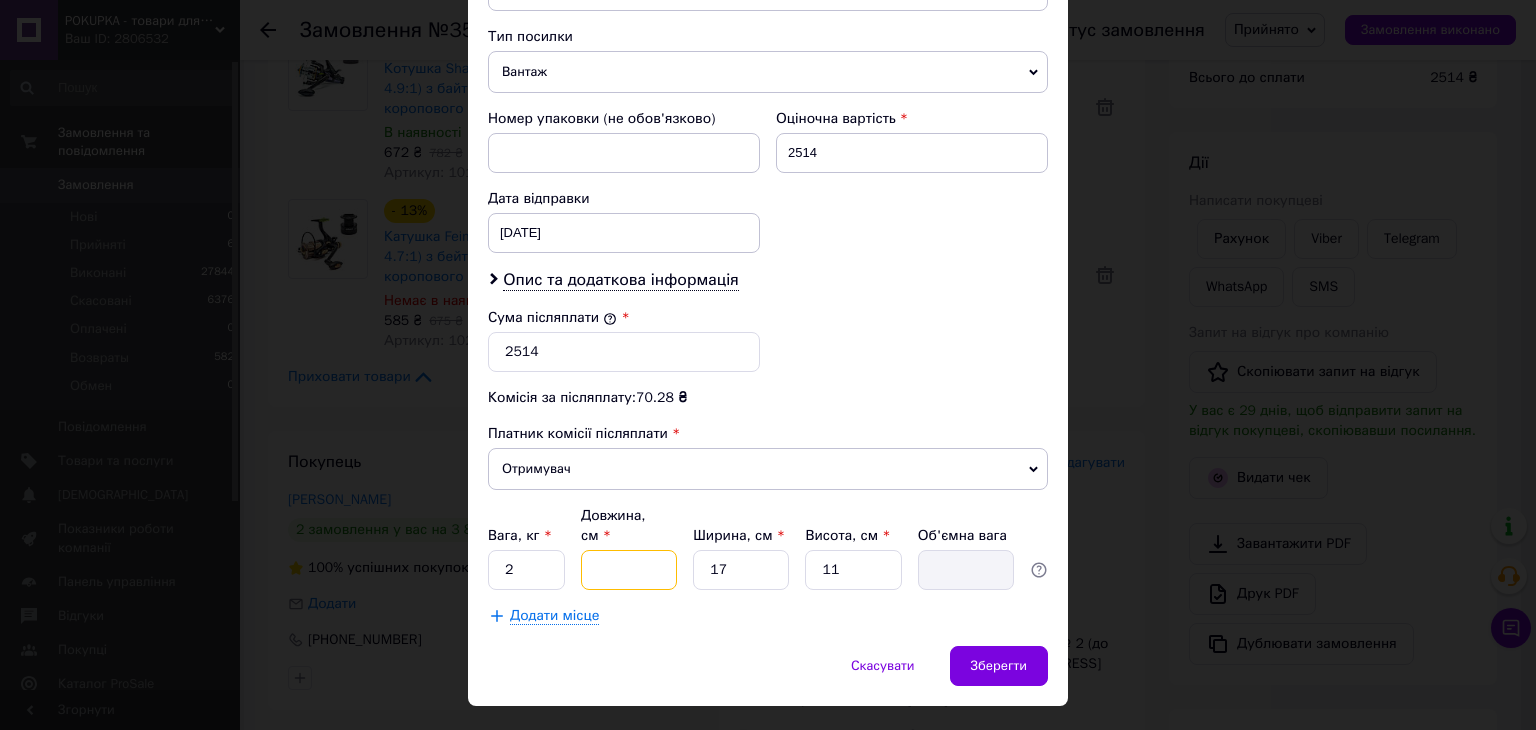 type on "3" 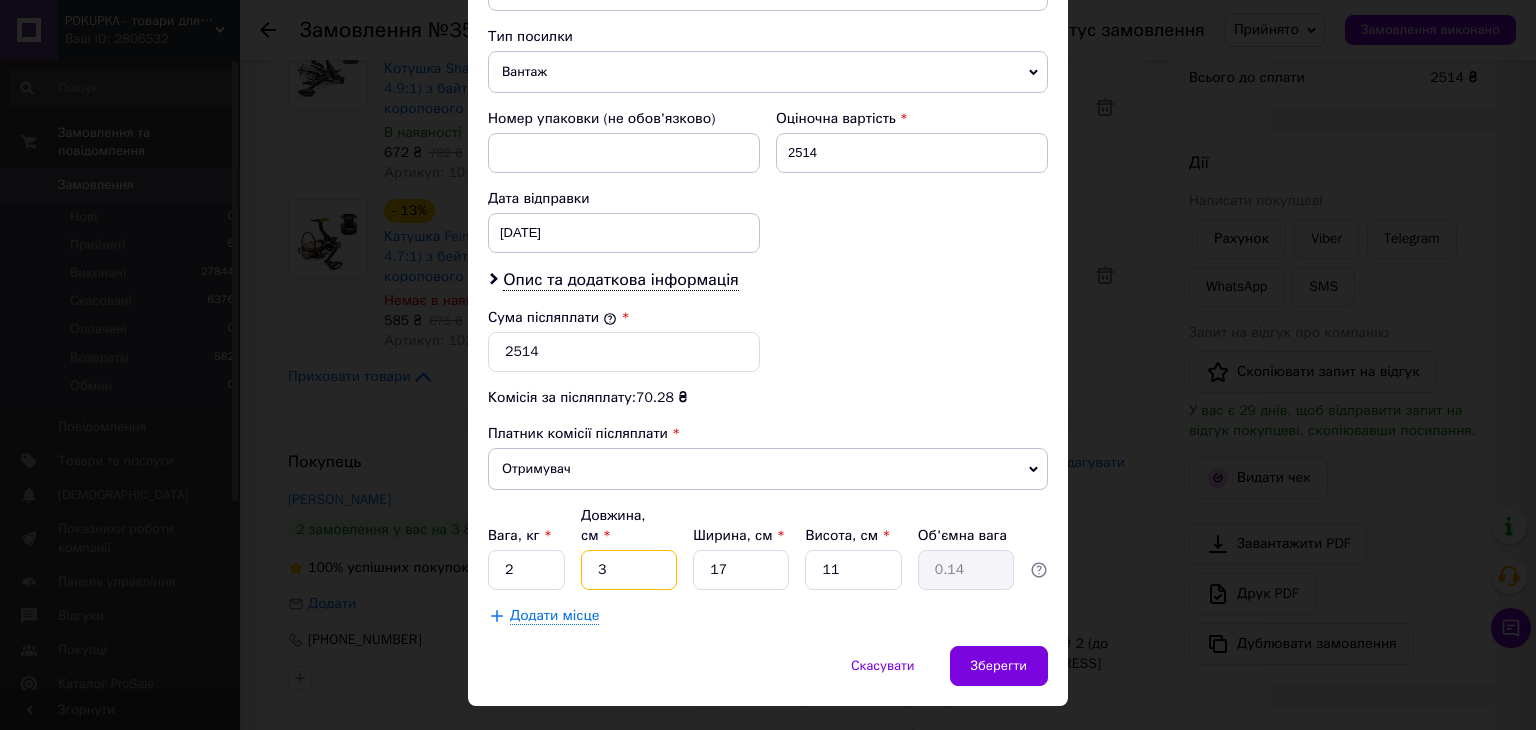 type on "36" 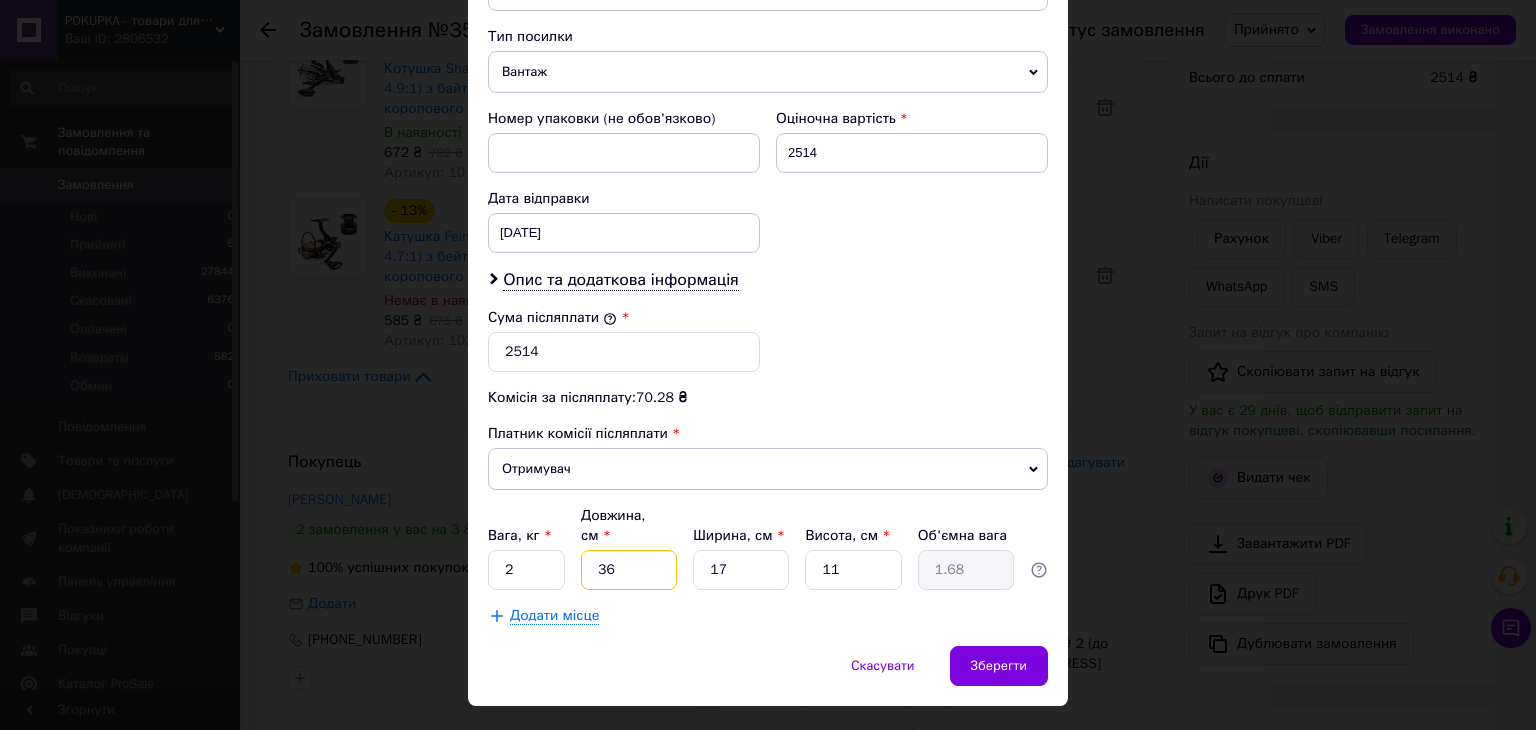 type on "36" 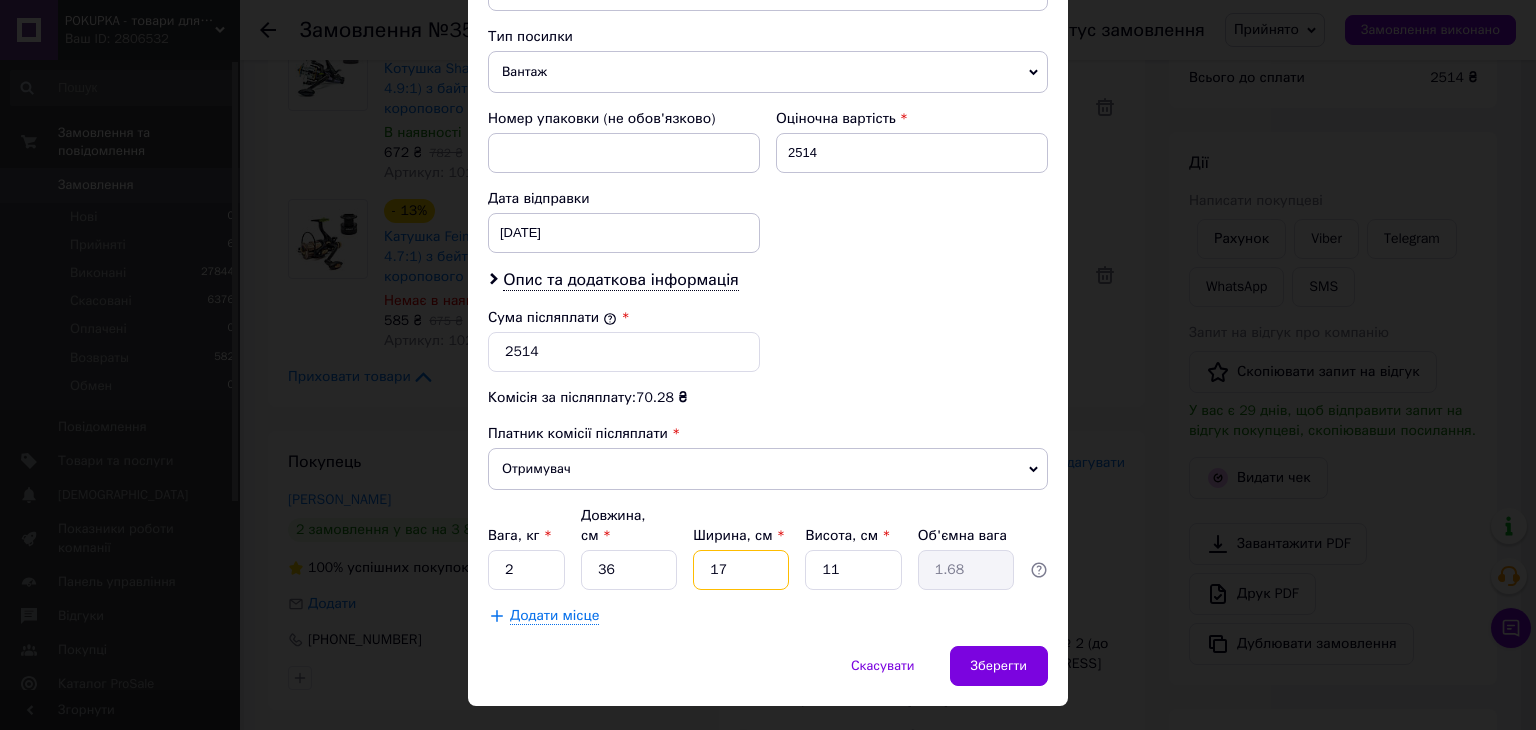 click on "17" at bounding box center (741, 570) 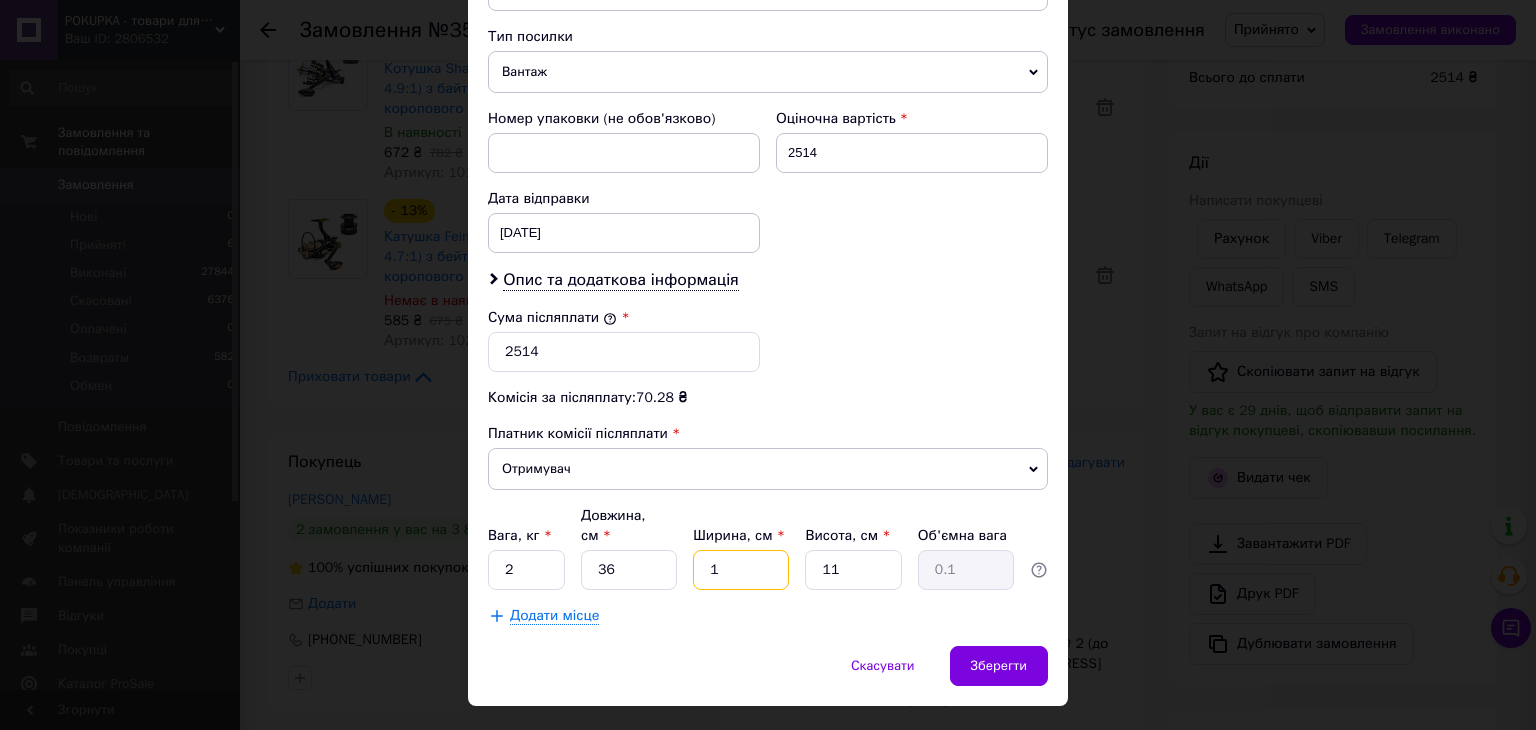 type 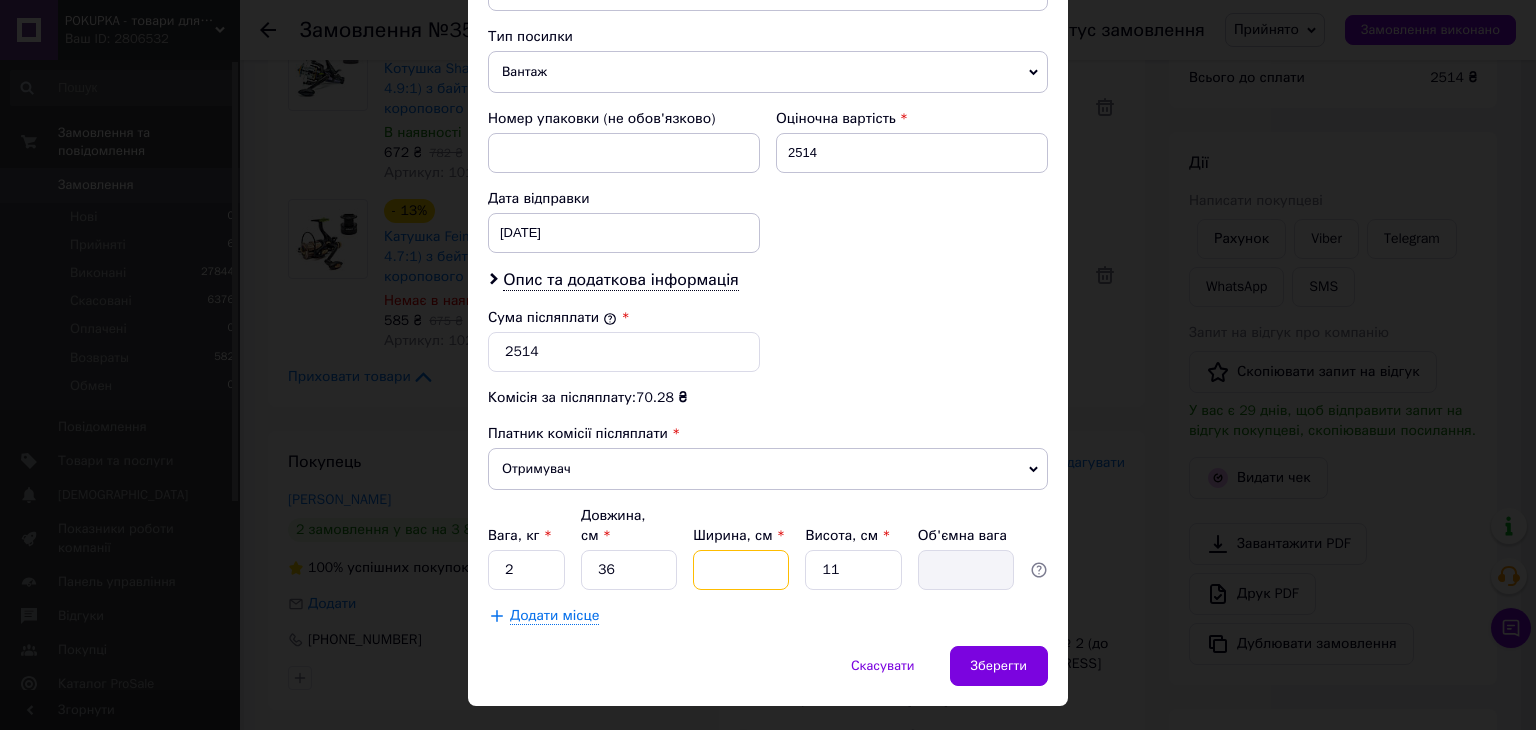 type on "2" 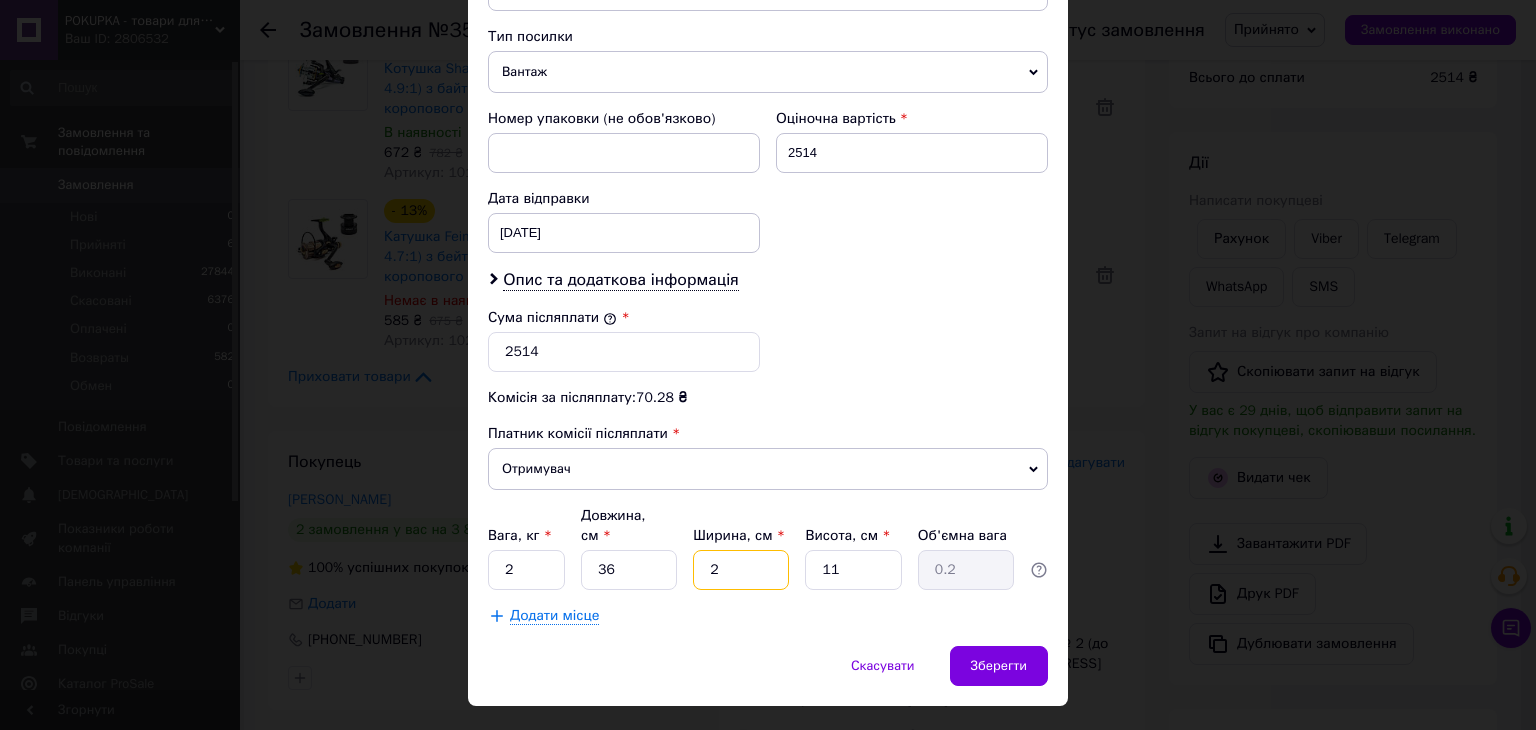 type on "22" 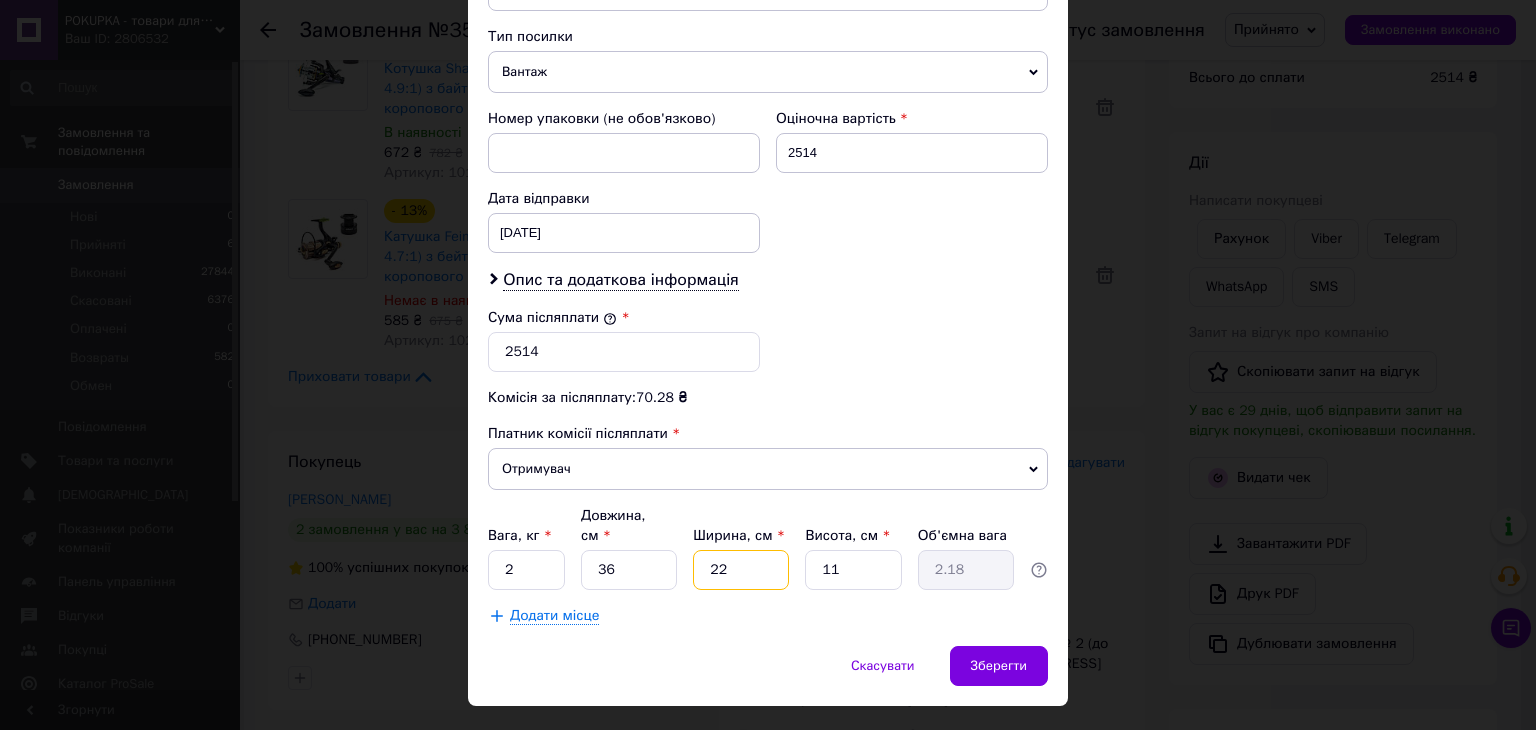 type on "22" 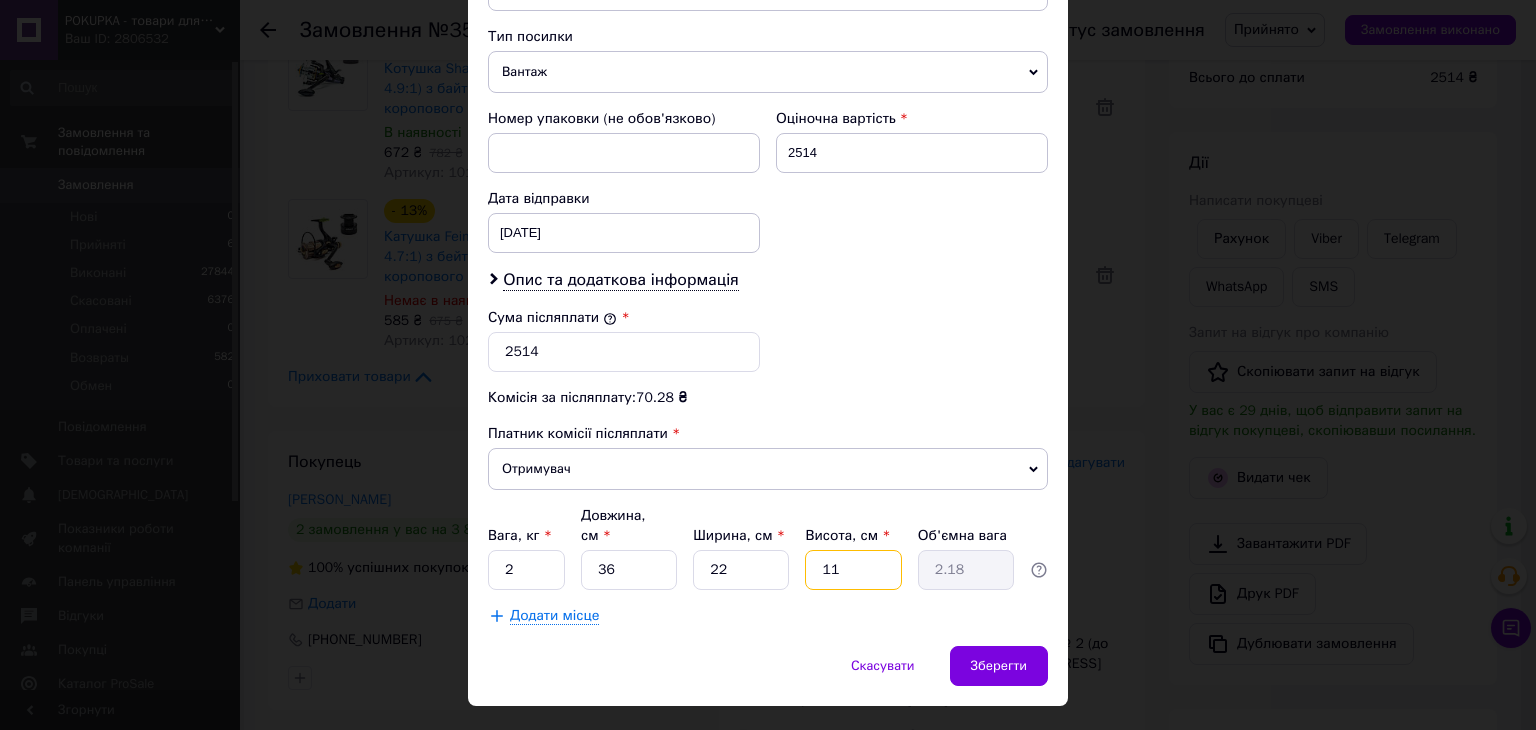 click on "11" at bounding box center (853, 570) 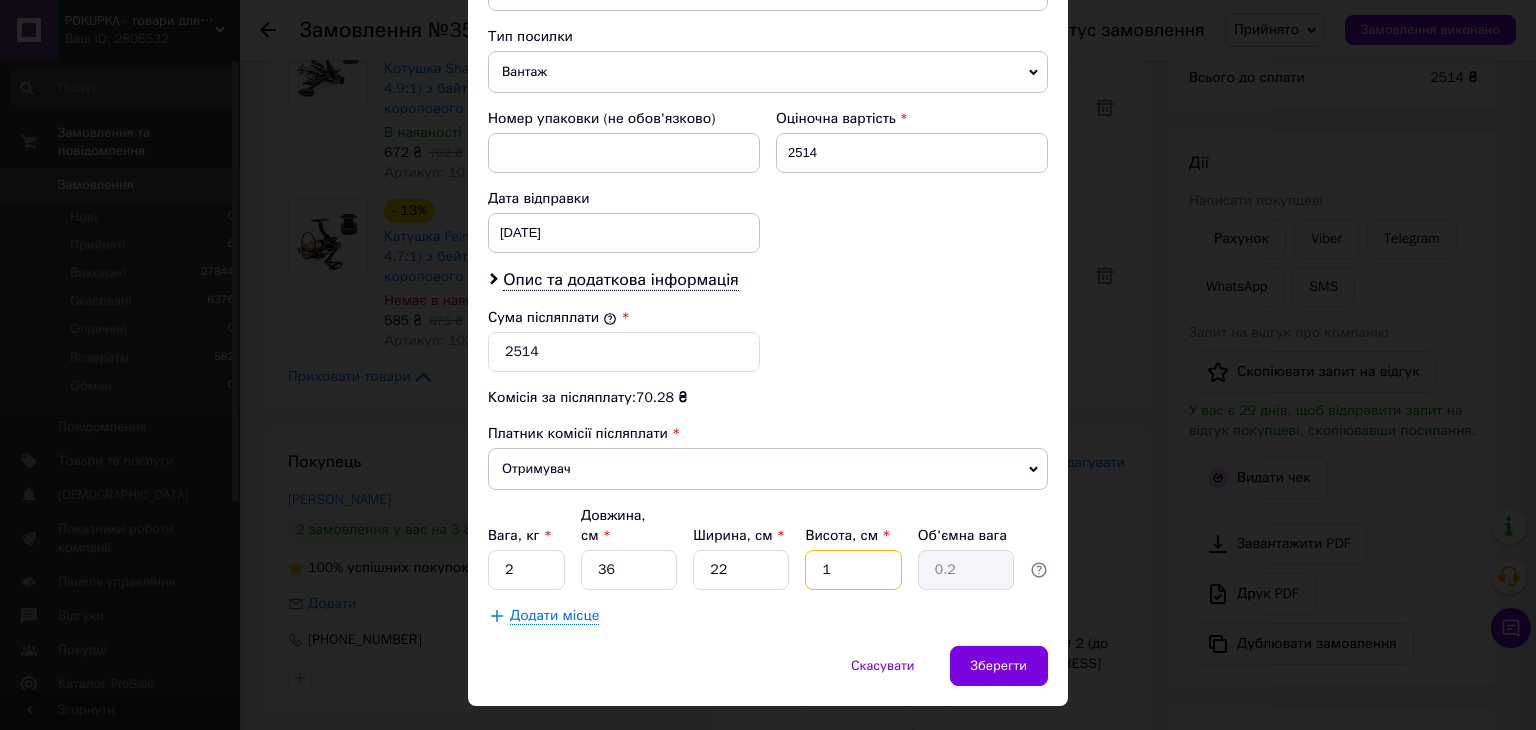 type on "16" 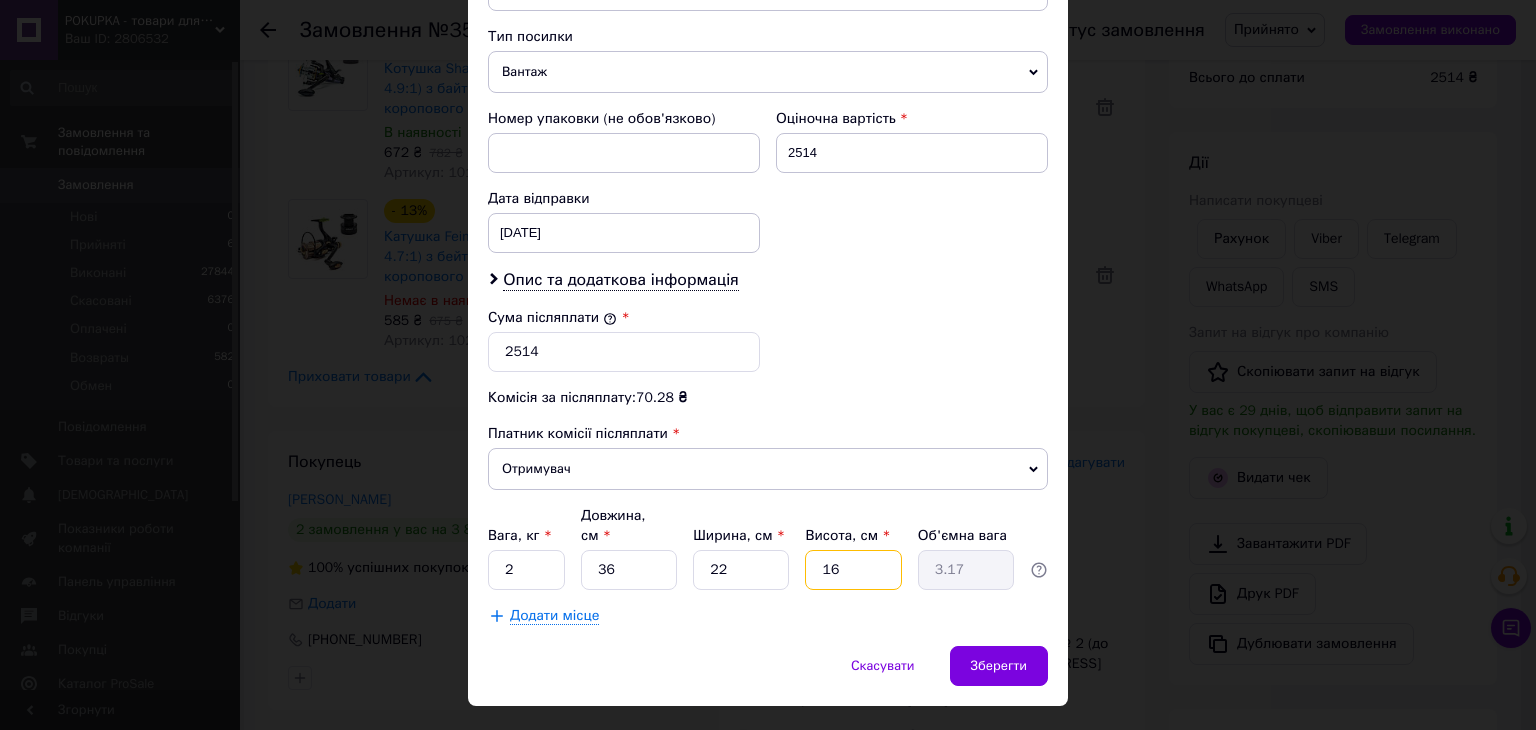 type on "16" 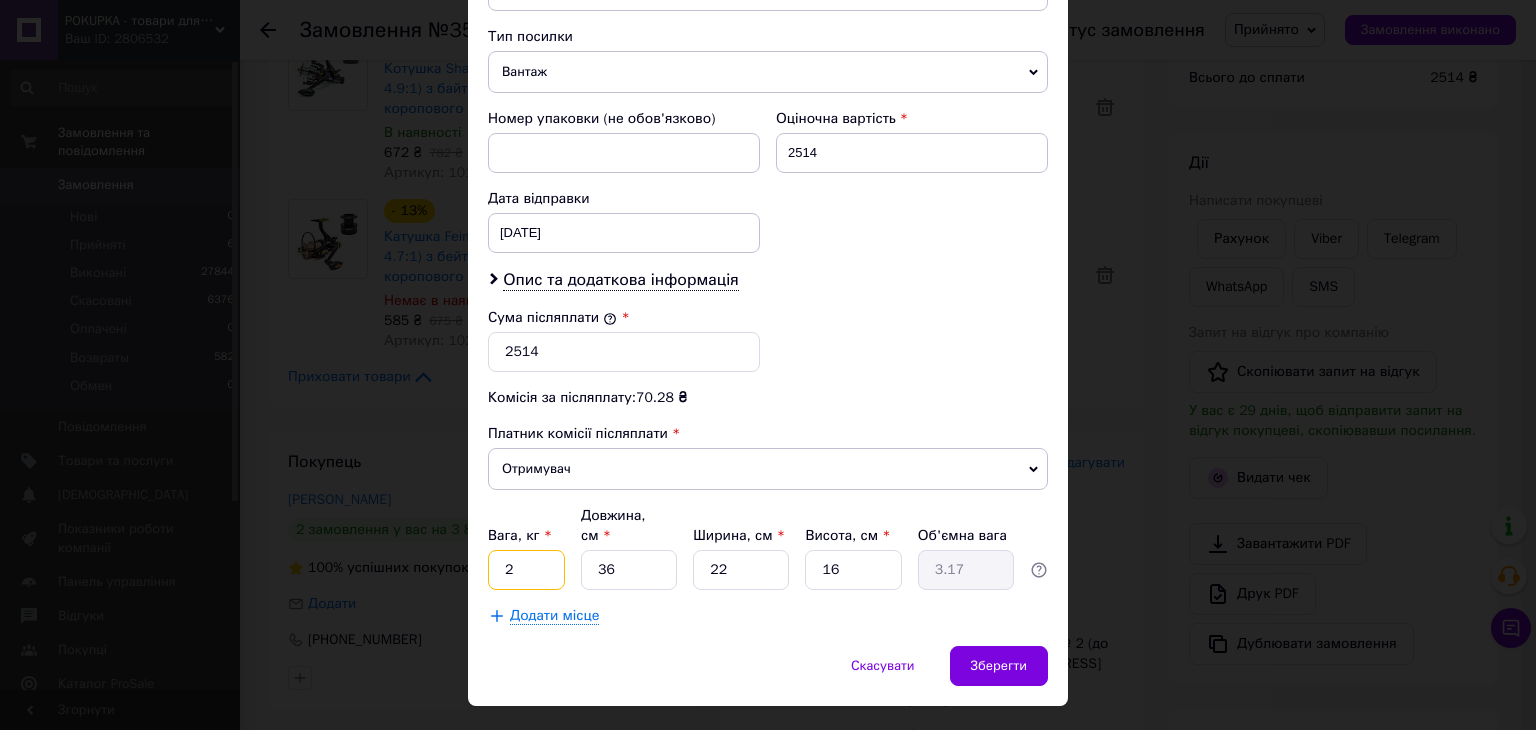 click on "2" at bounding box center (526, 570) 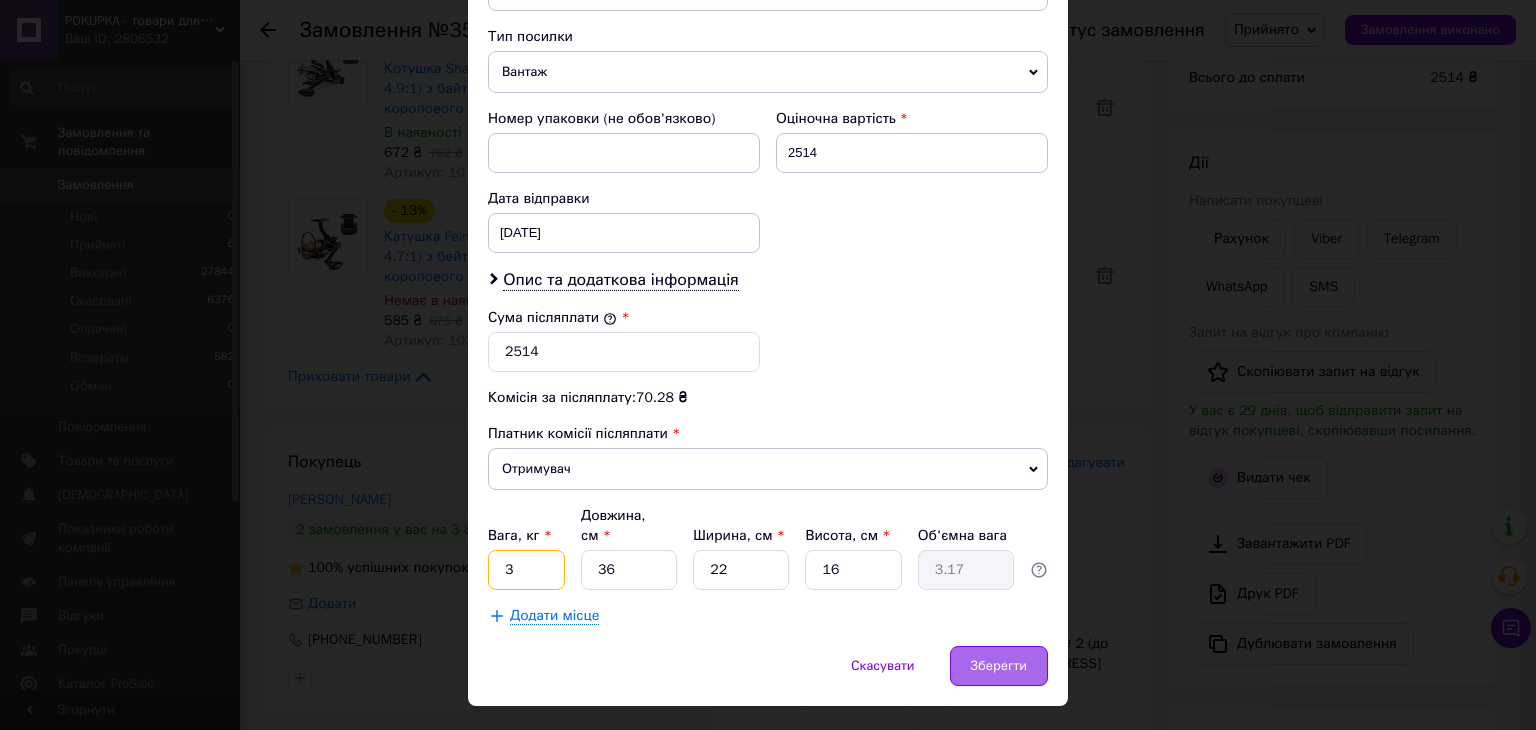 type on "3" 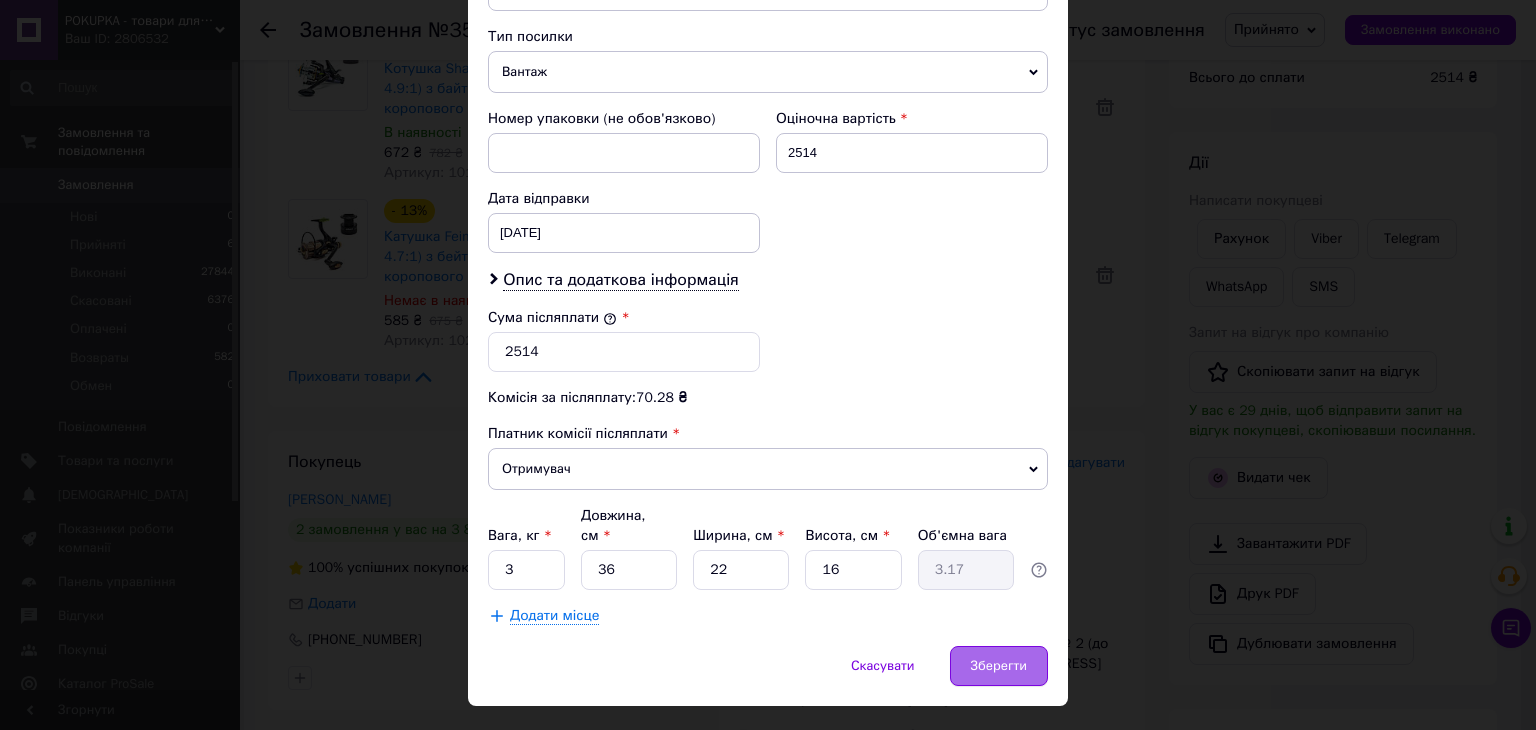 click on "Зберегти" at bounding box center [999, 666] 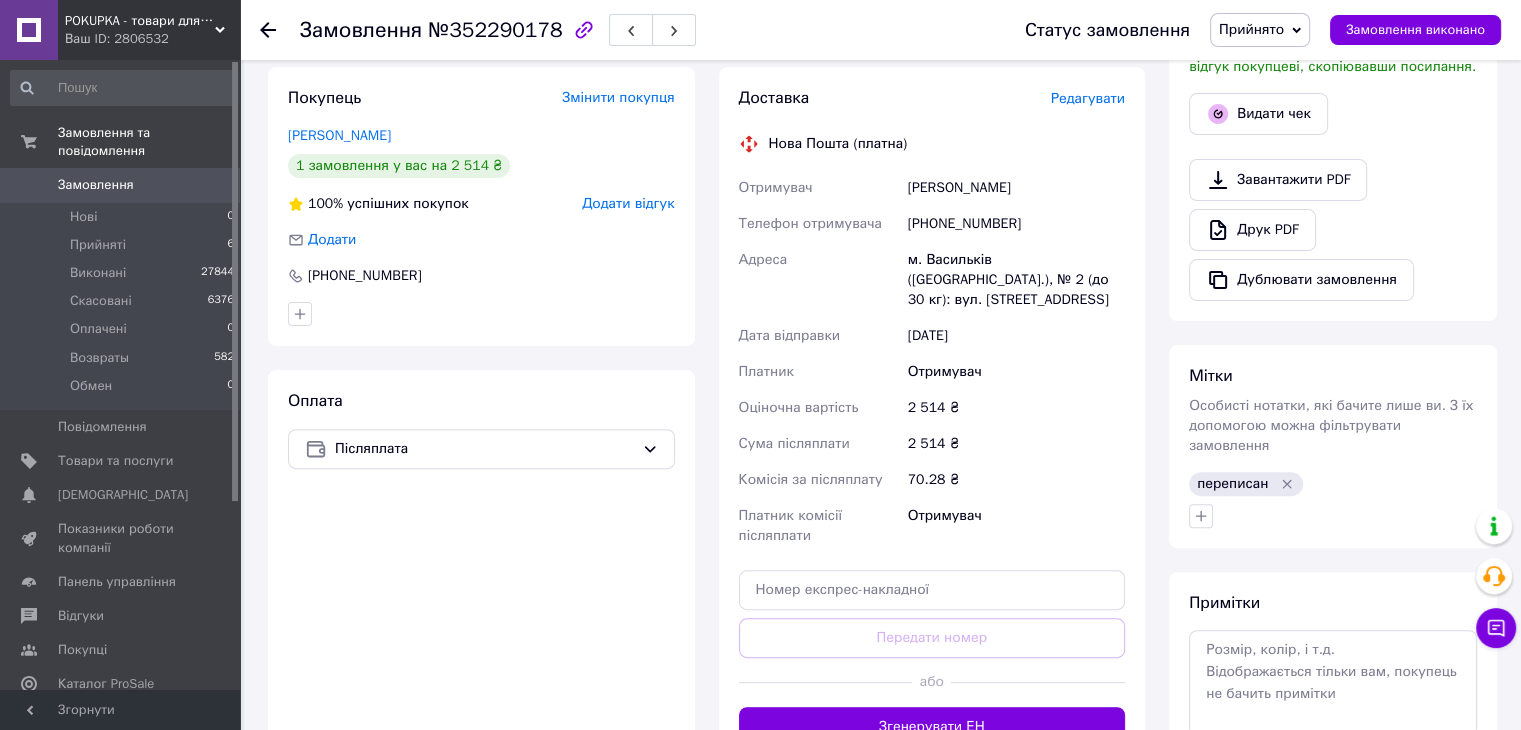 scroll, scrollTop: 600, scrollLeft: 0, axis: vertical 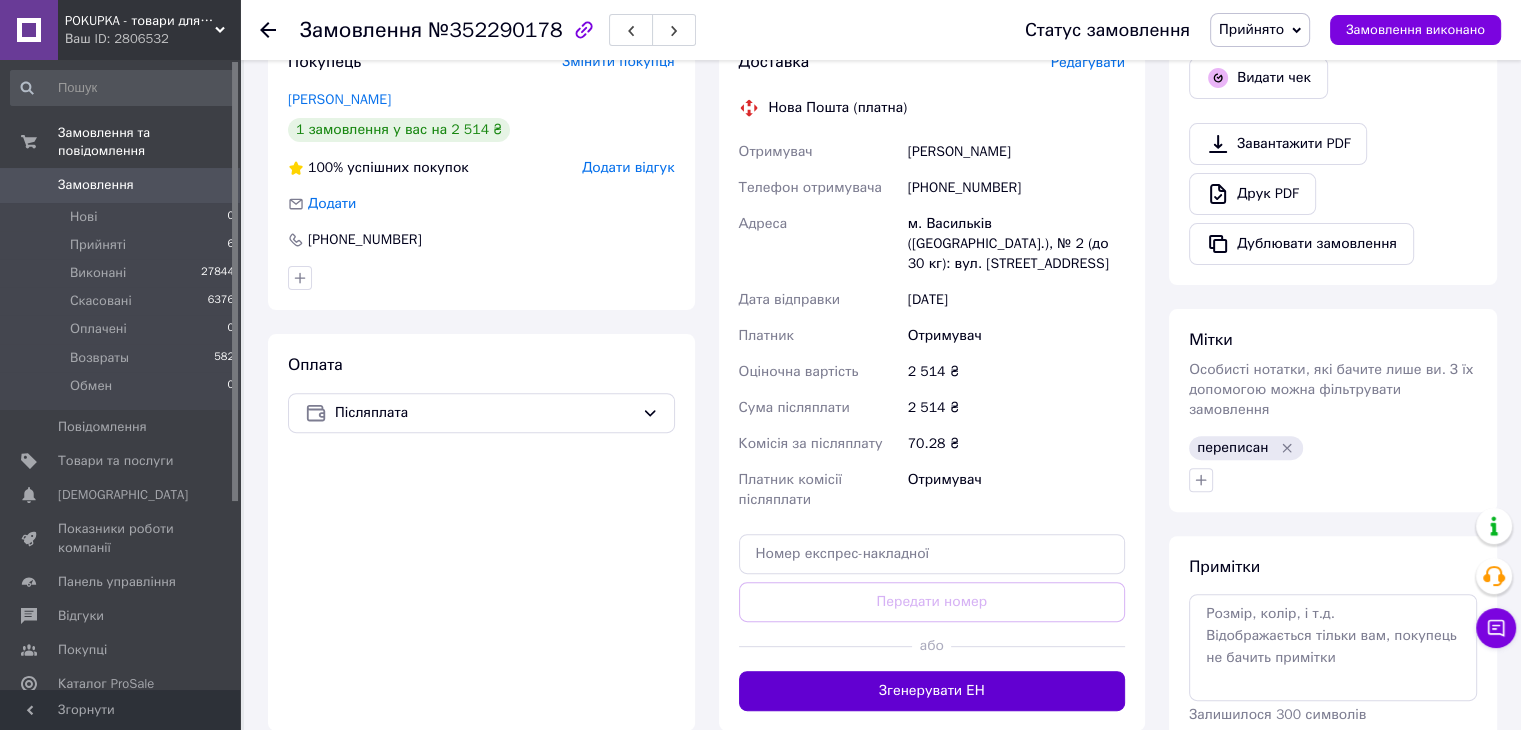 click on "Згенерувати ЕН" at bounding box center [932, 691] 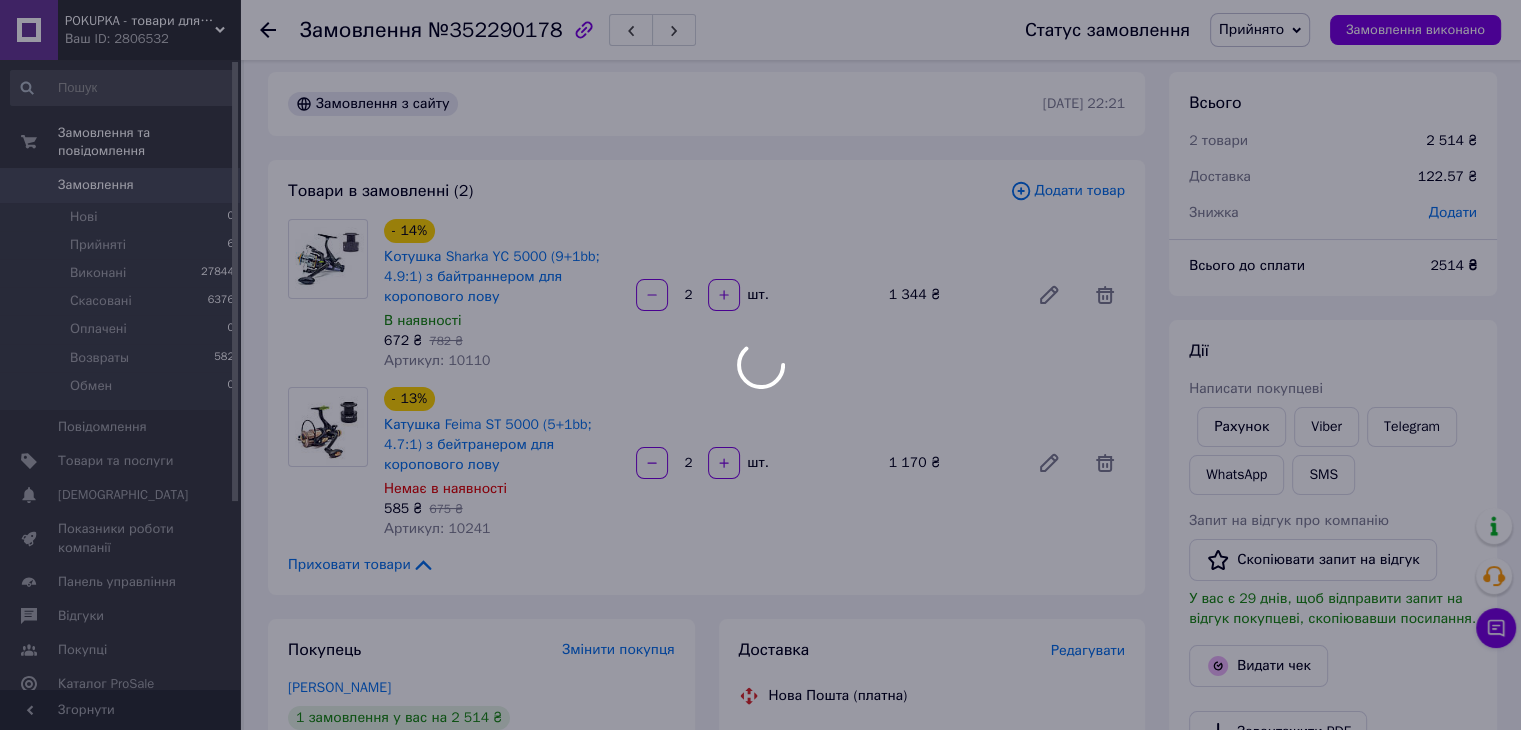 scroll, scrollTop: 100, scrollLeft: 0, axis: vertical 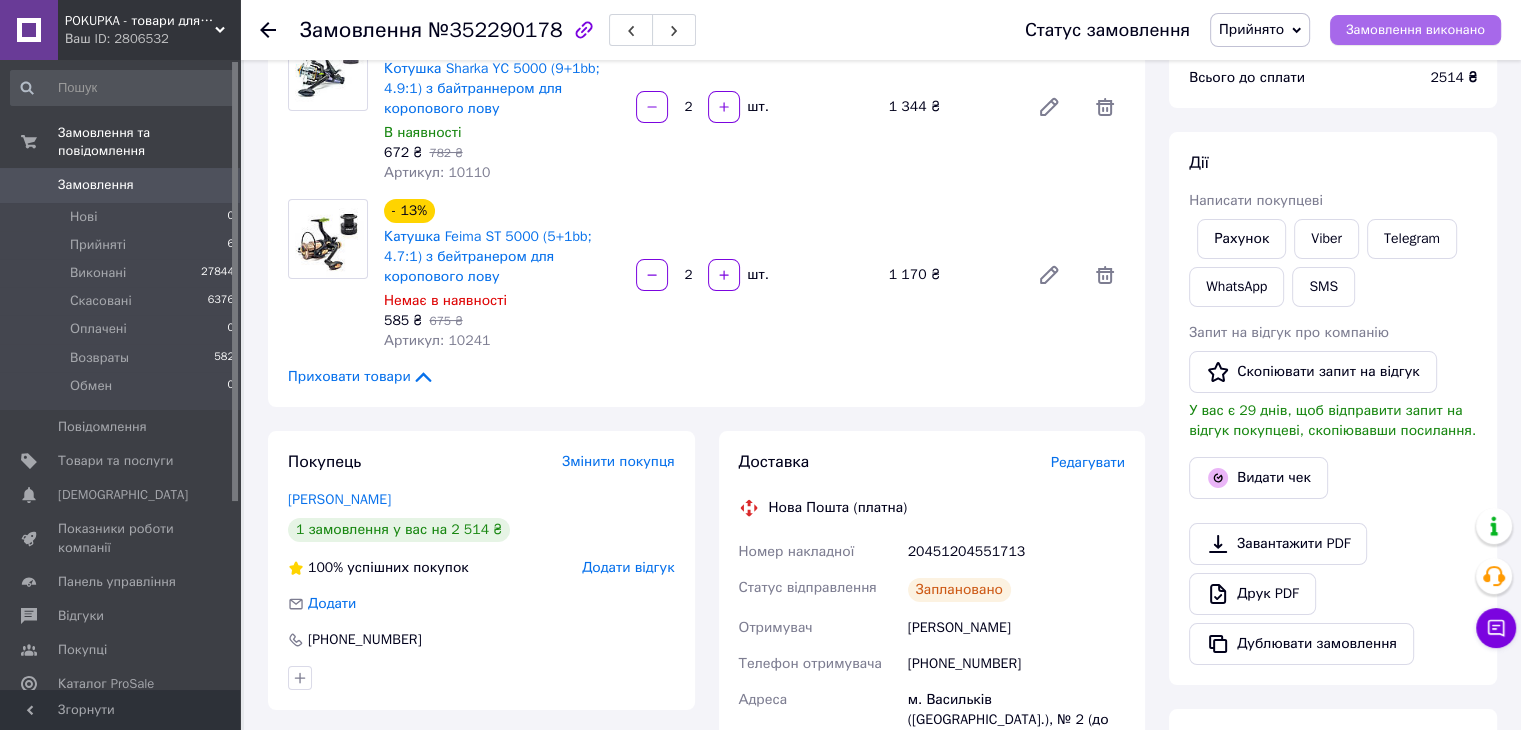 click on "Замовлення виконано" at bounding box center [1415, 30] 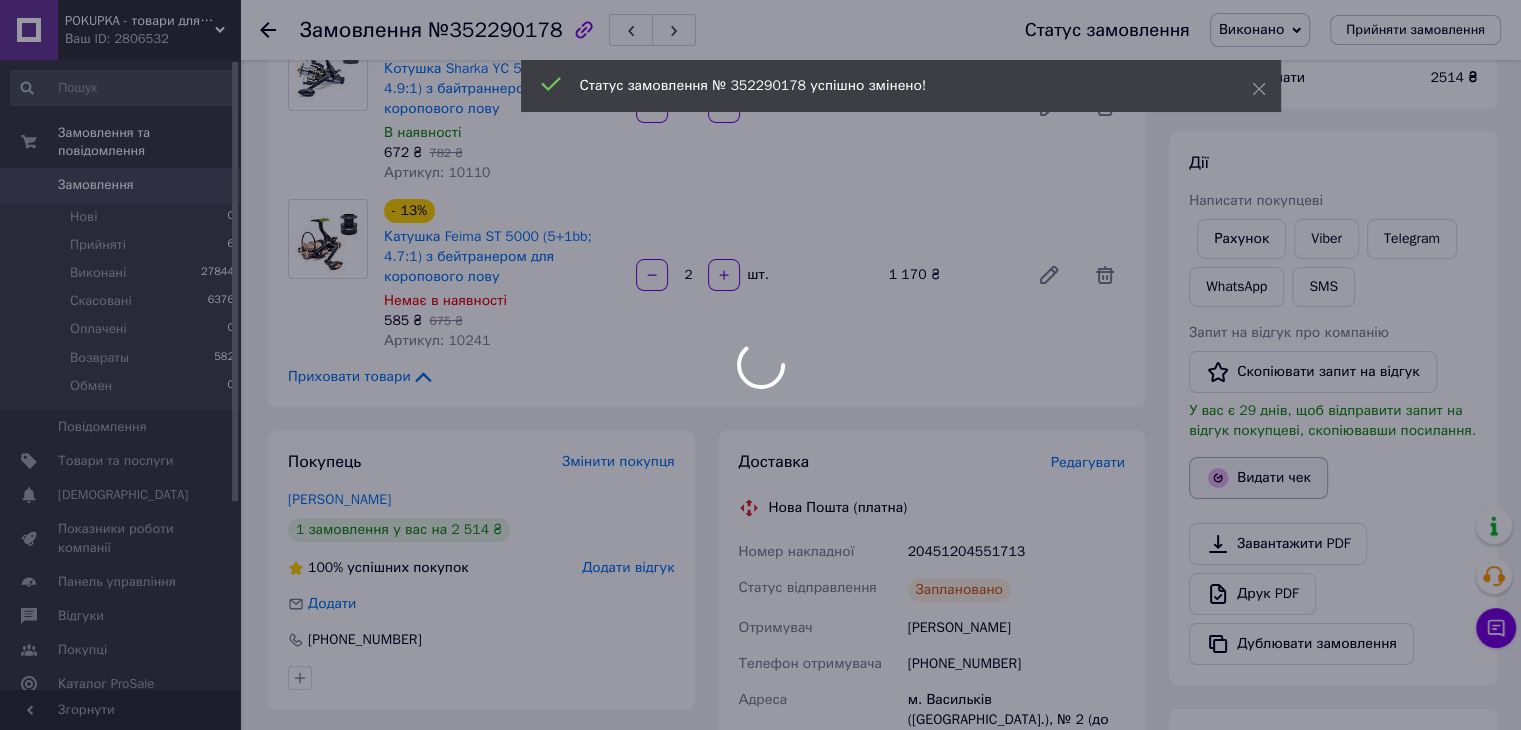 click at bounding box center (760, 365) 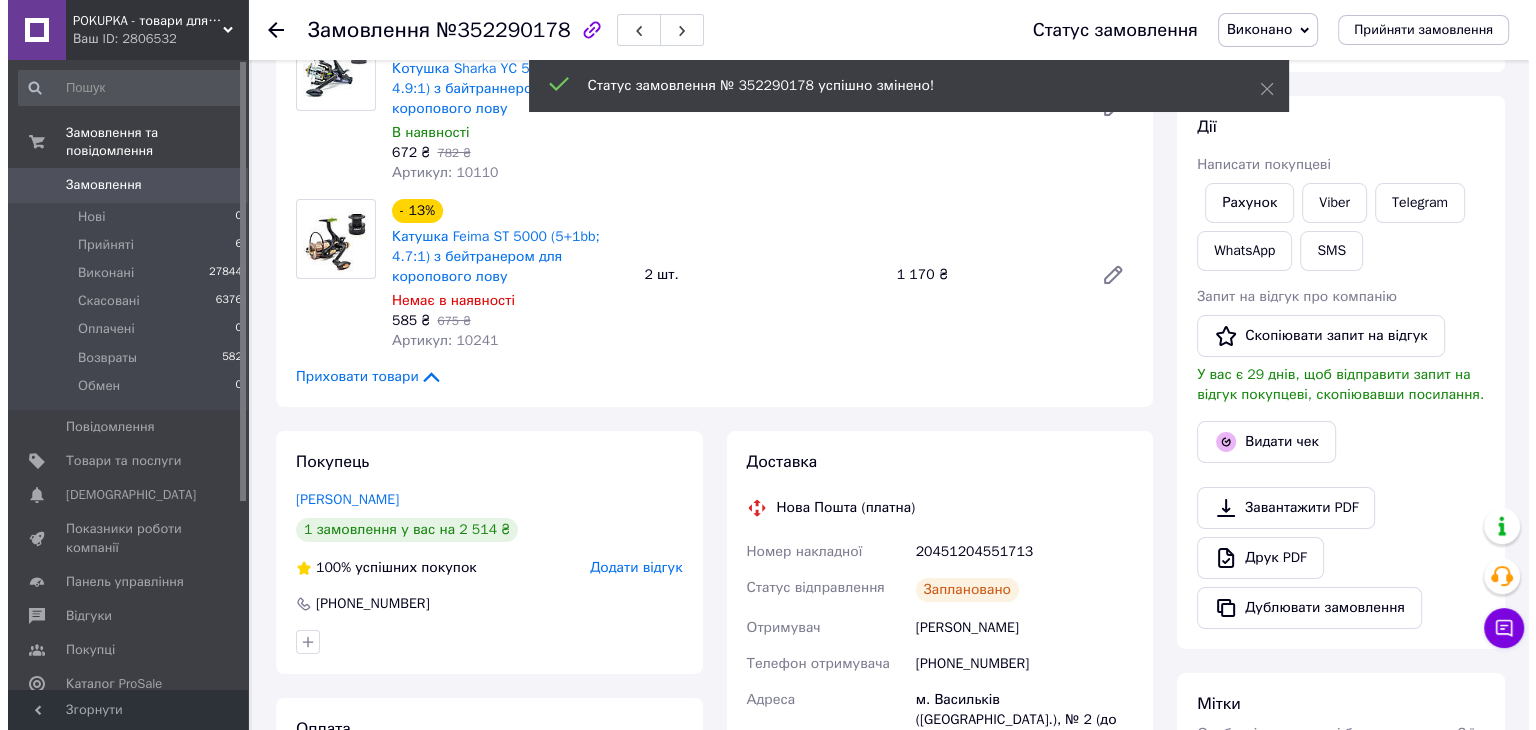 scroll, scrollTop: 72, scrollLeft: 0, axis: vertical 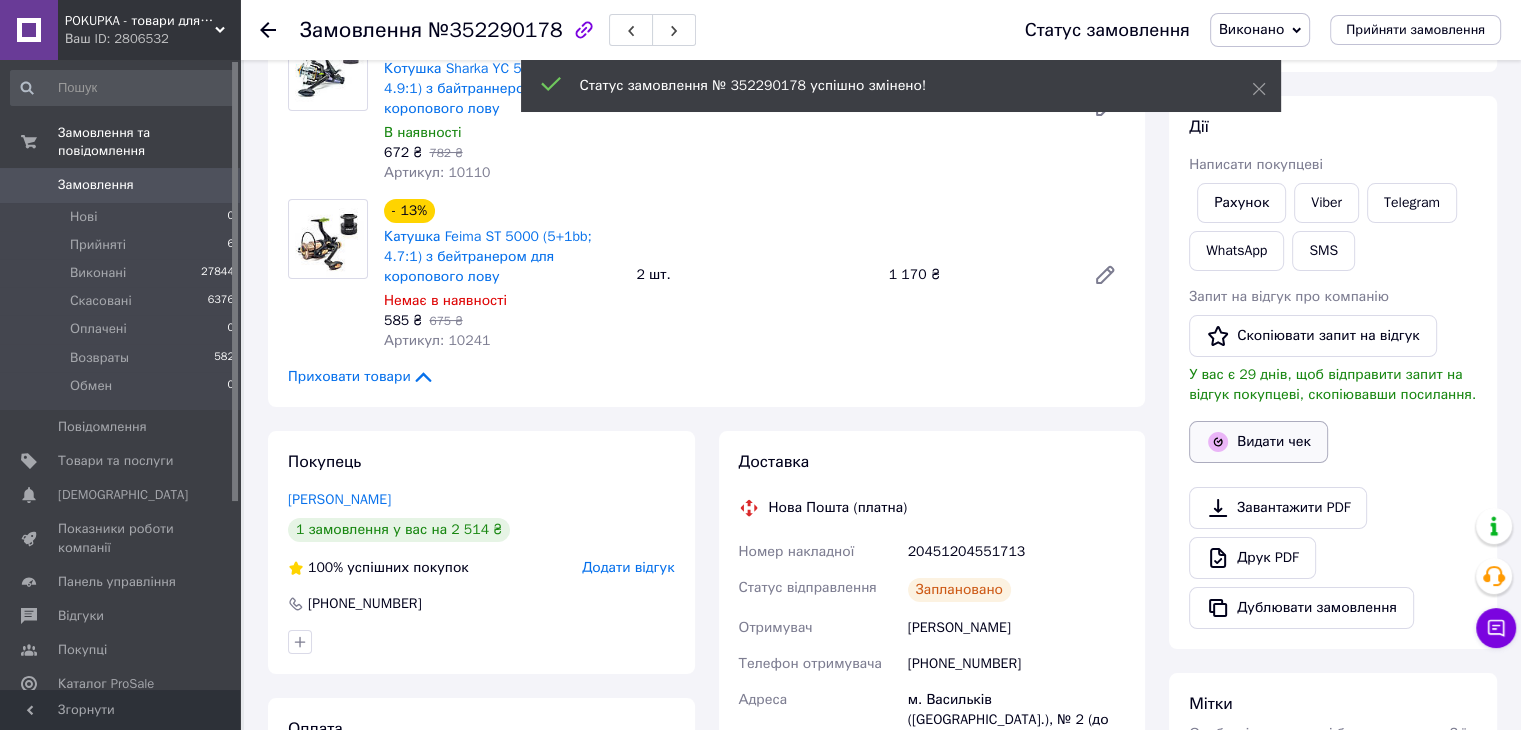 click on "Видати чек" at bounding box center (1258, 442) 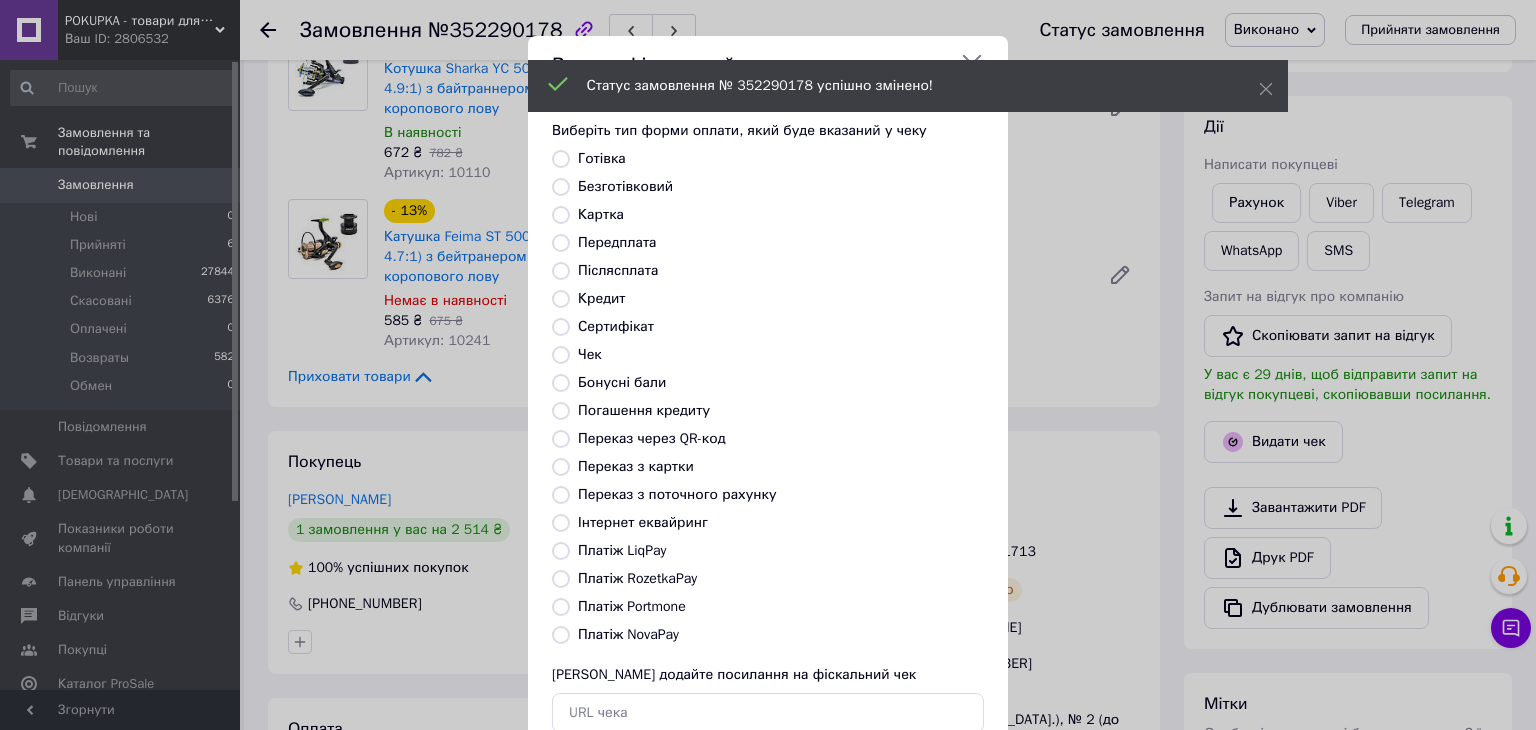 click on "Післясплата" at bounding box center (618, 270) 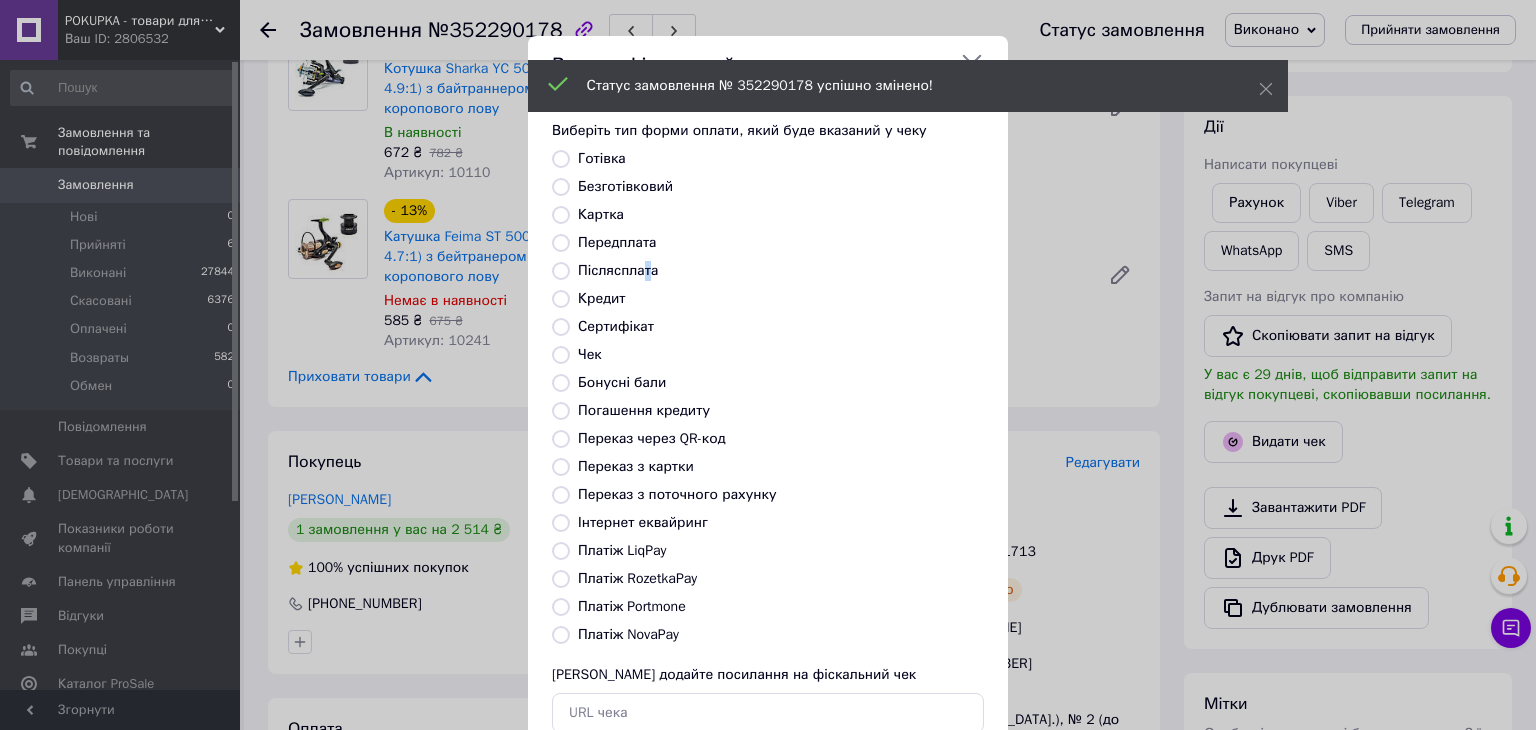 click on "Післясплата" at bounding box center (561, 271) 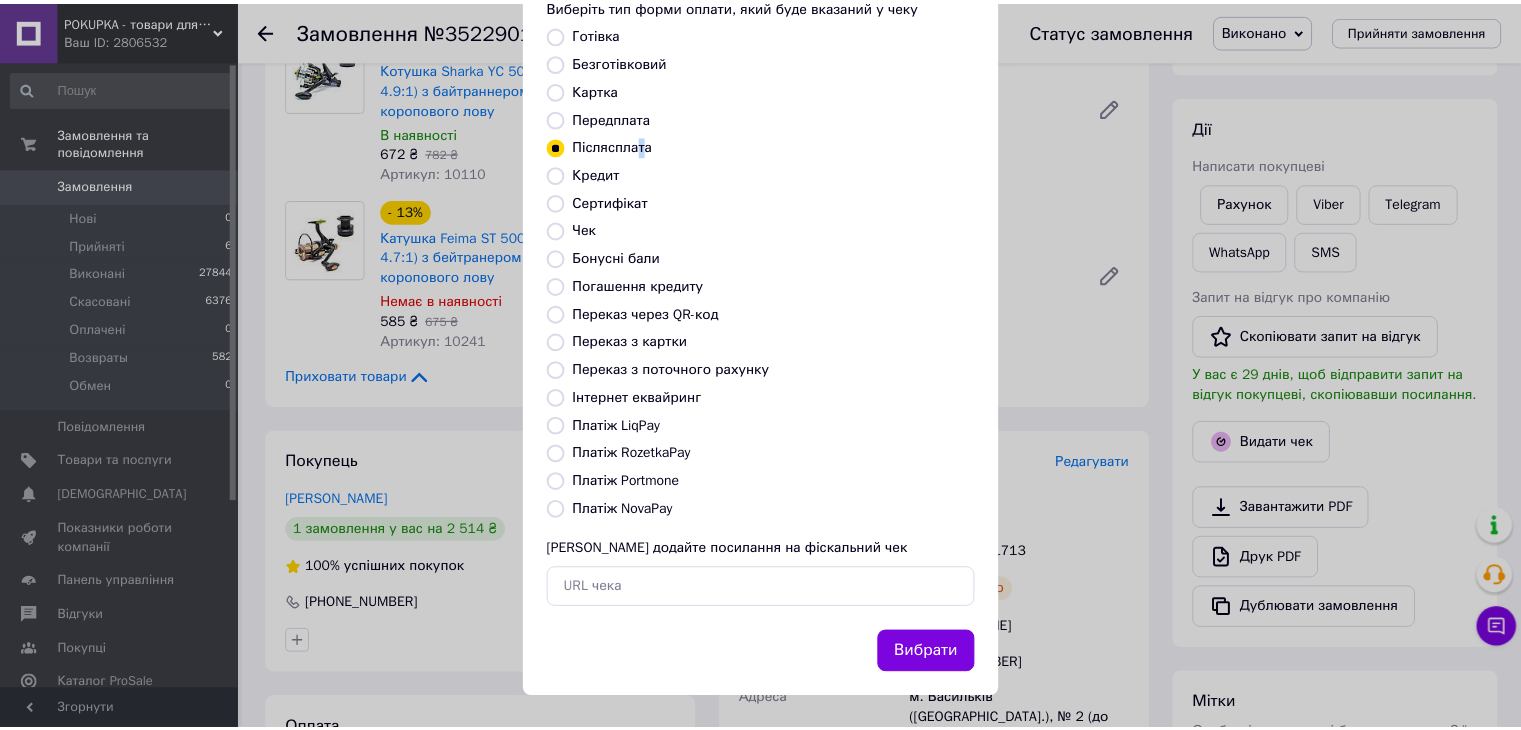 scroll, scrollTop: 128, scrollLeft: 0, axis: vertical 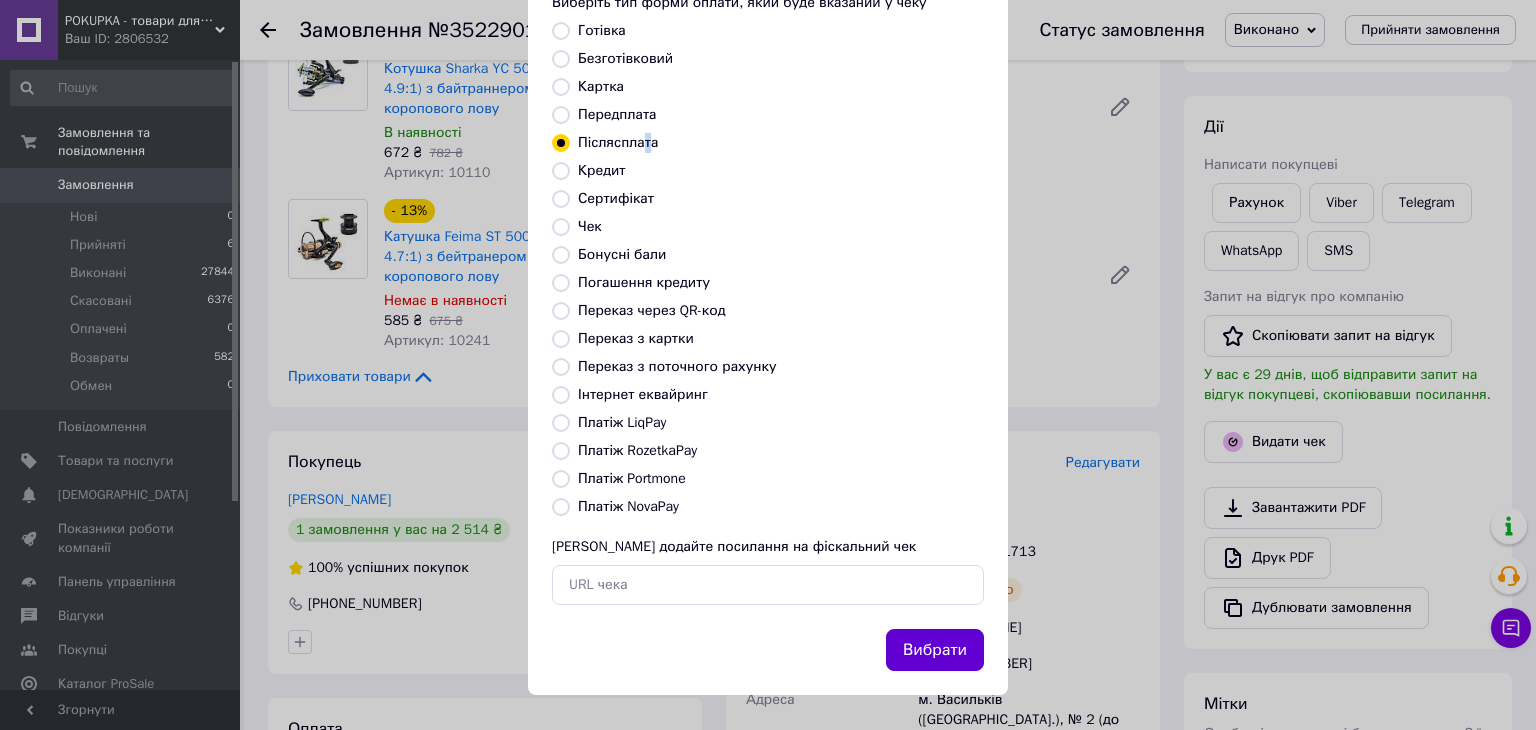 click on "Вибрати" at bounding box center [935, 650] 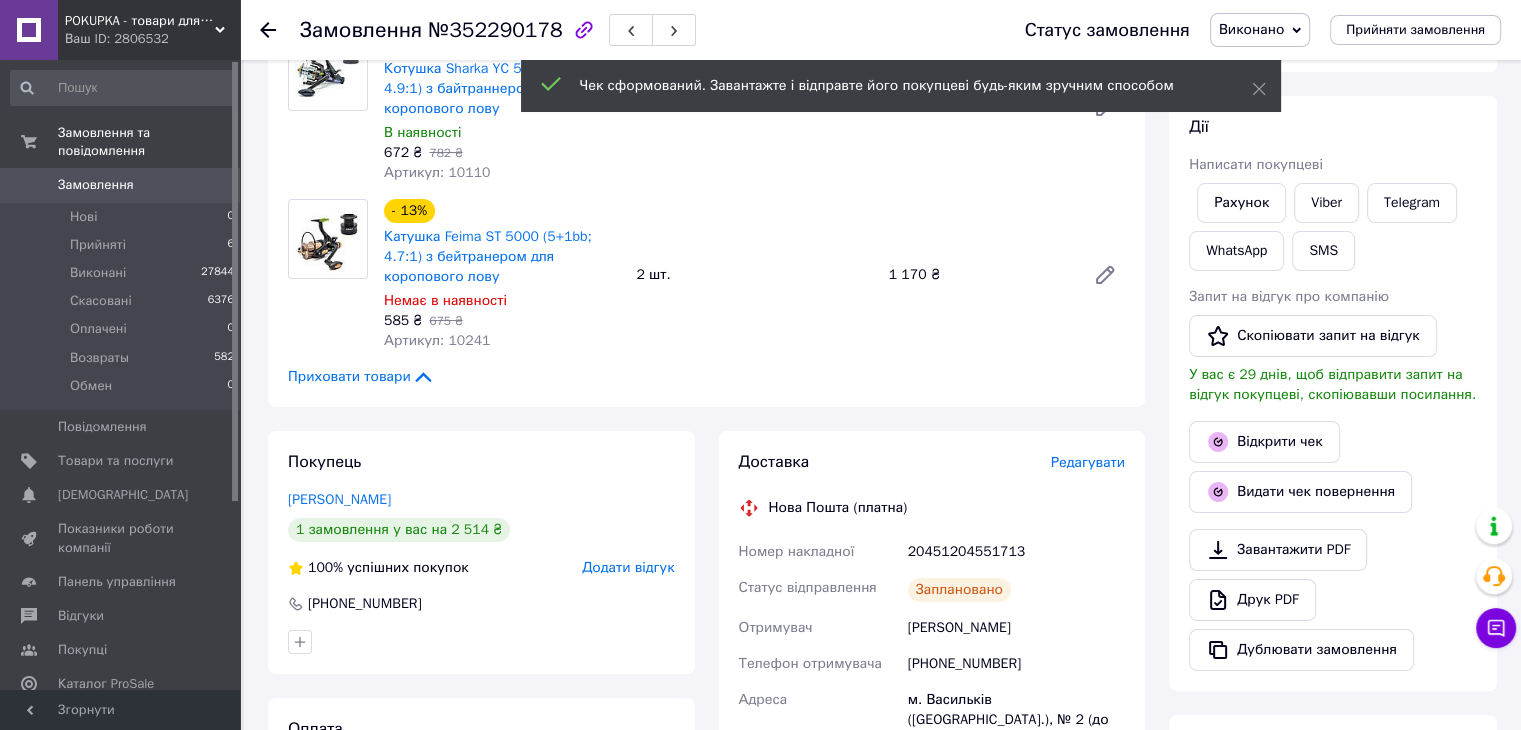 click on "20451204551713" at bounding box center (1016, 552) 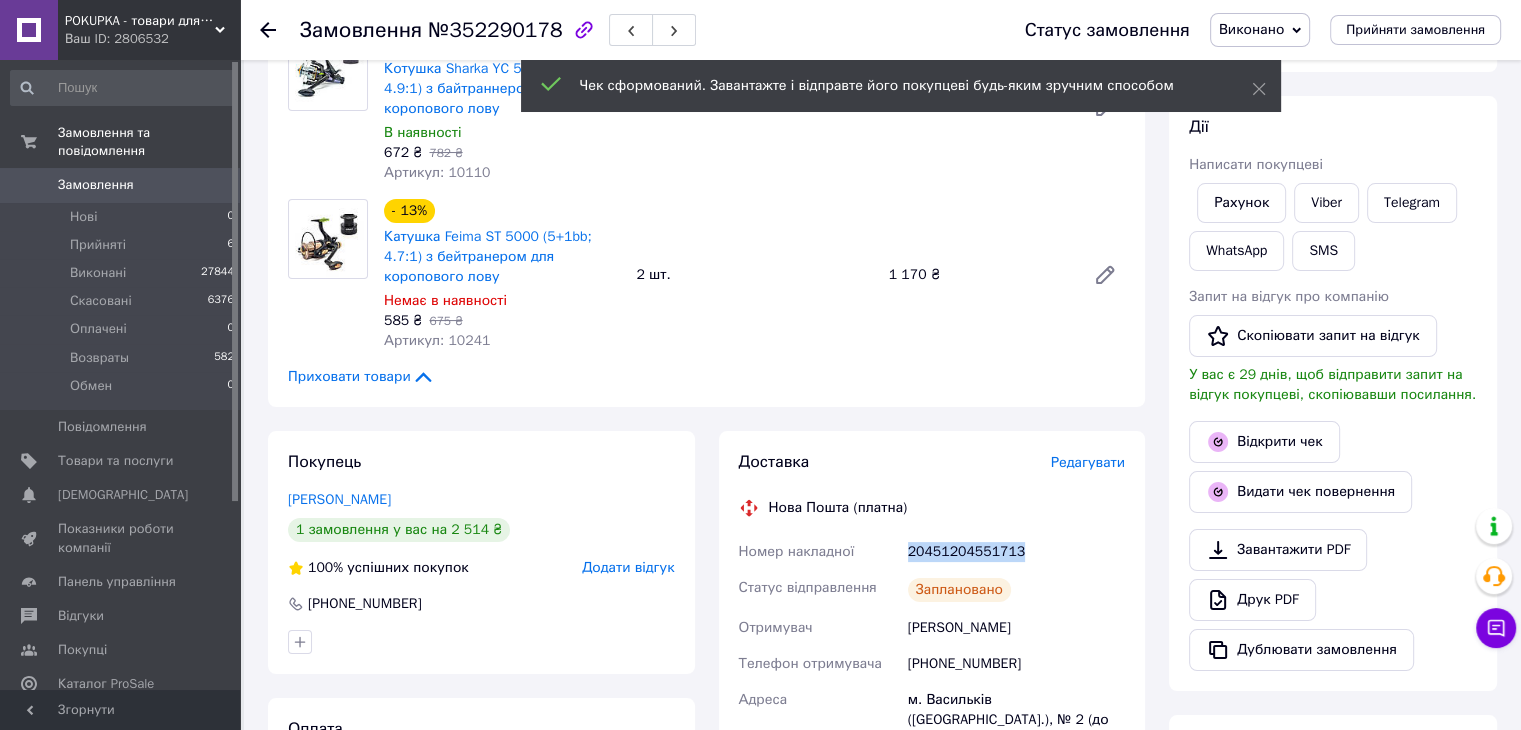 click on "20451204551713" at bounding box center [1016, 552] 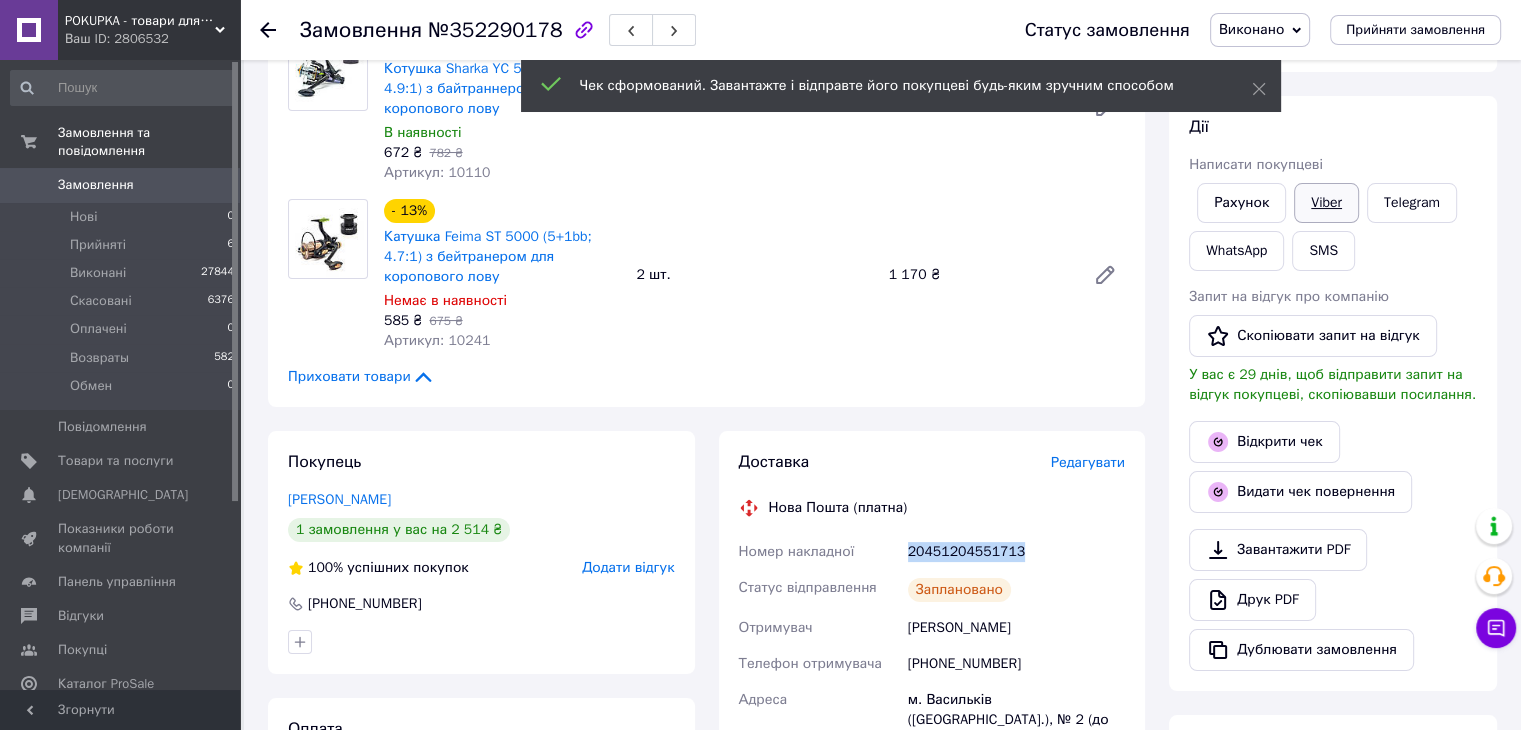 click on "Viber" at bounding box center [1326, 203] 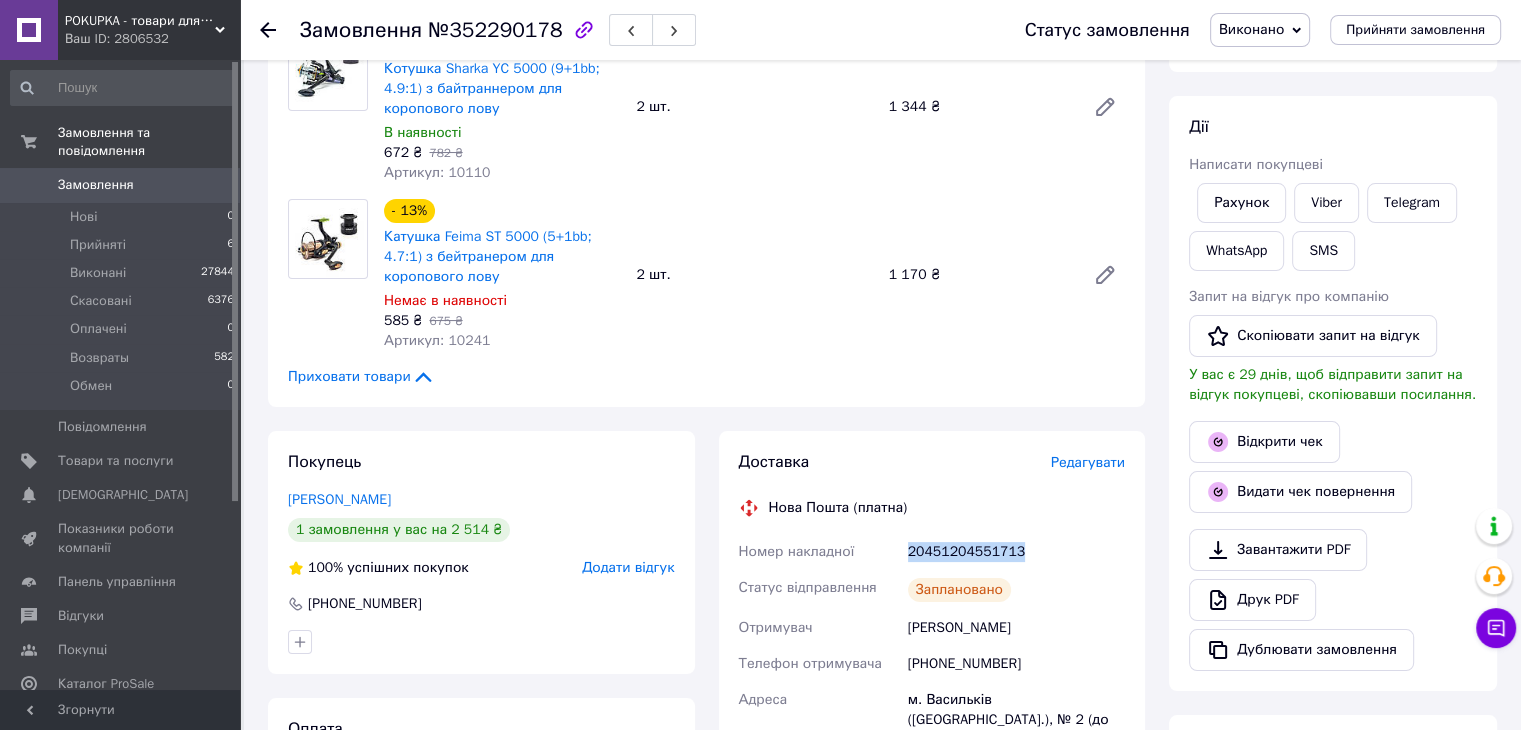 drag, startPoint x: 580, startPoint y: 657, endPoint x: 572, endPoint y: 634, distance: 24.351591 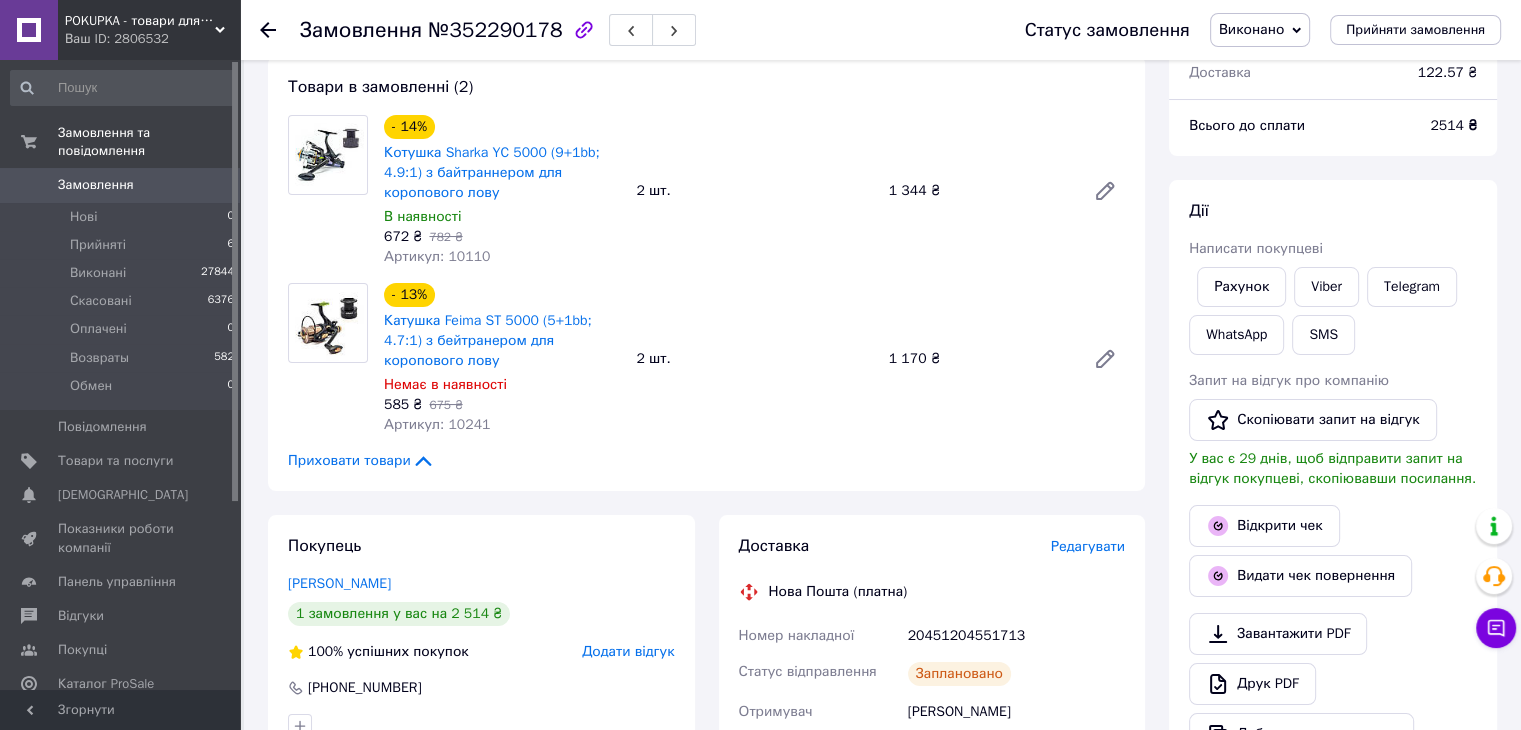 scroll, scrollTop: 0, scrollLeft: 0, axis: both 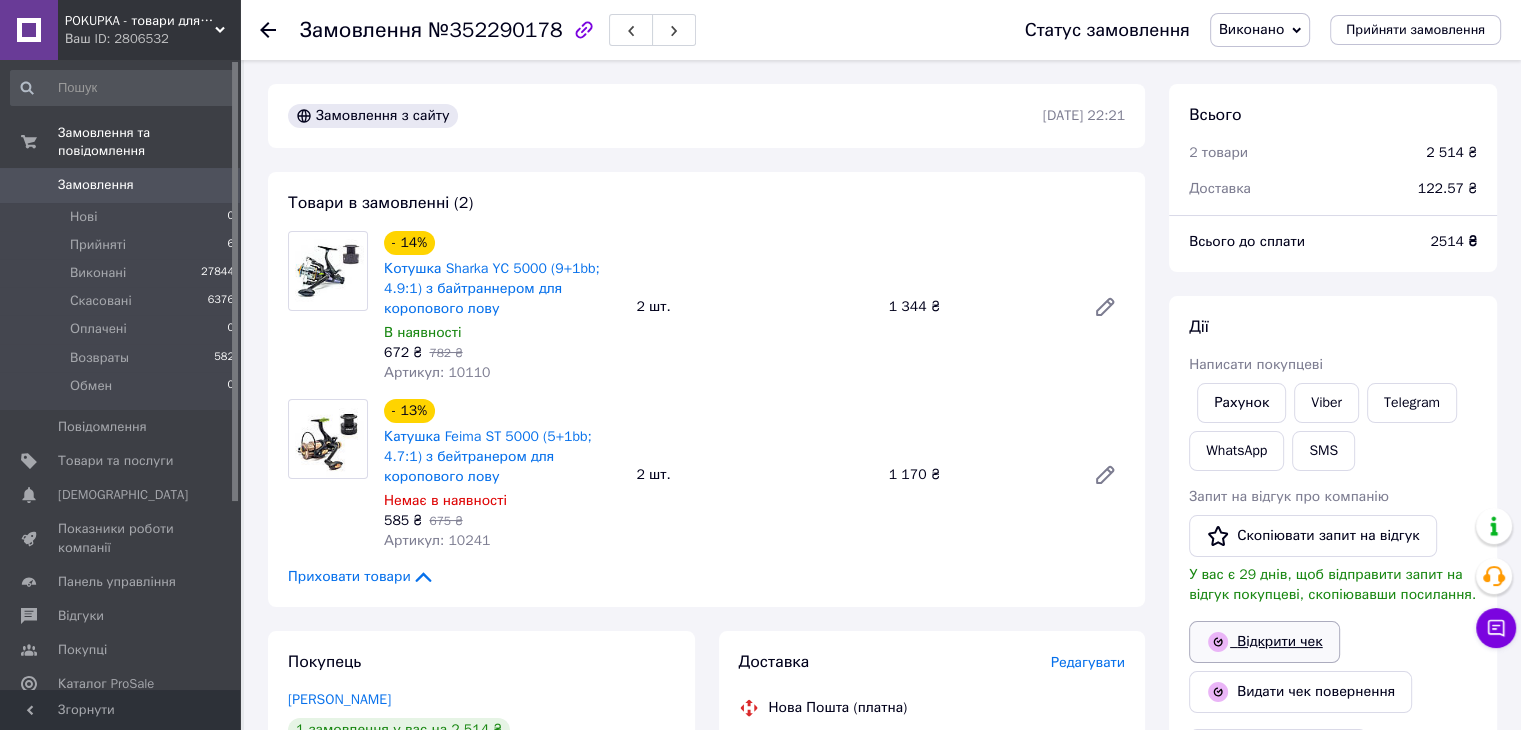 click on "Відкрити чек" at bounding box center [1264, 642] 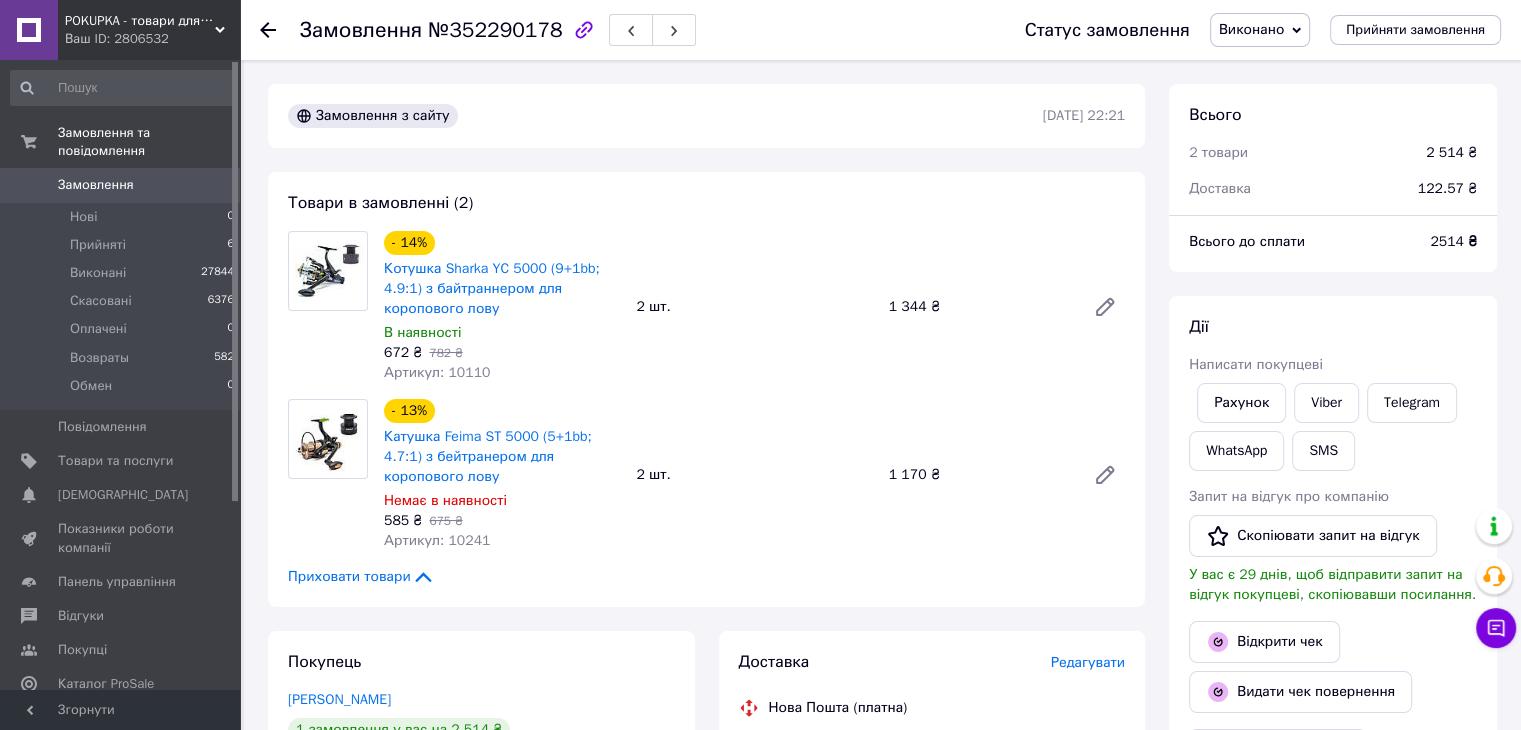 click 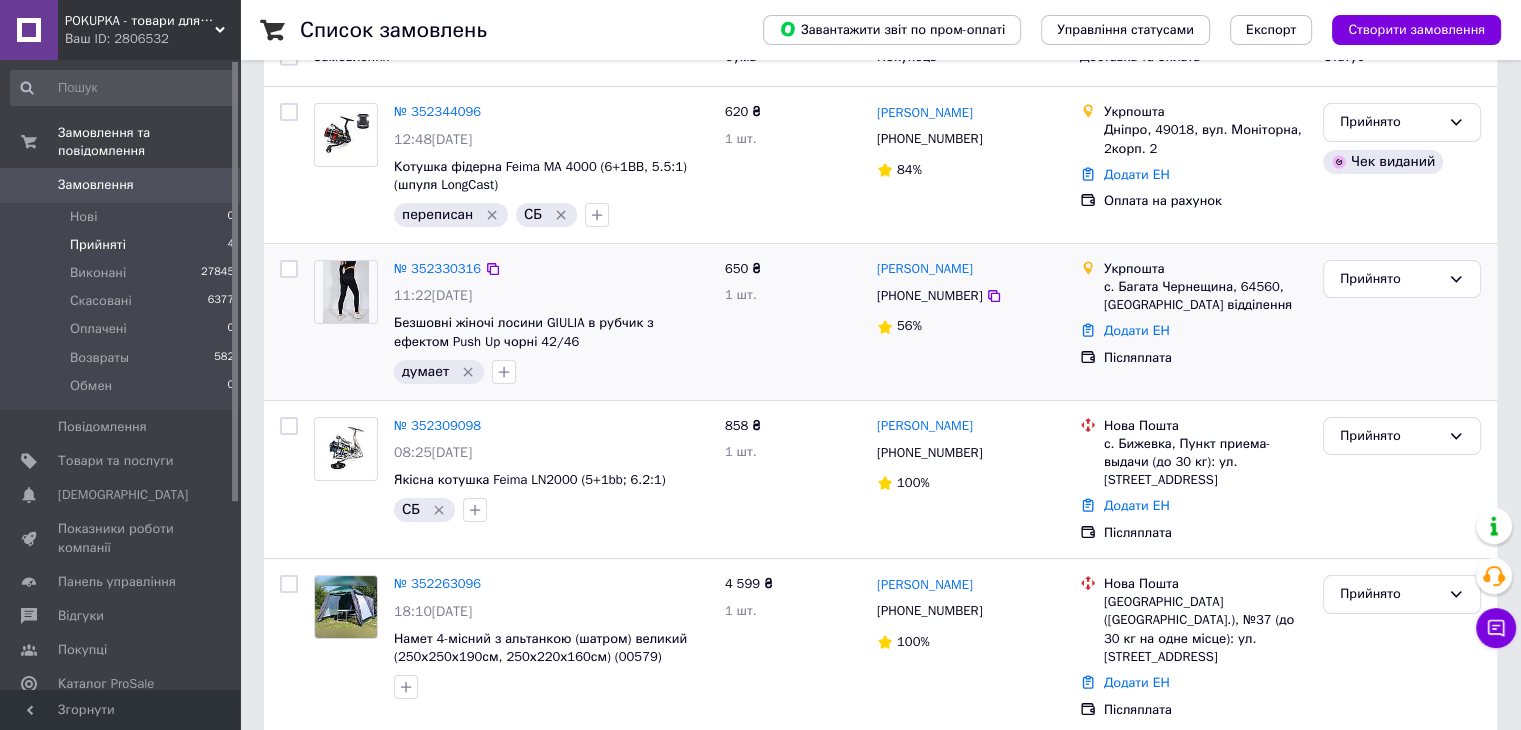 scroll, scrollTop: 209, scrollLeft: 0, axis: vertical 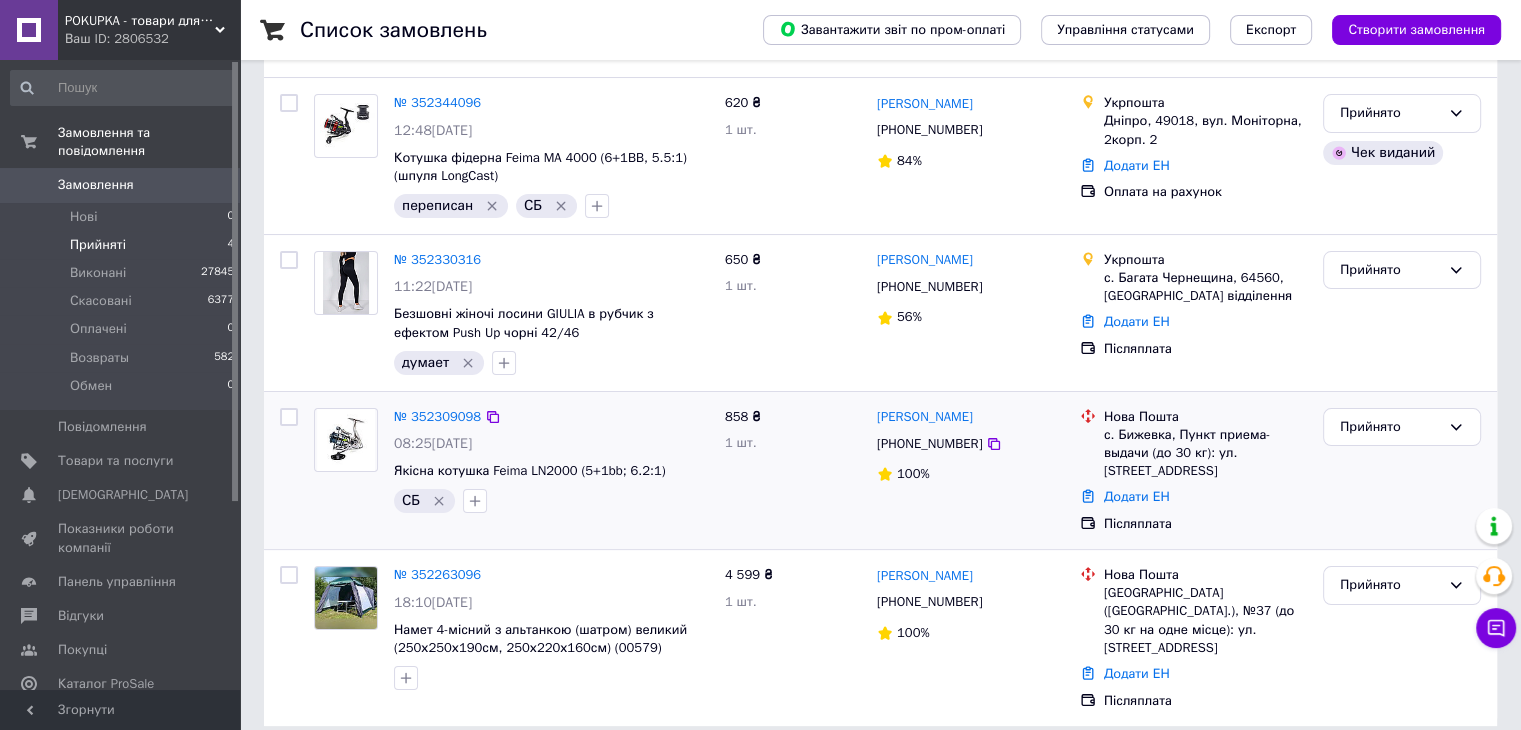 click 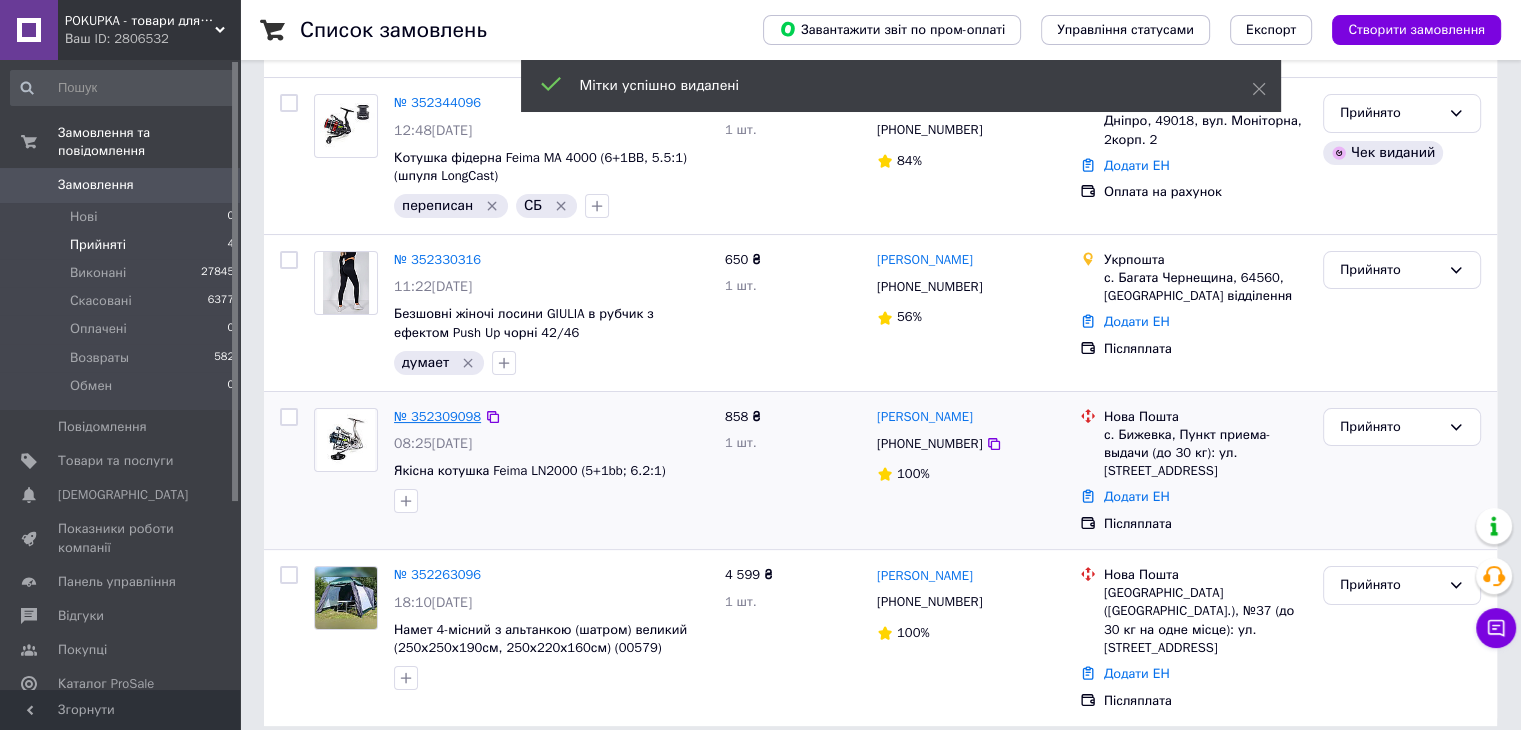 click on "№ 352309098" at bounding box center (437, 416) 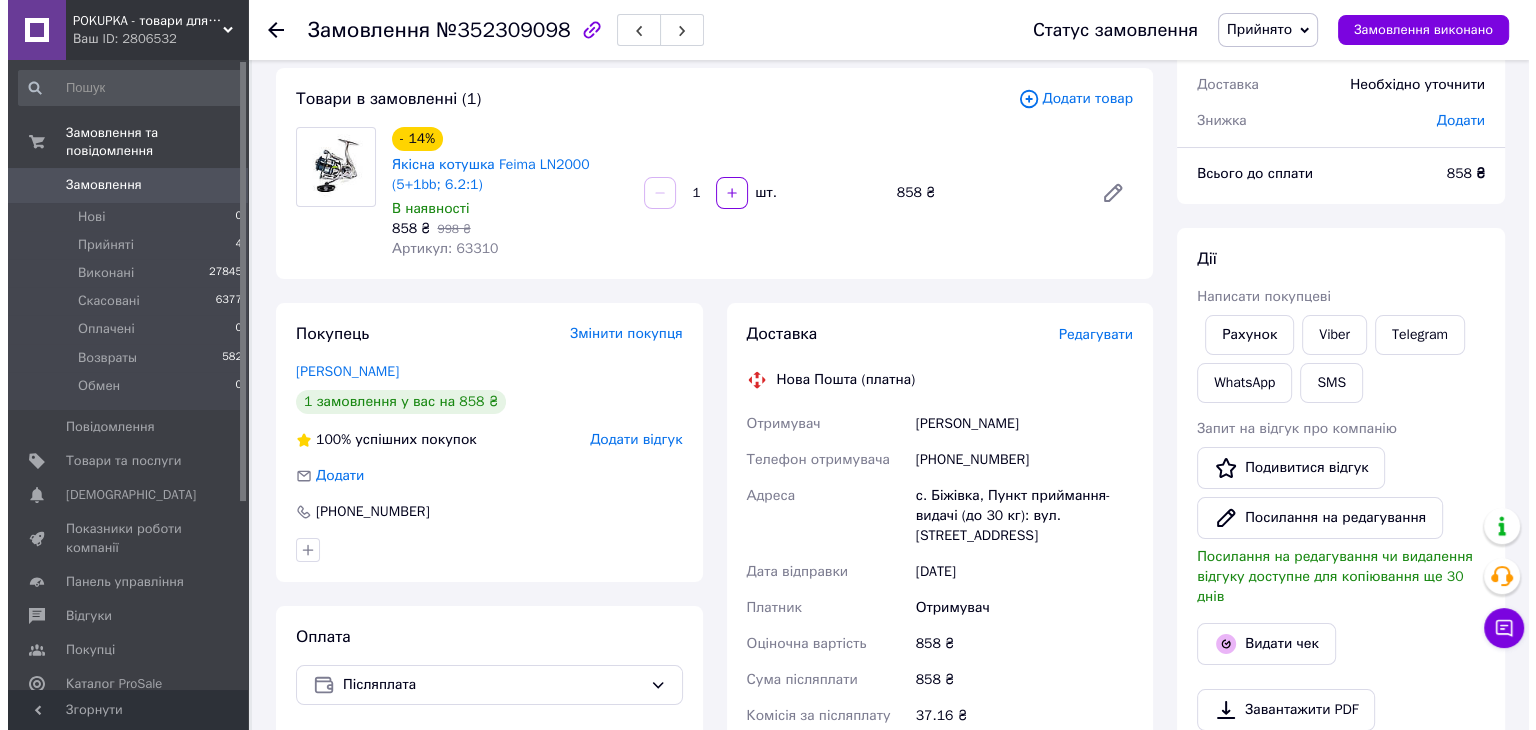 scroll, scrollTop: 0, scrollLeft: 0, axis: both 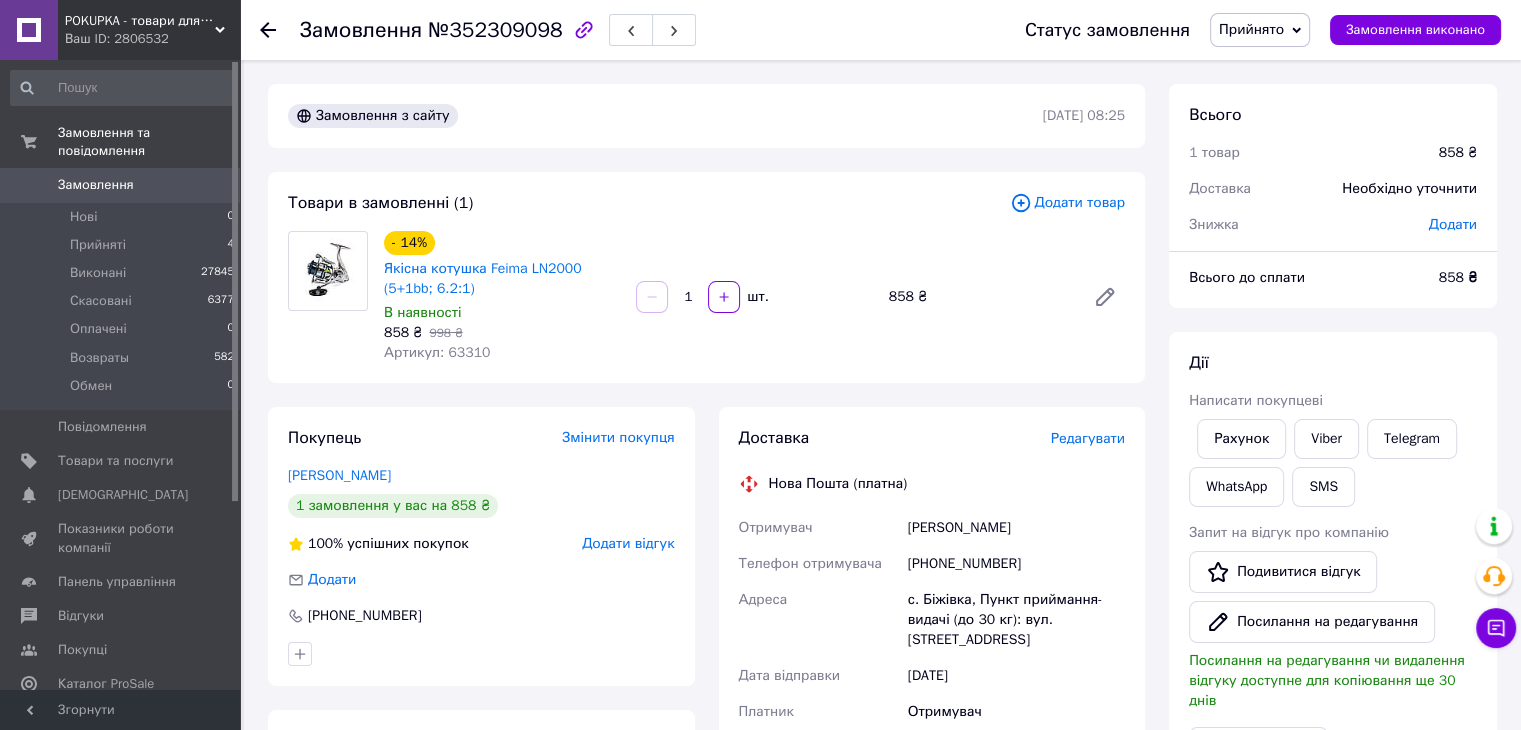 click on "Редагувати" at bounding box center [1088, 438] 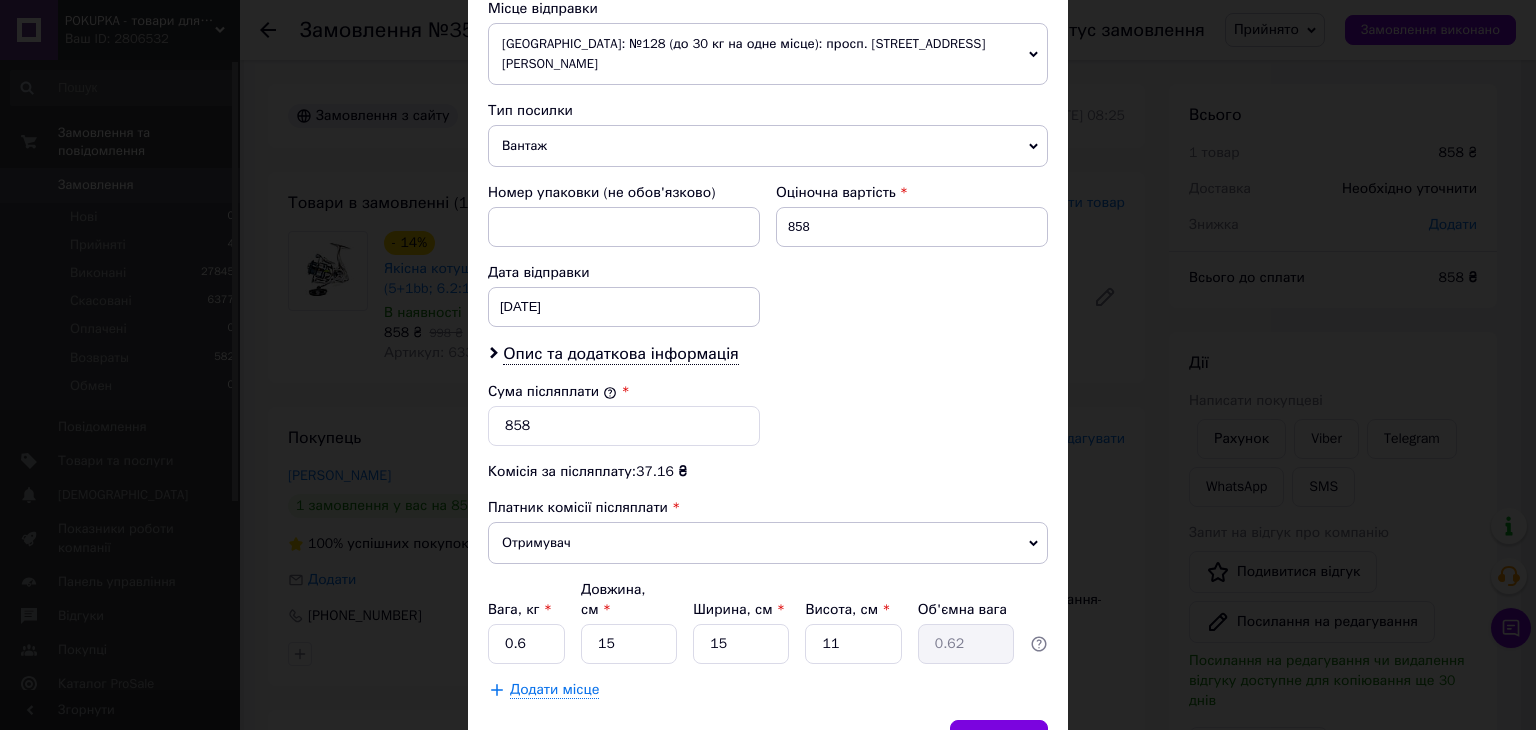 scroll, scrollTop: 790, scrollLeft: 0, axis: vertical 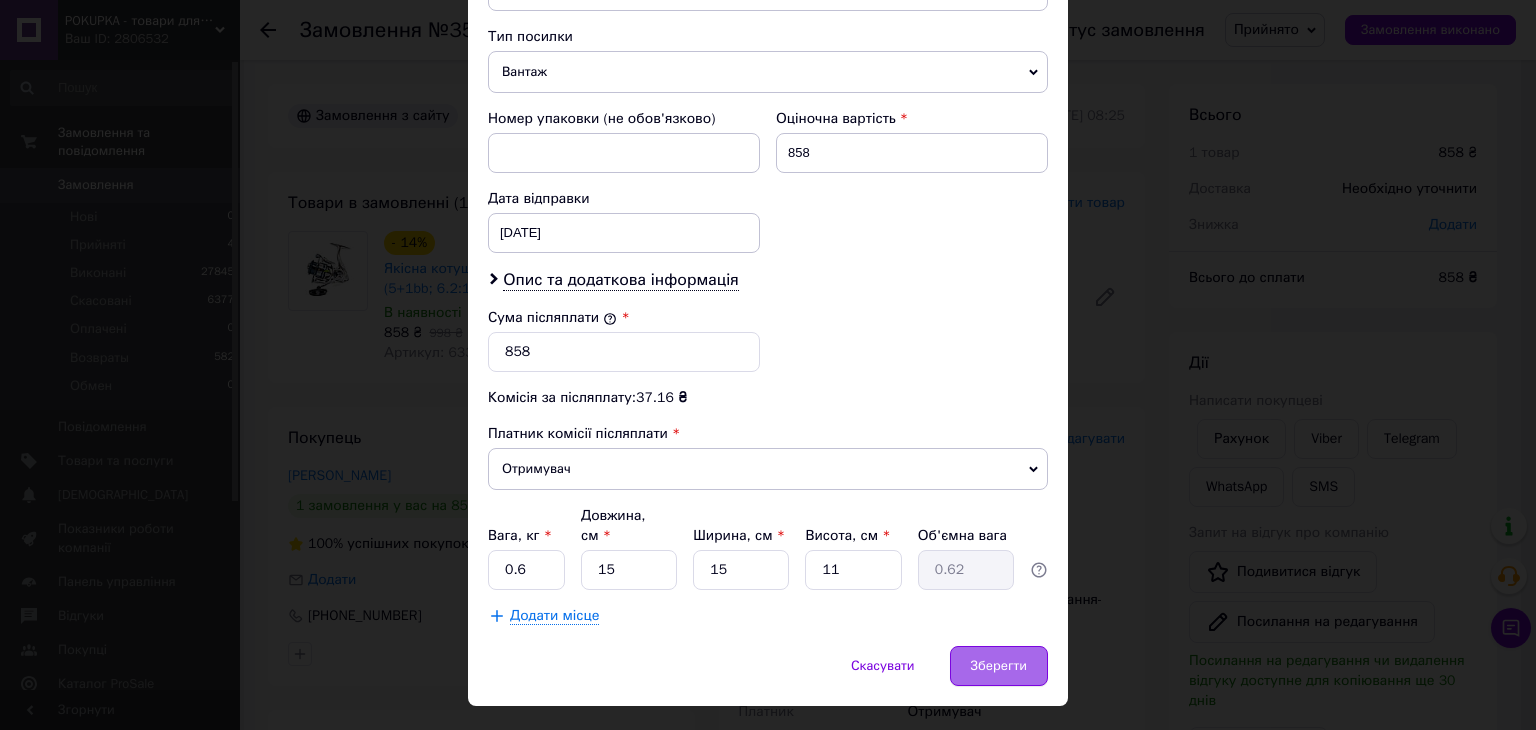 click on "Зберегти" at bounding box center [999, 666] 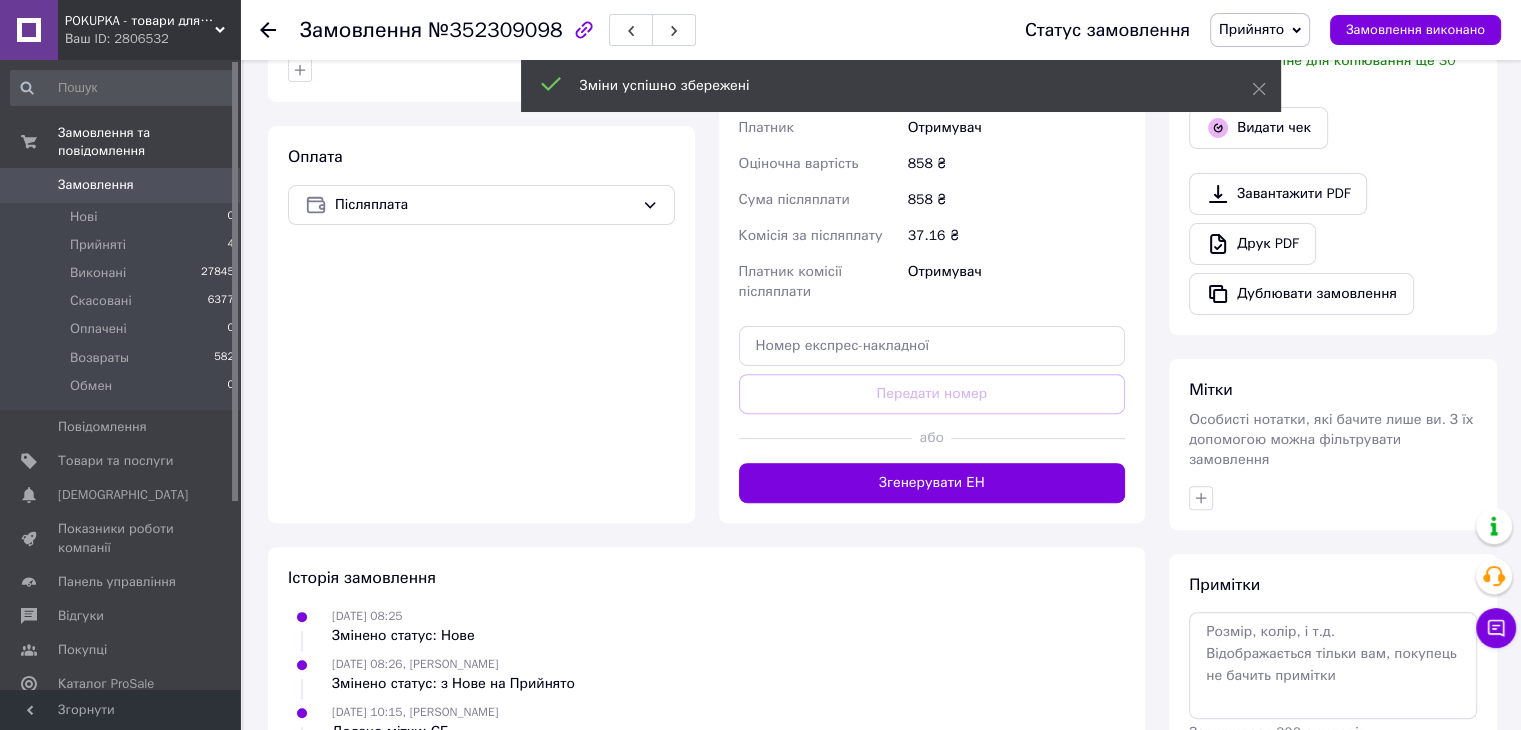 scroll, scrollTop: 600, scrollLeft: 0, axis: vertical 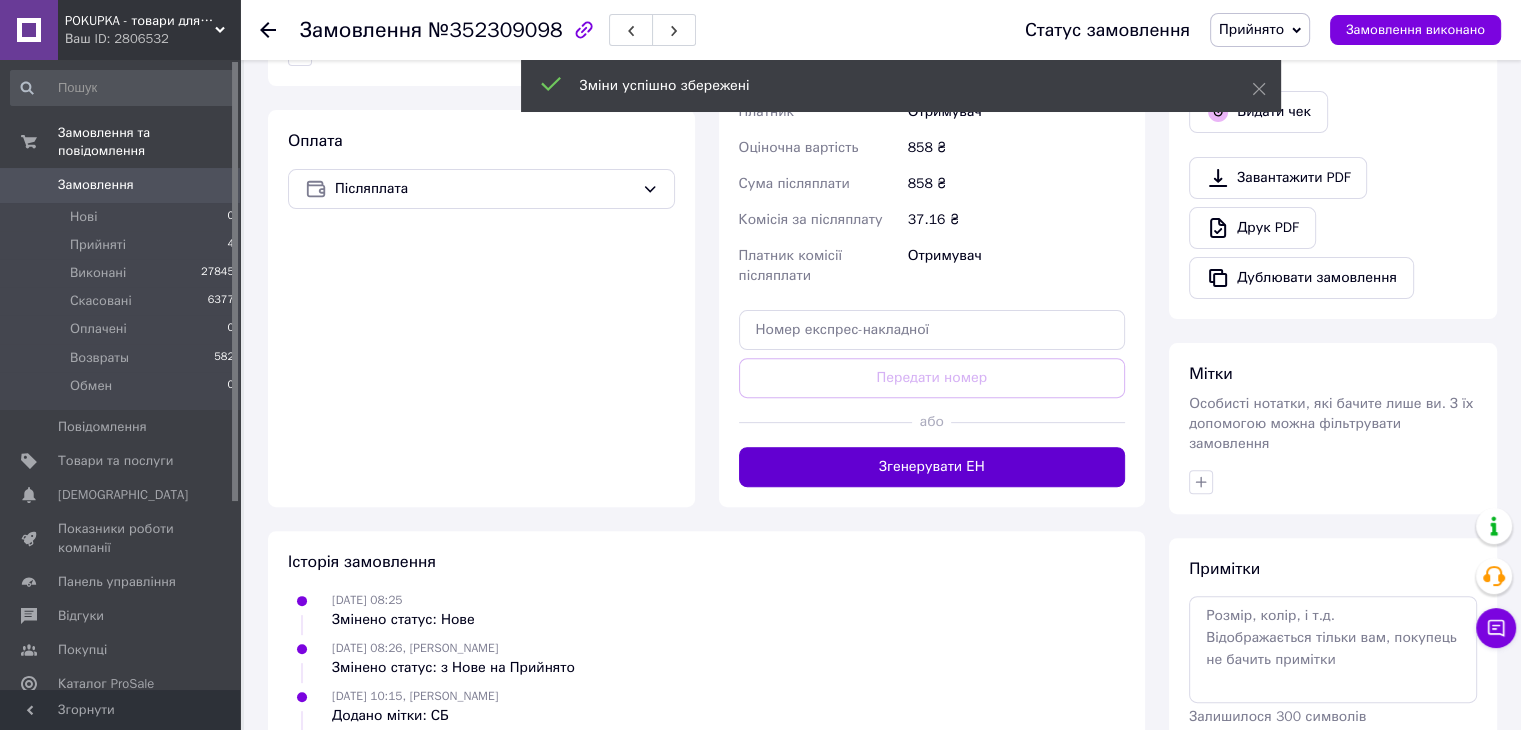 click on "Згенерувати ЕН" at bounding box center (932, 467) 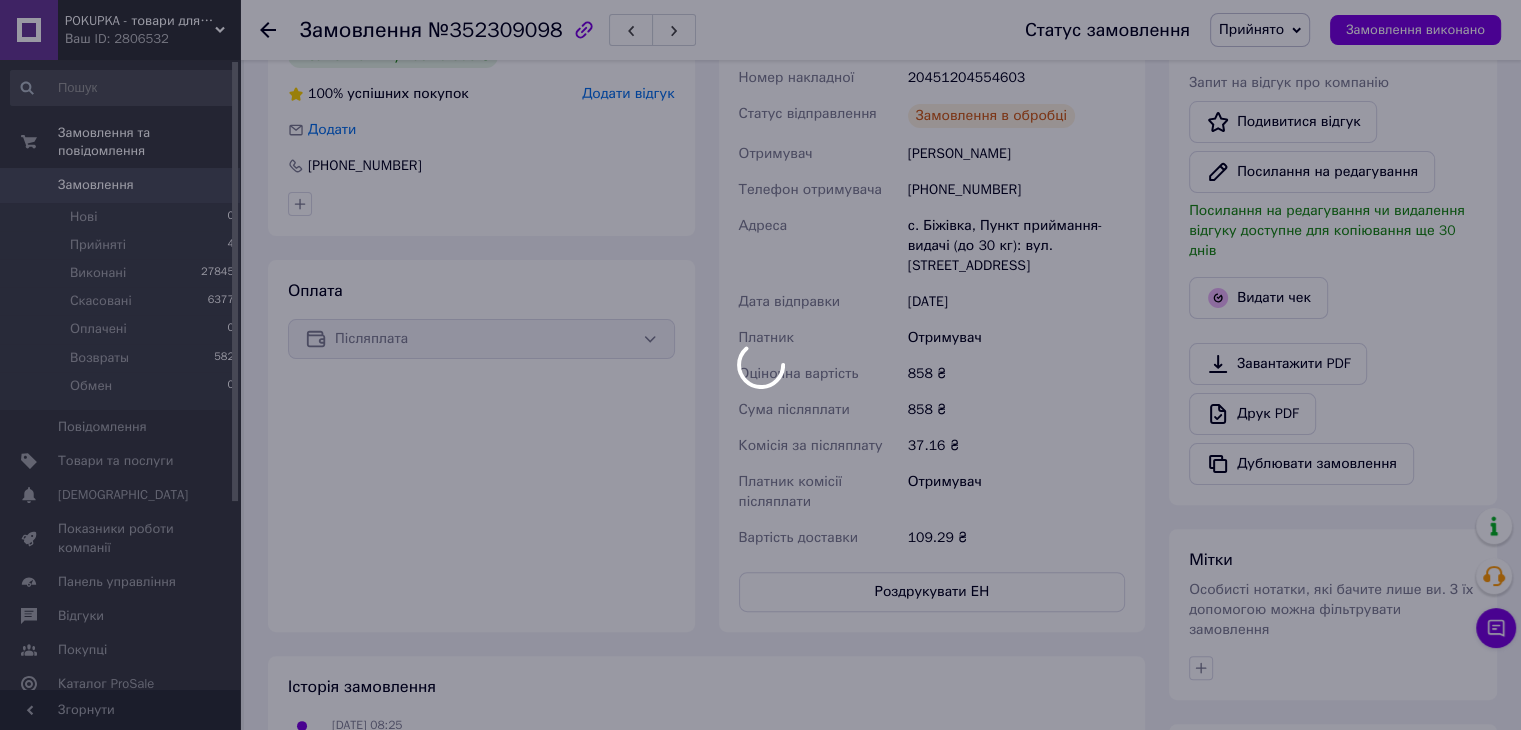 scroll, scrollTop: 300, scrollLeft: 0, axis: vertical 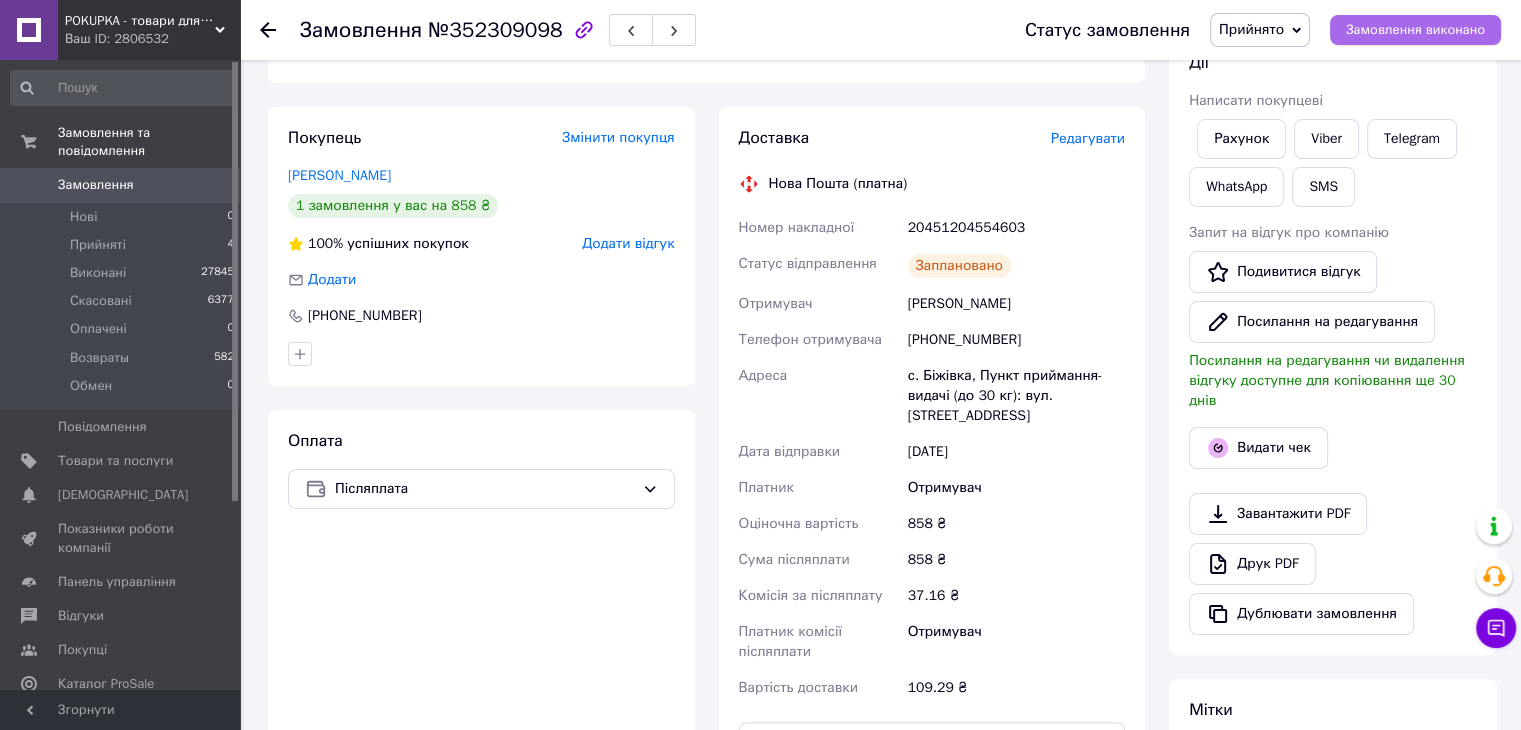 click on "Замовлення виконано" at bounding box center (1415, 30) 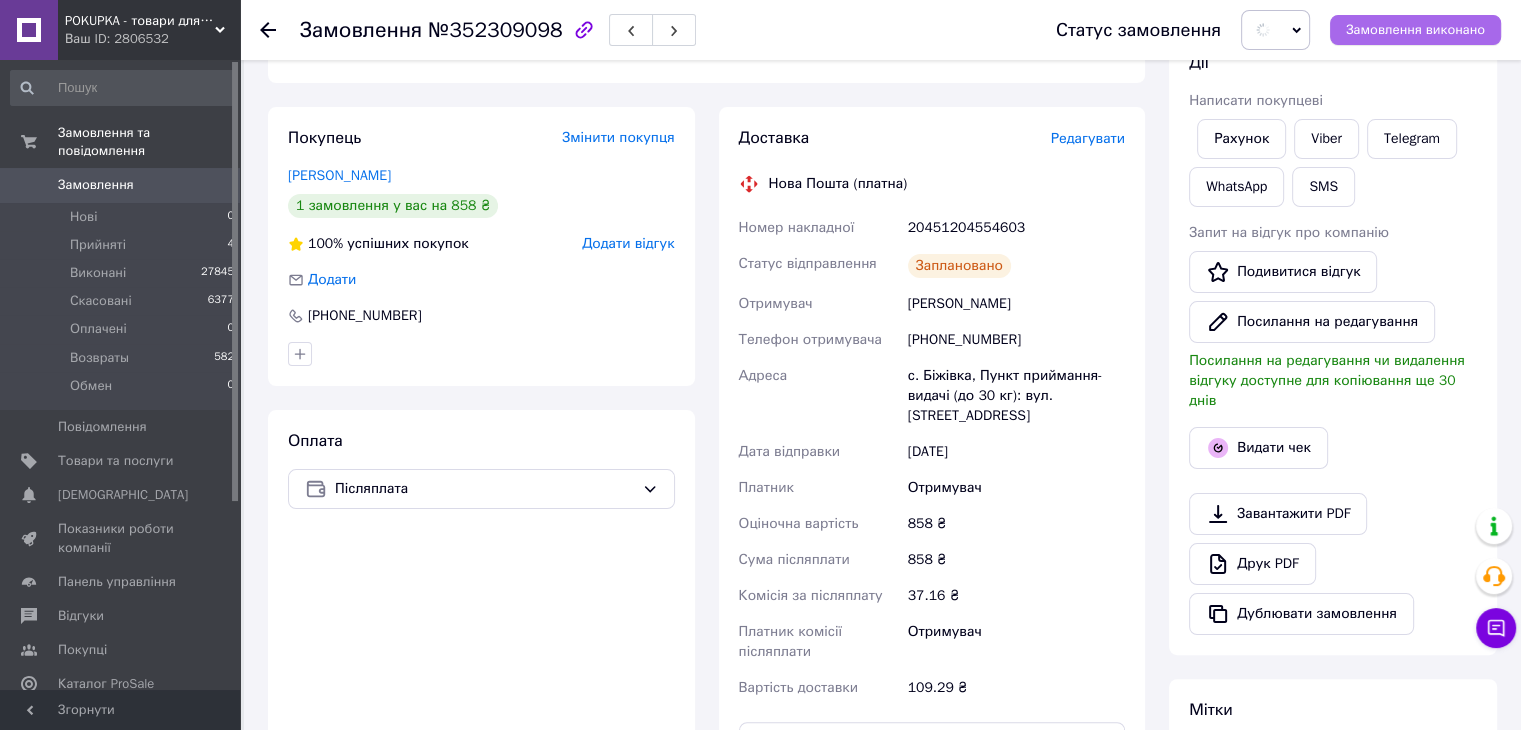 click on "Замовлення виконано" at bounding box center [1415, 30] 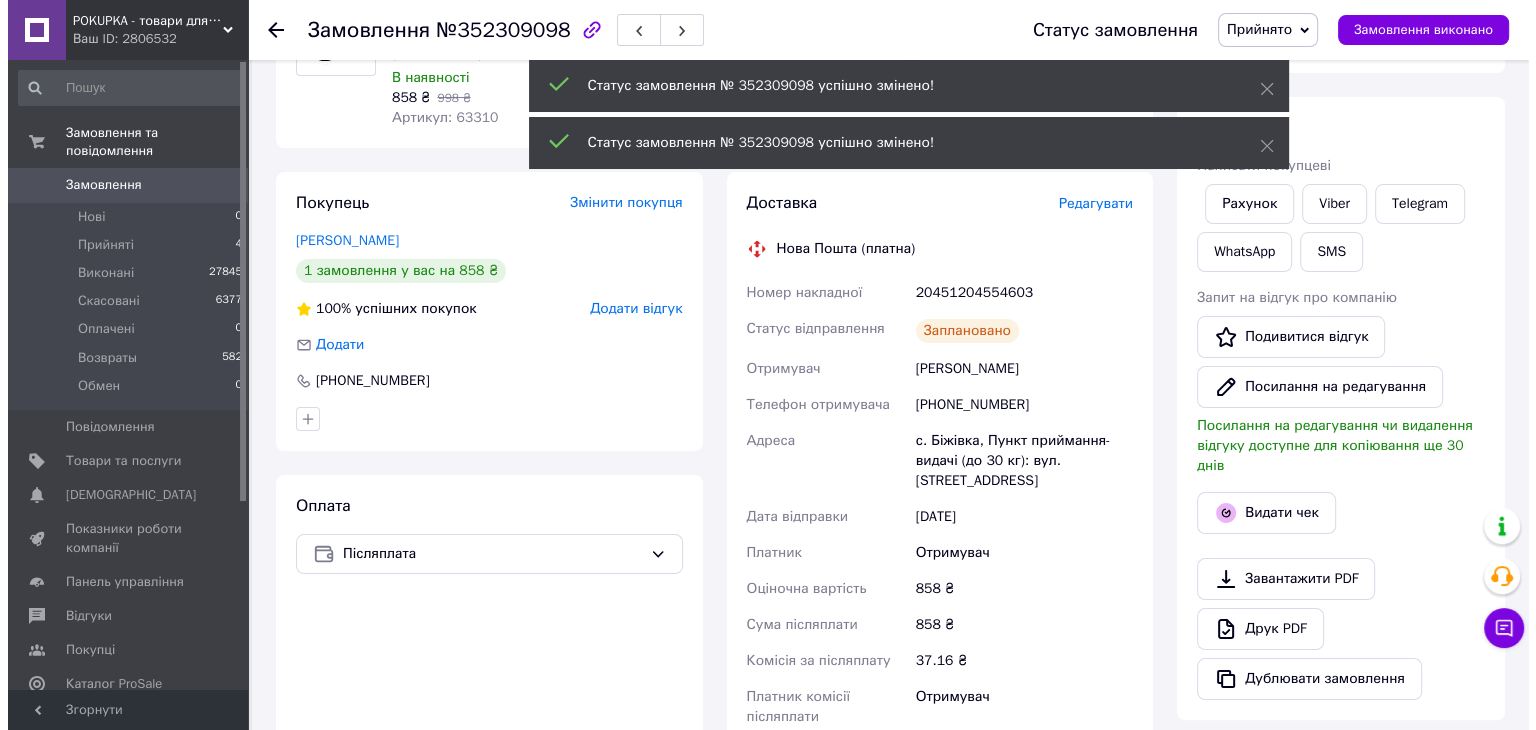 scroll, scrollTop: 200, scrollLeft: 0, axis: vertical 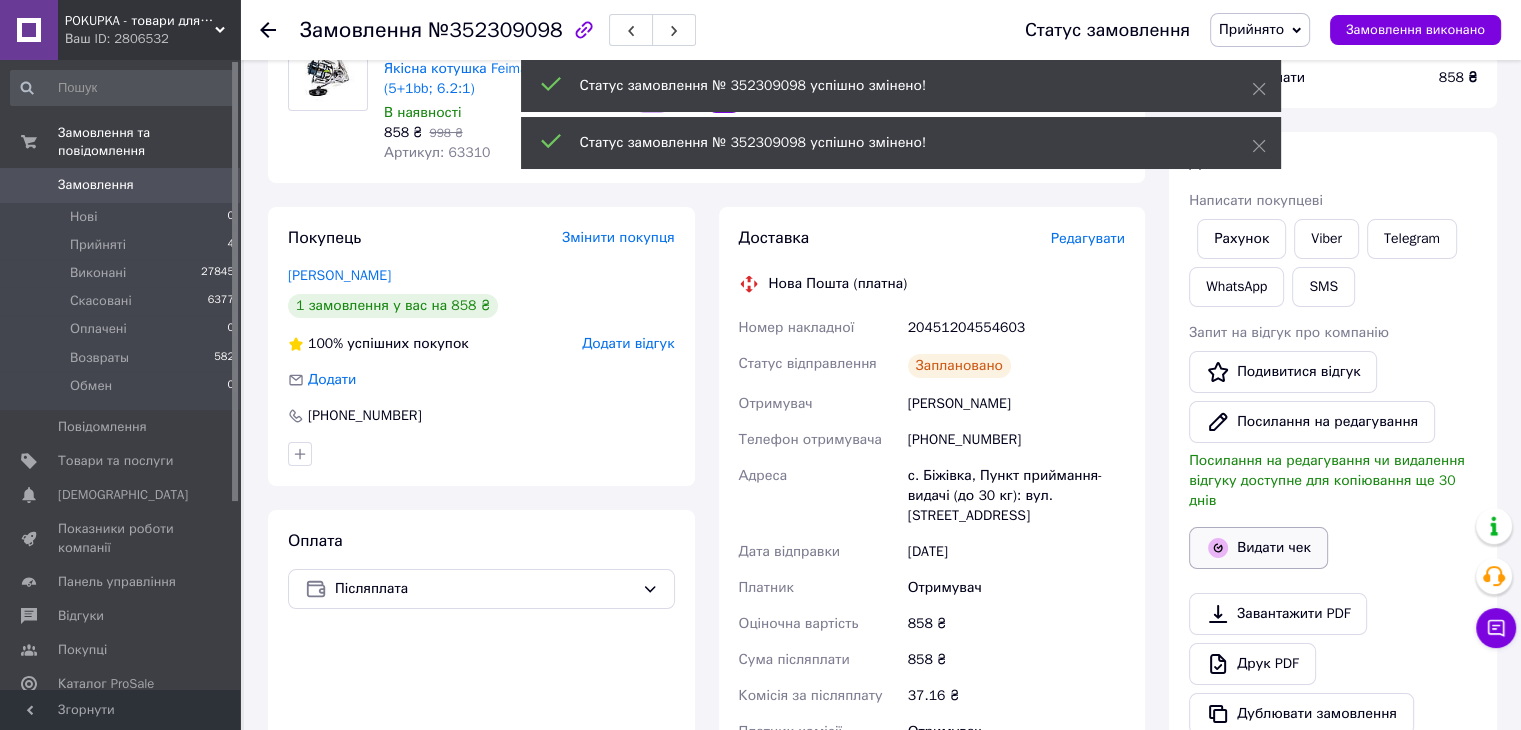 click on "Видати чек" at bounding box center (1258, 548) 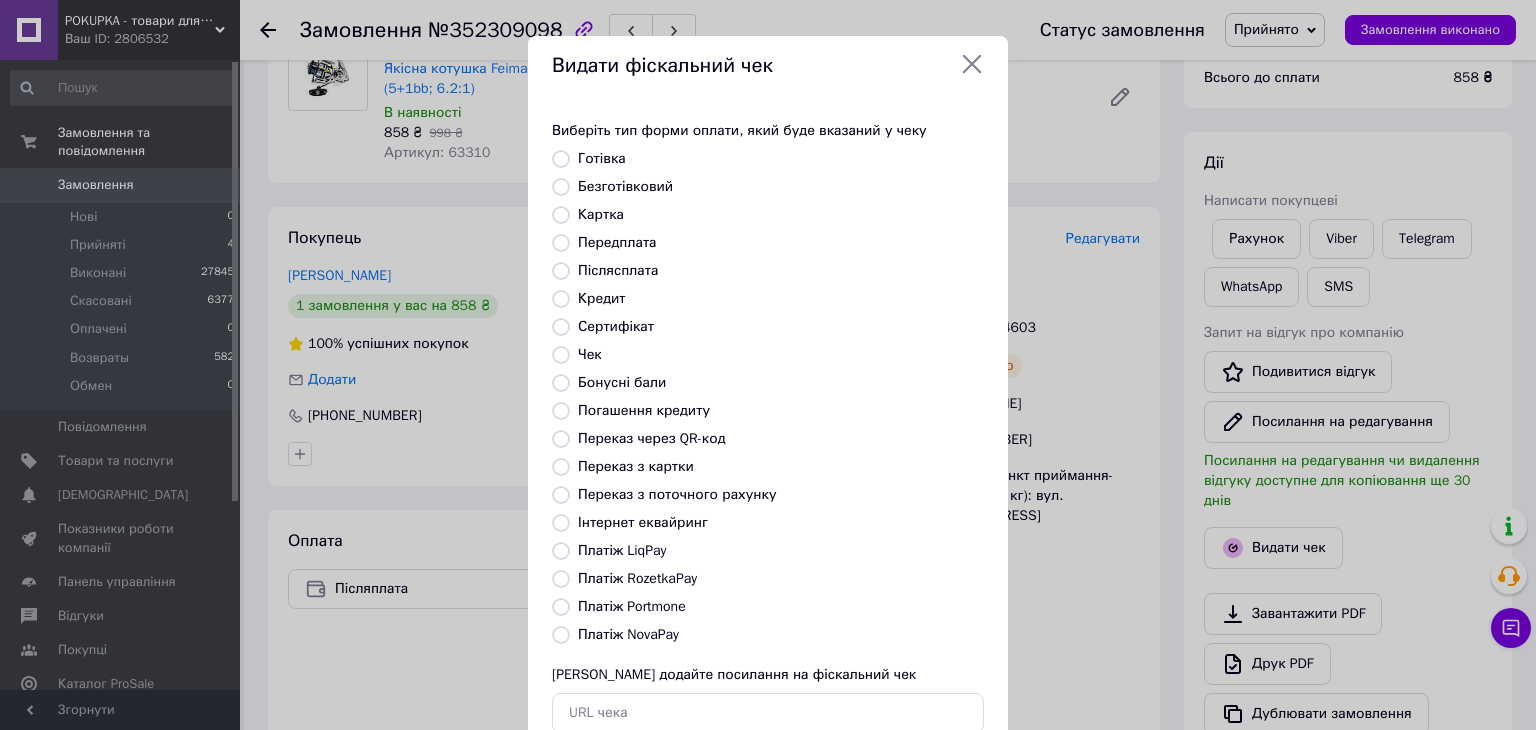 click on "Післясплата" at bounding box center [618, 270] 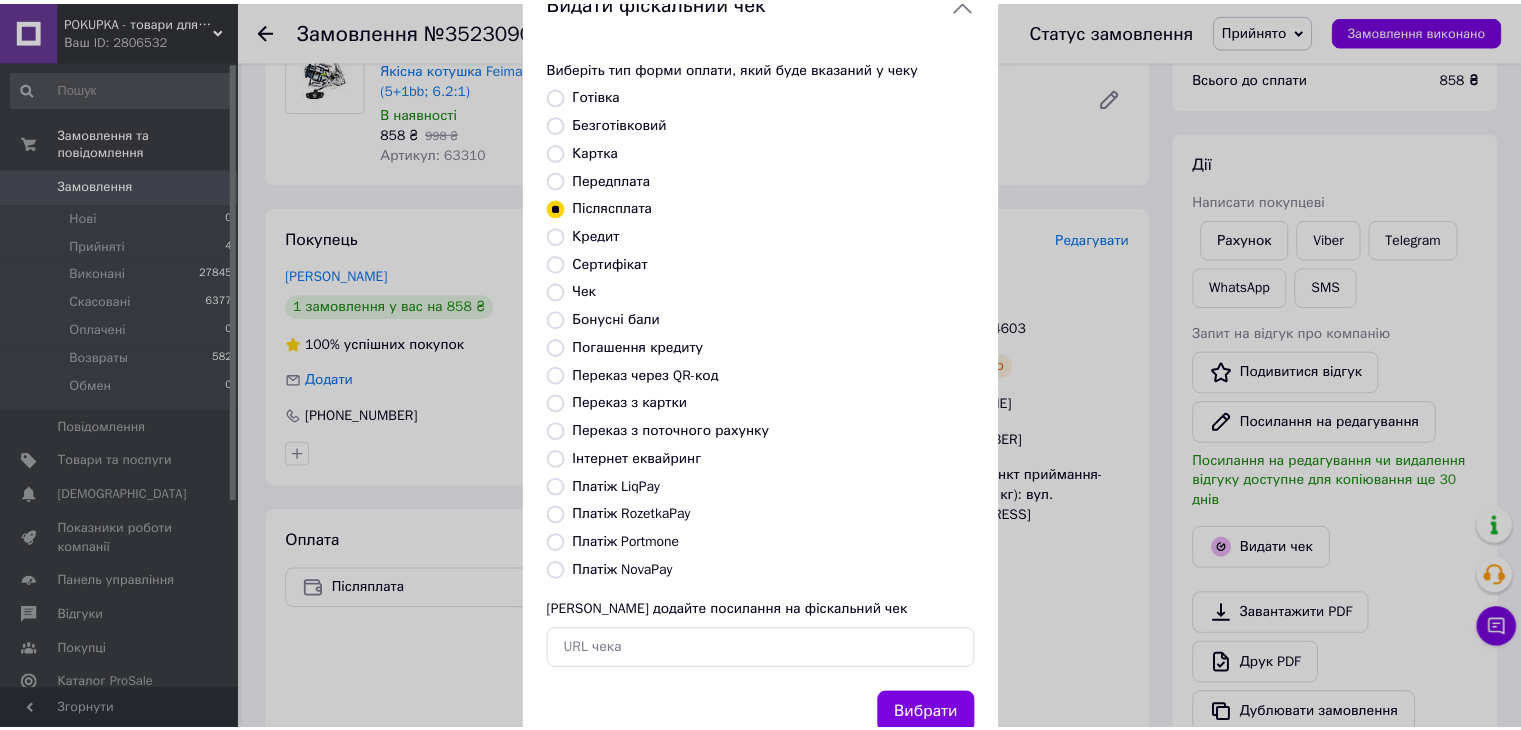 scroll, scrollTop: 100, scrollLeft: 0, axis: vertical 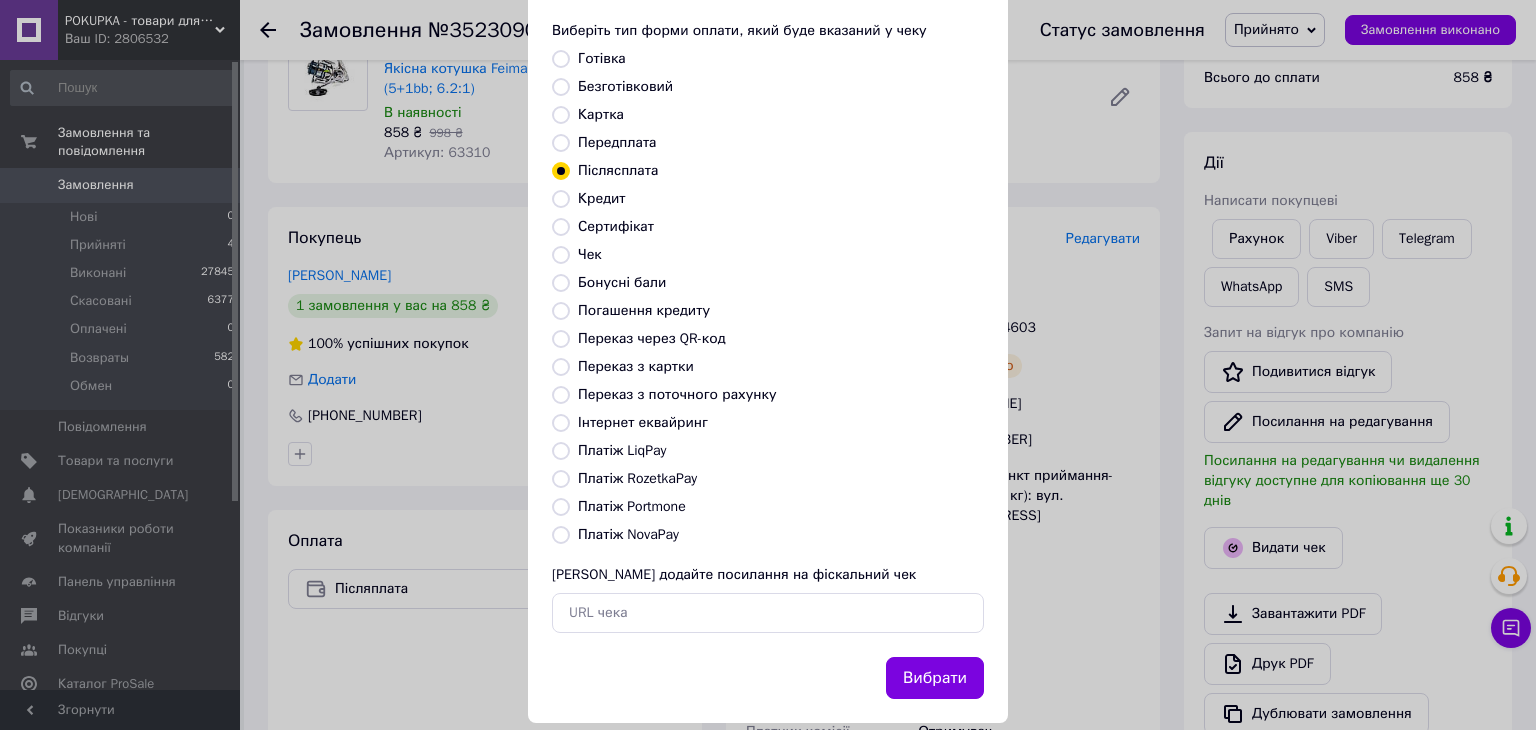 click on "Вибрати" at bounding box center (935, 678) 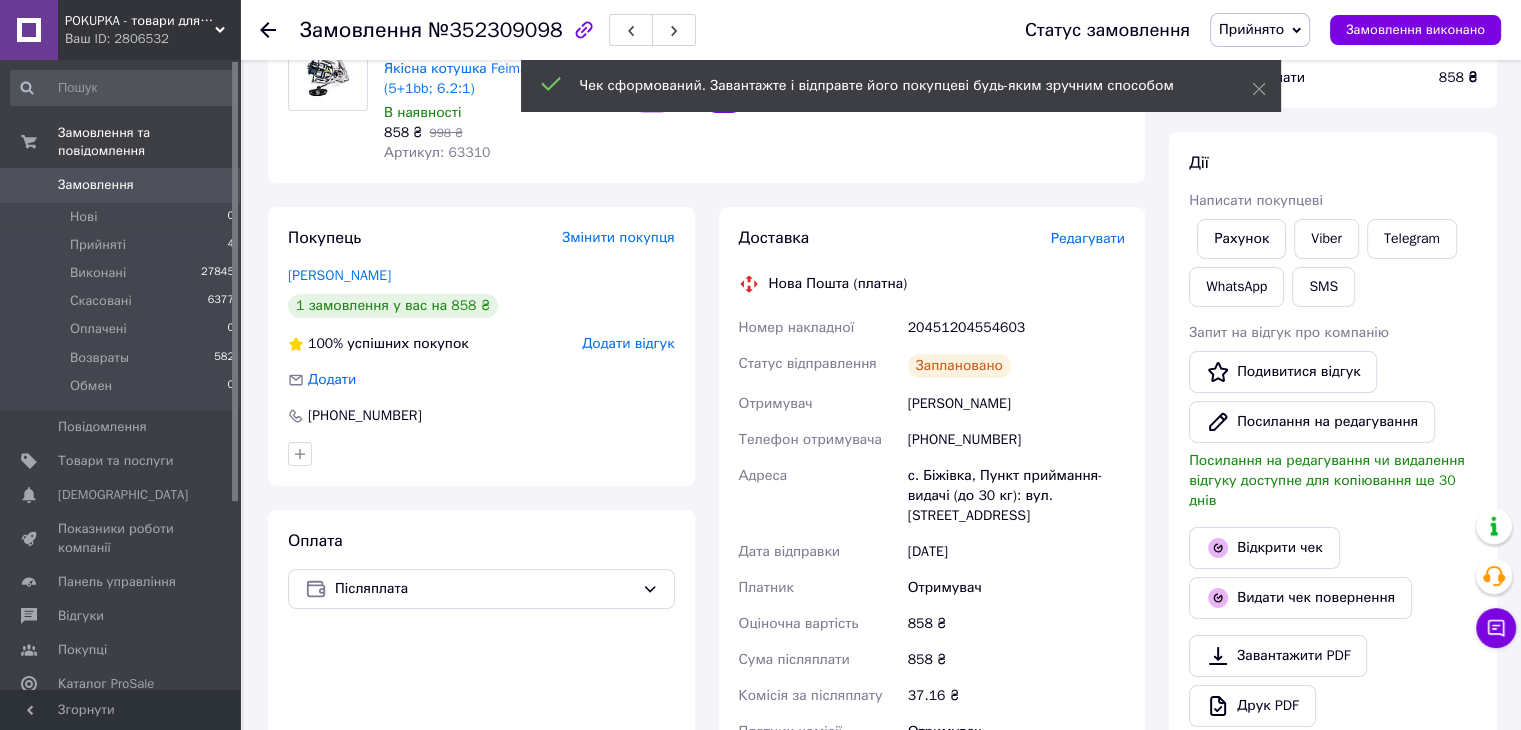 click on "20451204554603" at bounding box center [1016, 328] 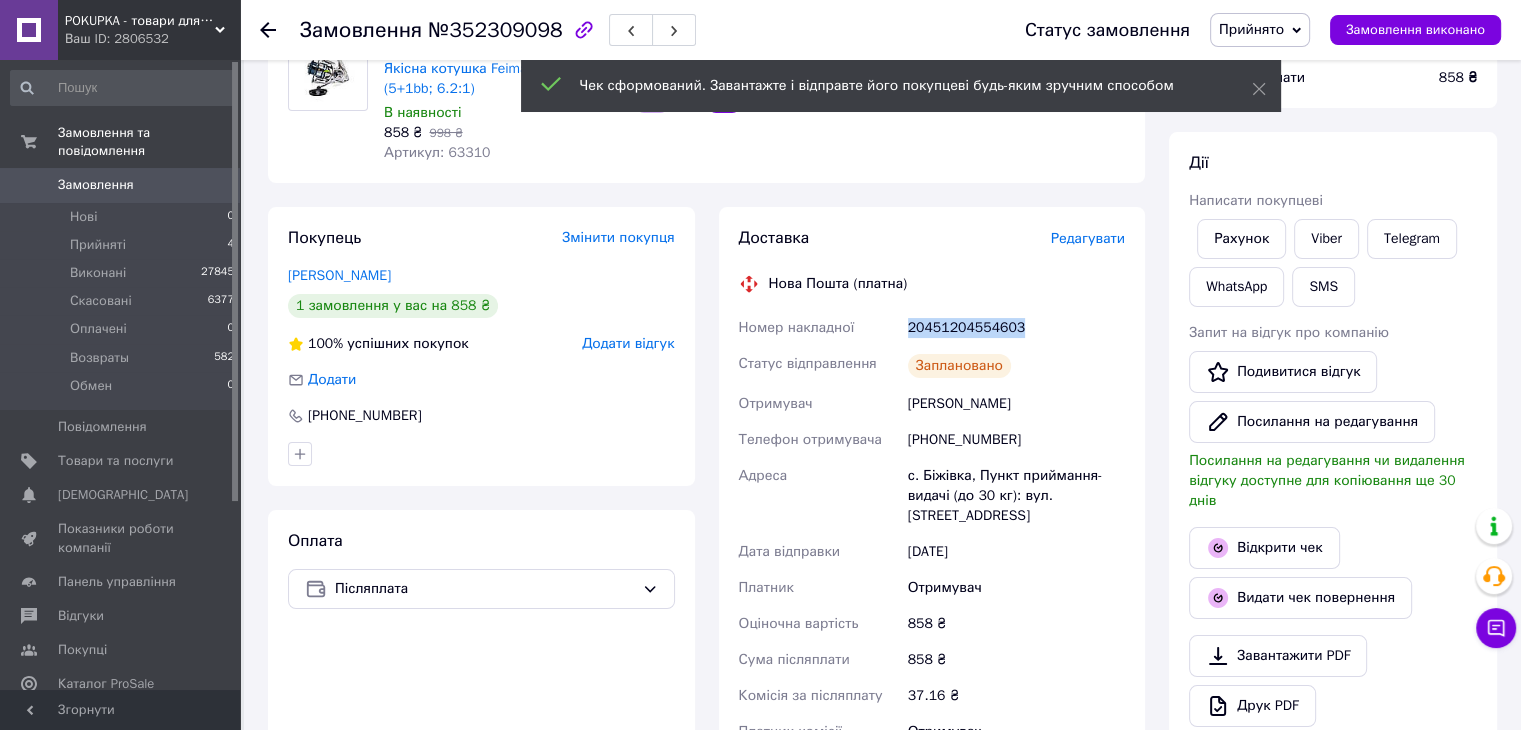 click on "20451204554603" at bounding box center (1016, 328) 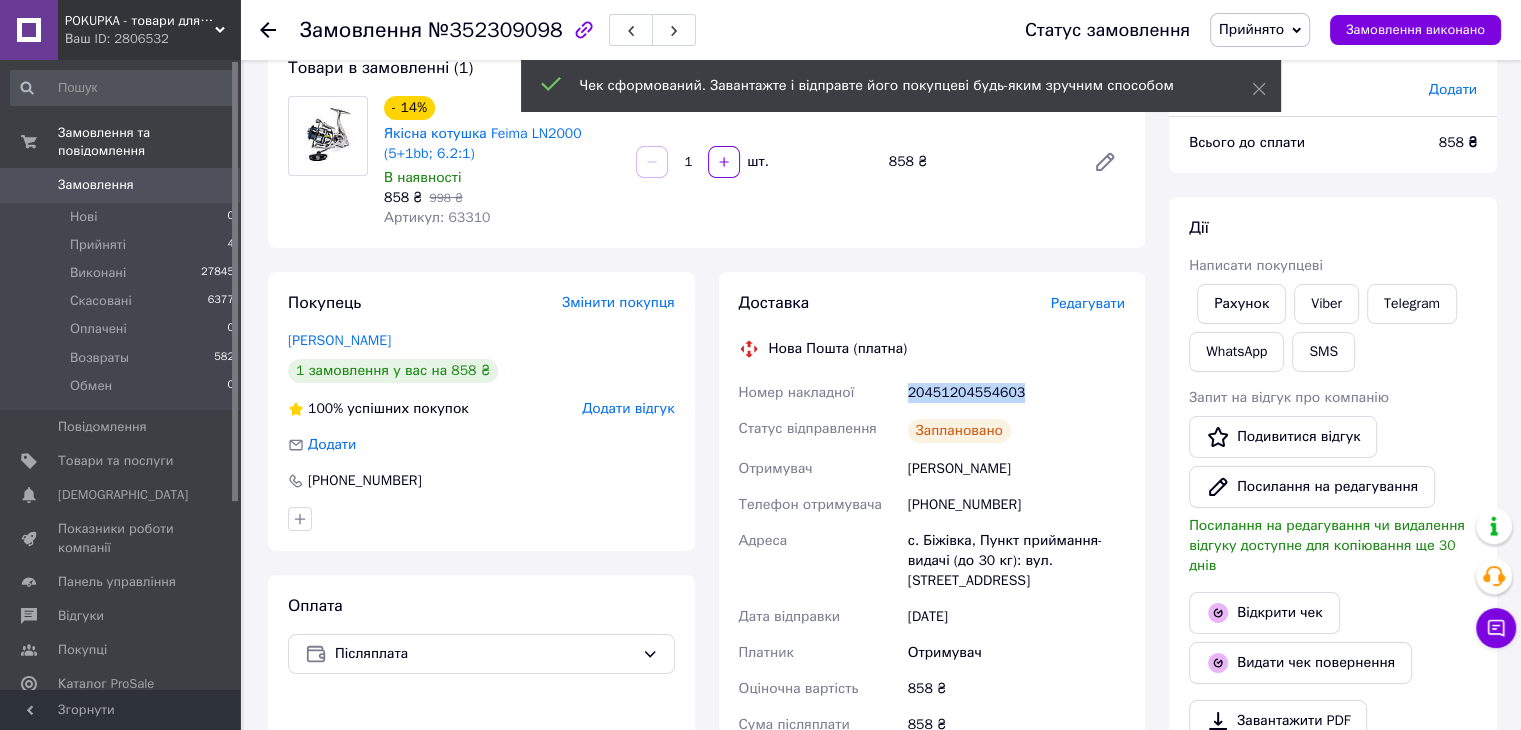scroll, scrollTop: 100, scrollLeft: 0, axis: vertical 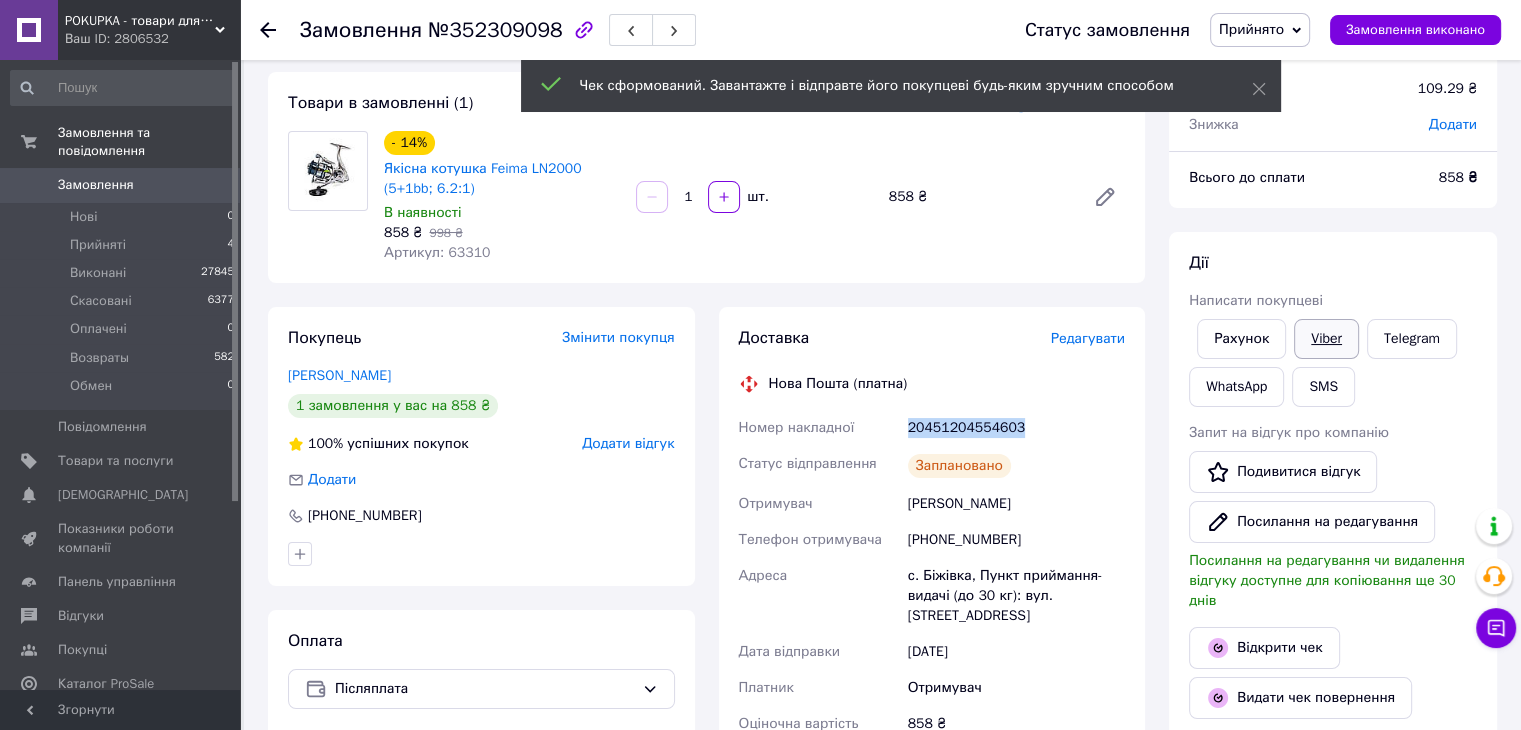 click on "Viber" at bounding box center (1326, 339) 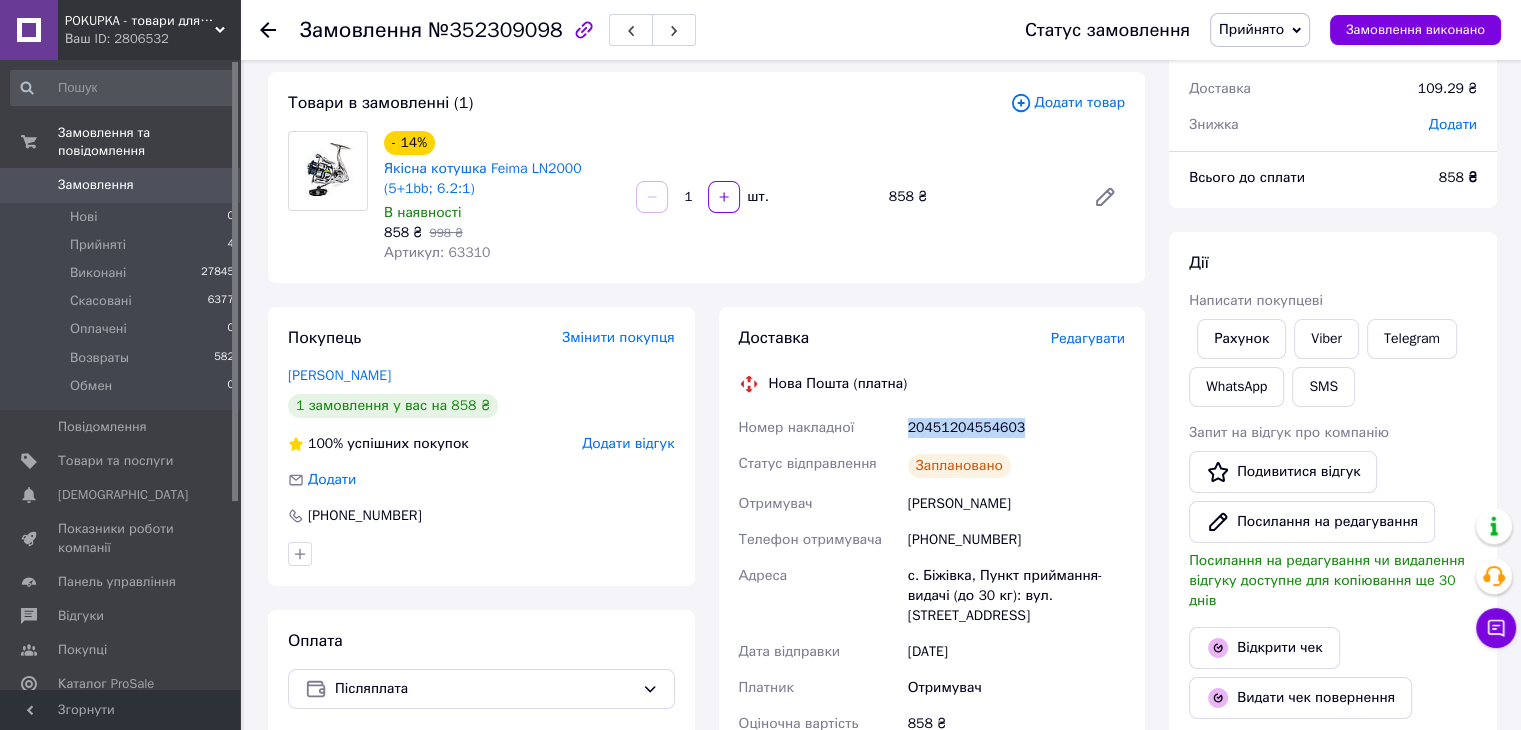 drag, startPoint x: 625, startPoint y: 606, endPoint x: 618, endPoint y: 597, distance: 11.401754 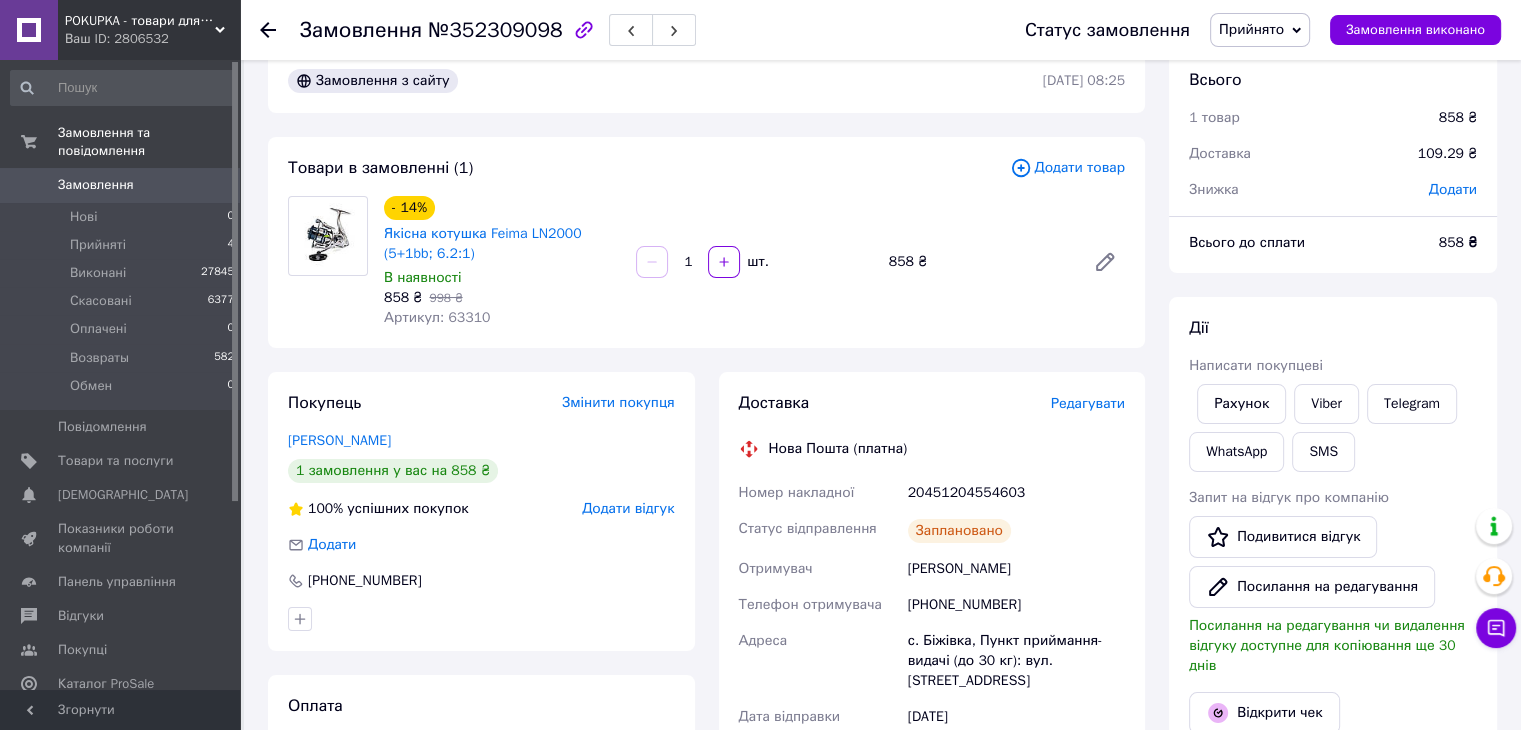 scroll, scrollTop: 0, scrollLeft: 0, axis: both 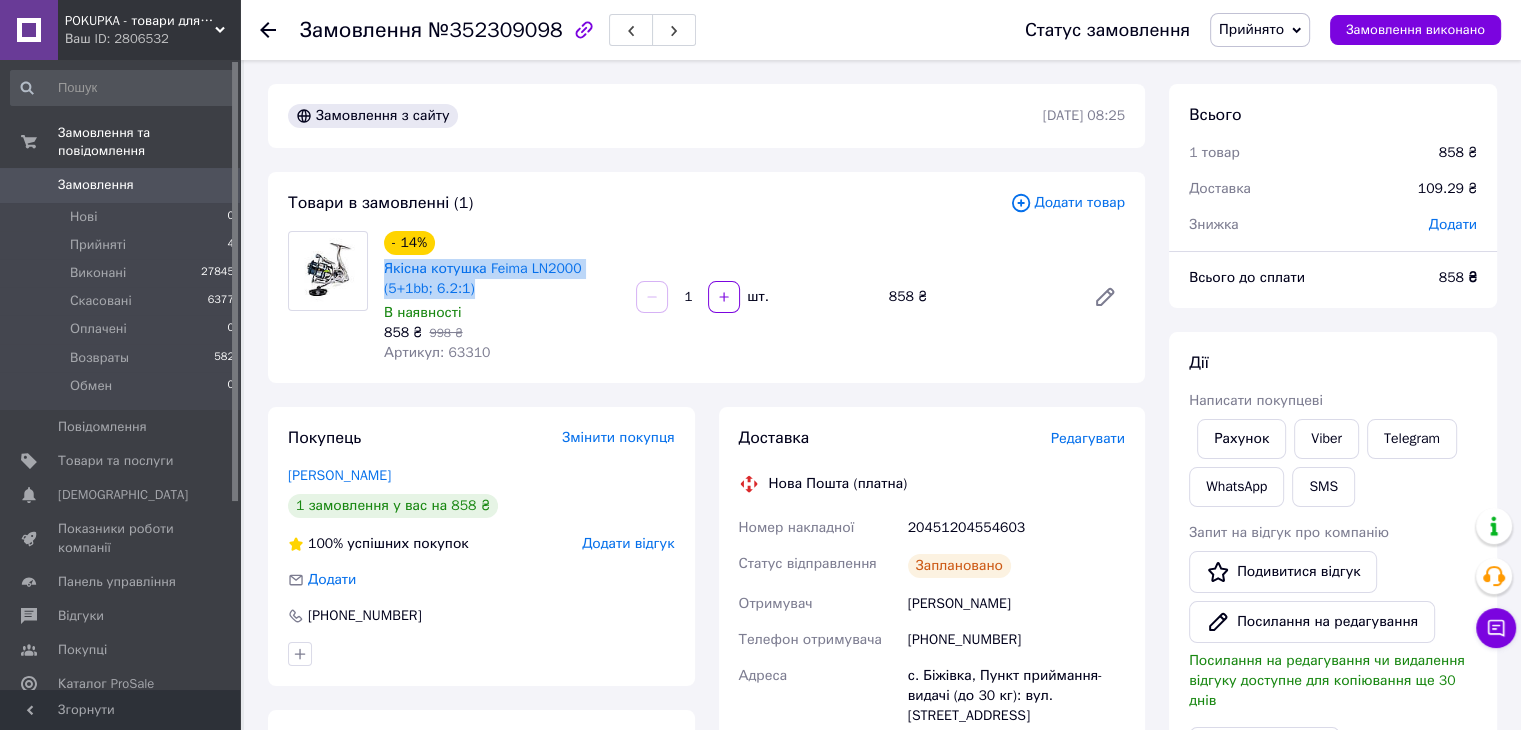 drag, startPoint x: 476, startPoint y: 282, endPoint x: 382, endPoint y: 274, distance: 94.33981 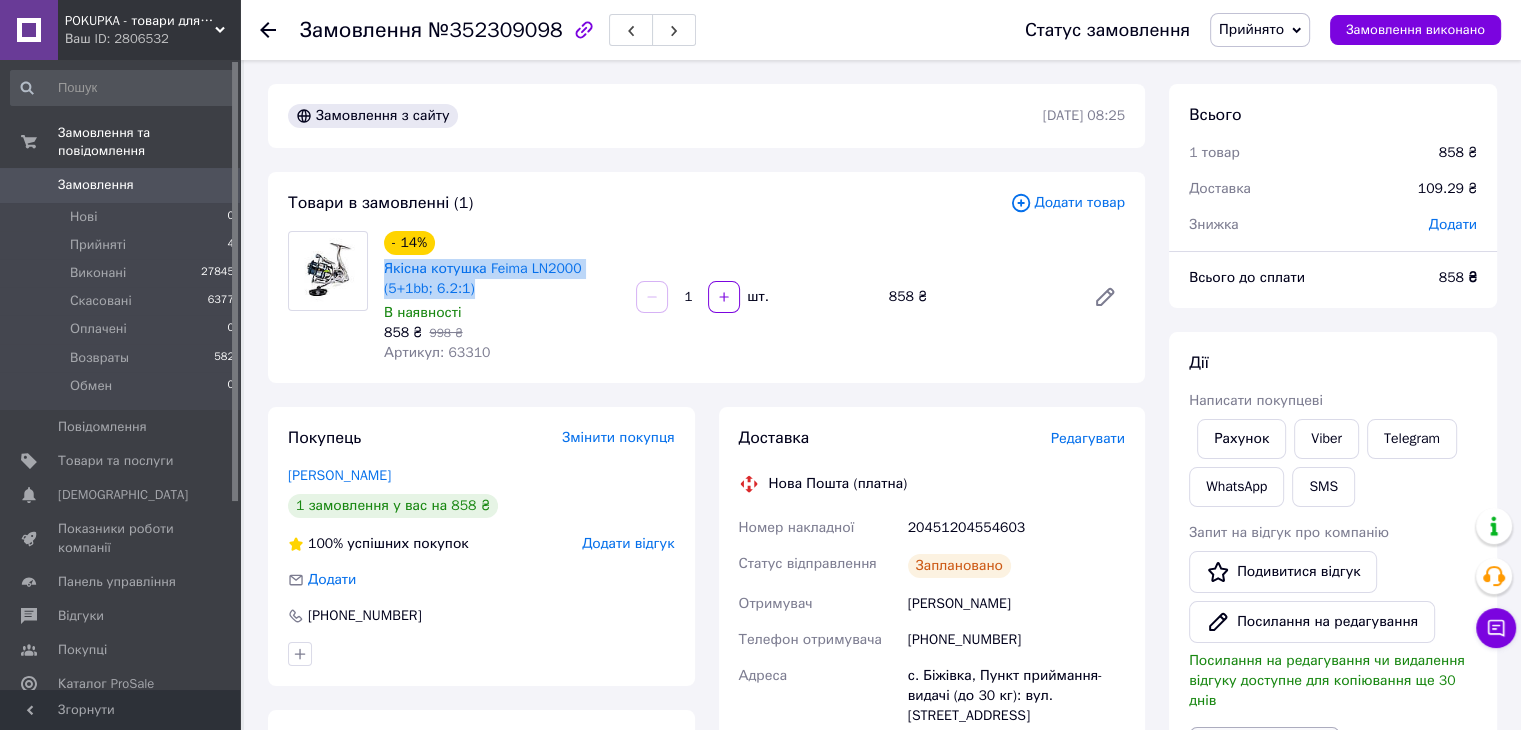 click on "Відкрити чек" at bounding box center [1264, 748] 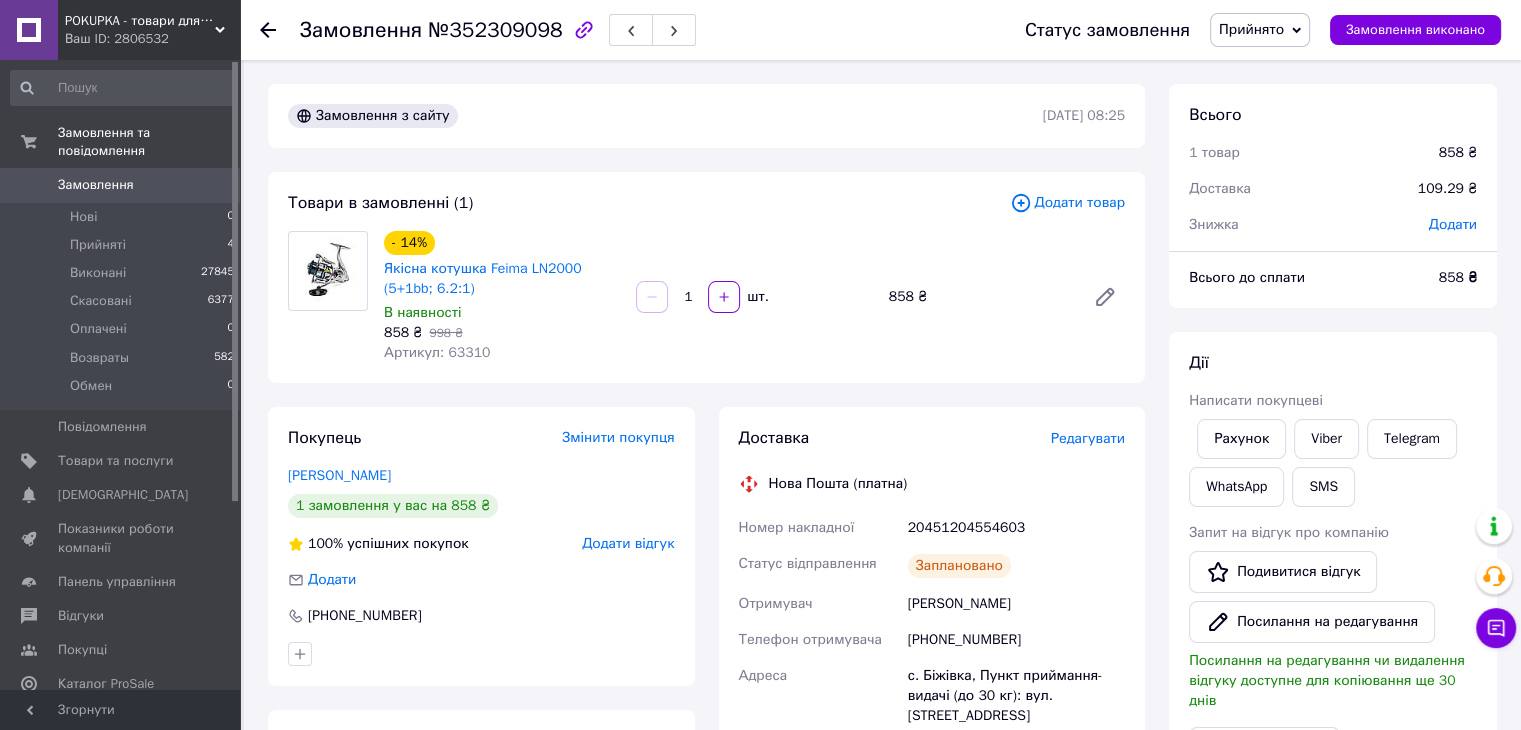 click 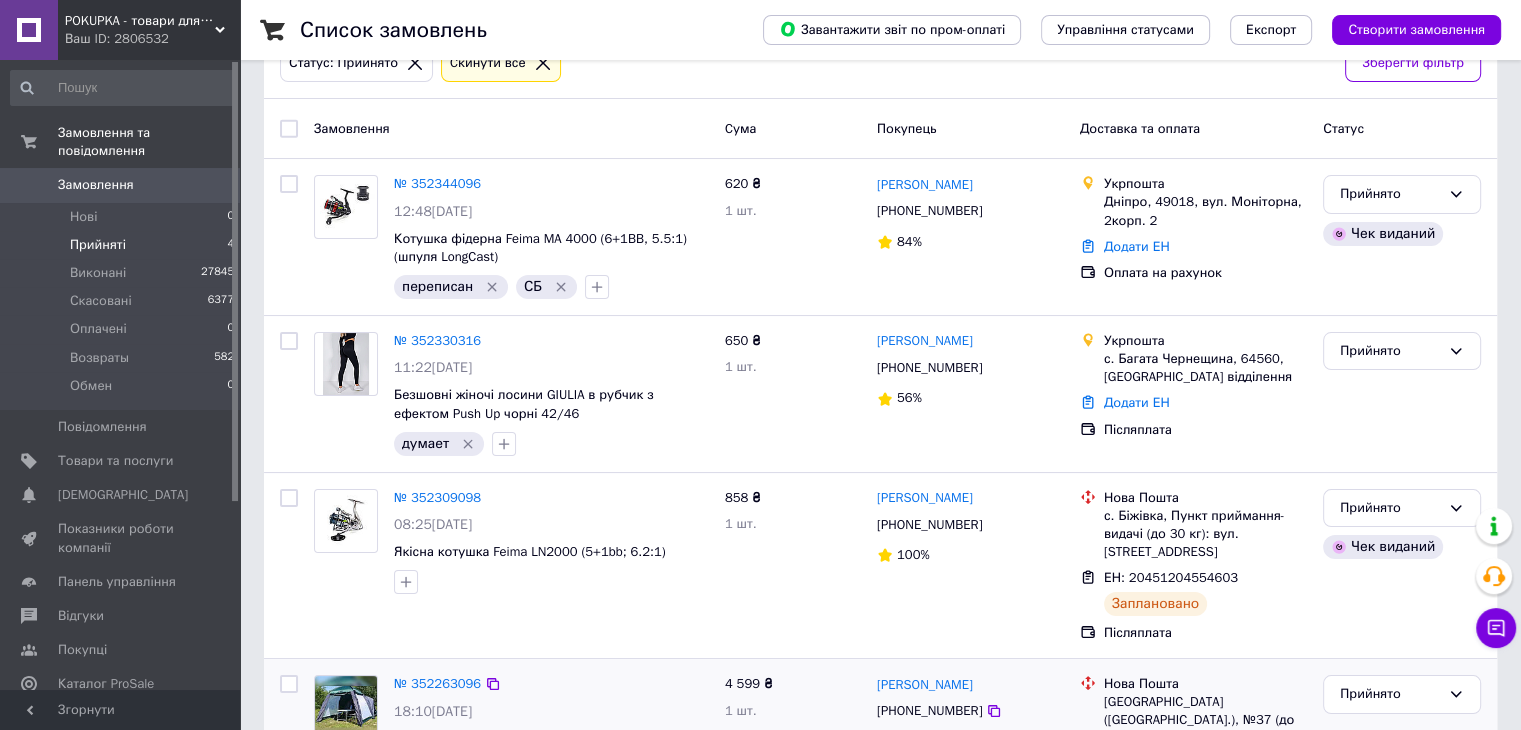 scroll, scrollTop: 219, scrollLeft: 0, axis: vertical 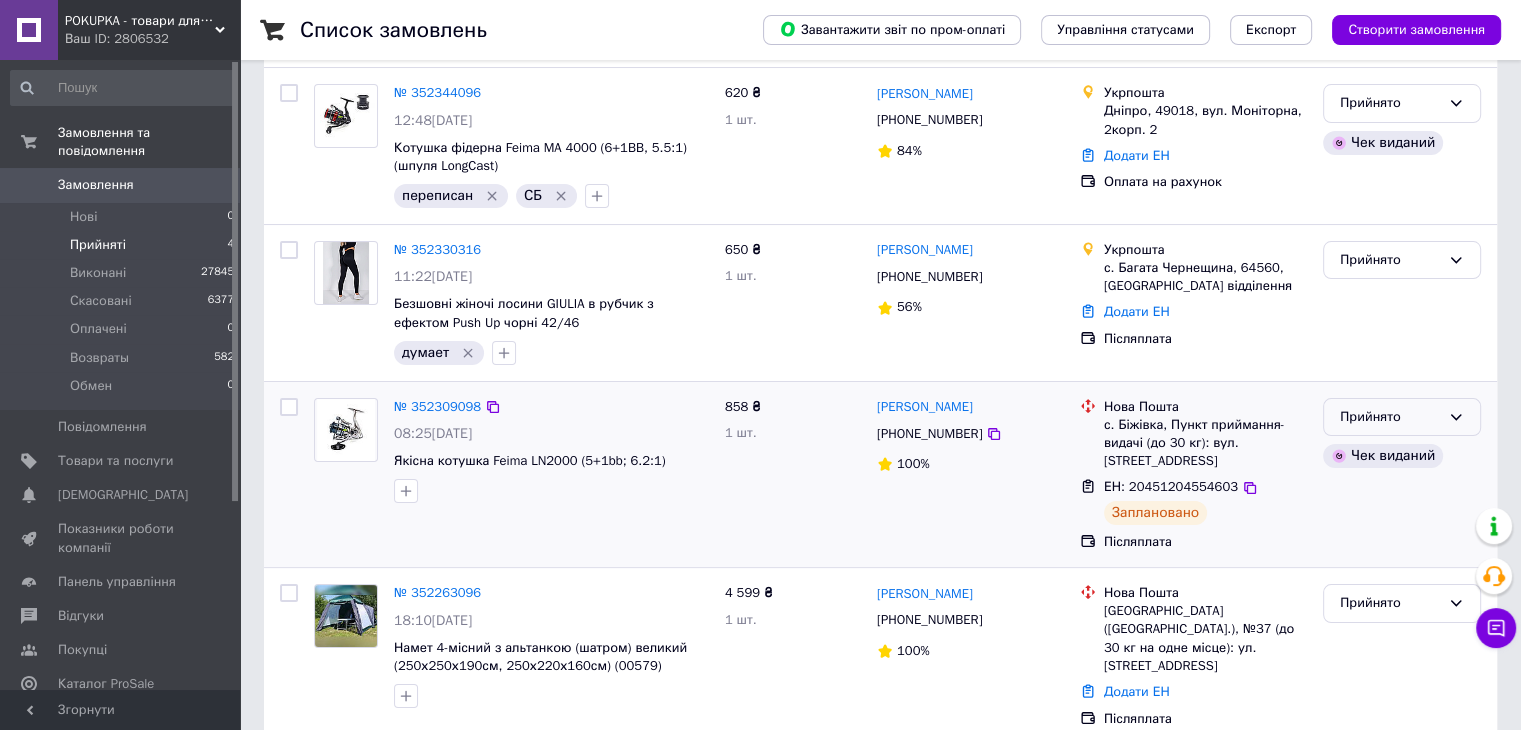 click on "Прийнято" at bounding box center (1390, 417) 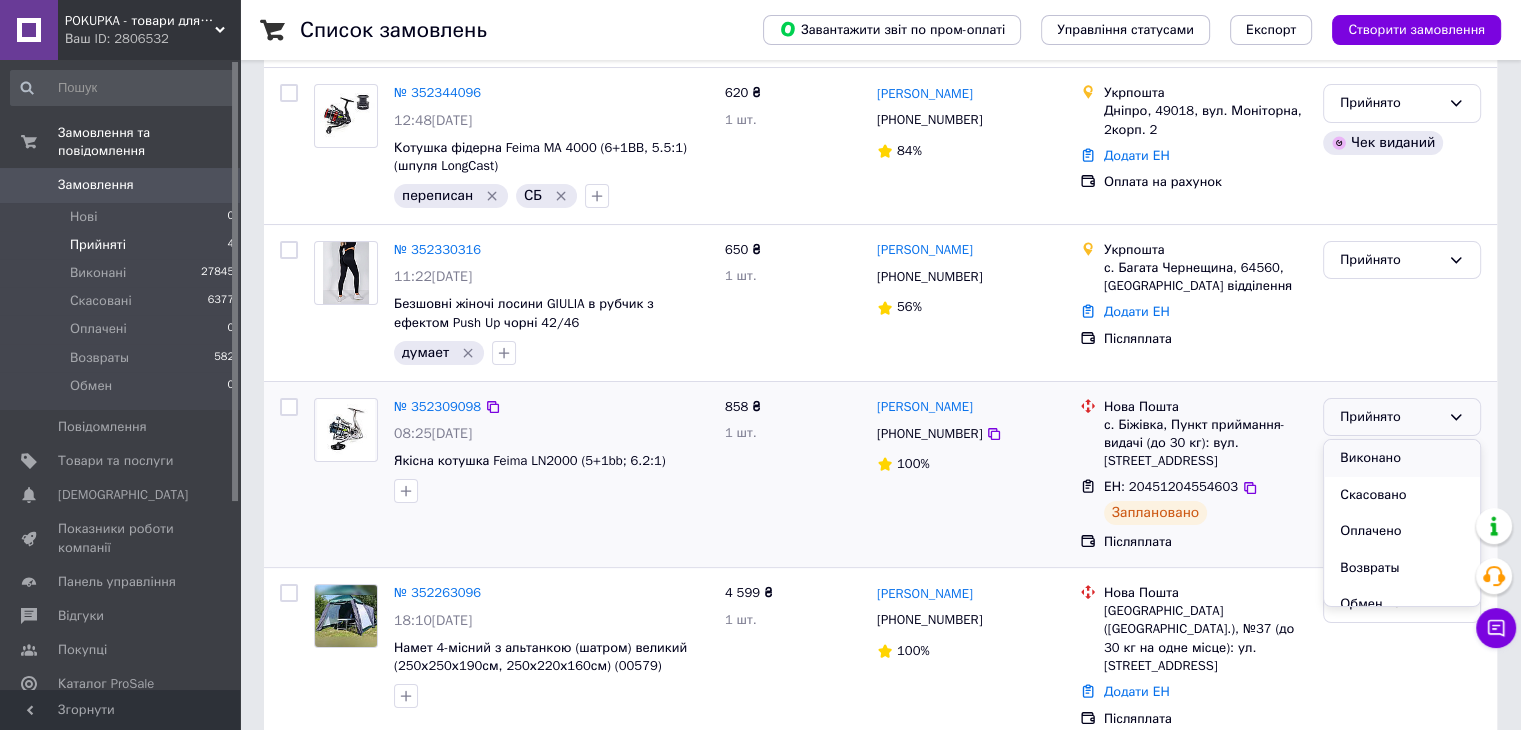 click on "Виконано" at bounding box center (1402, 458) 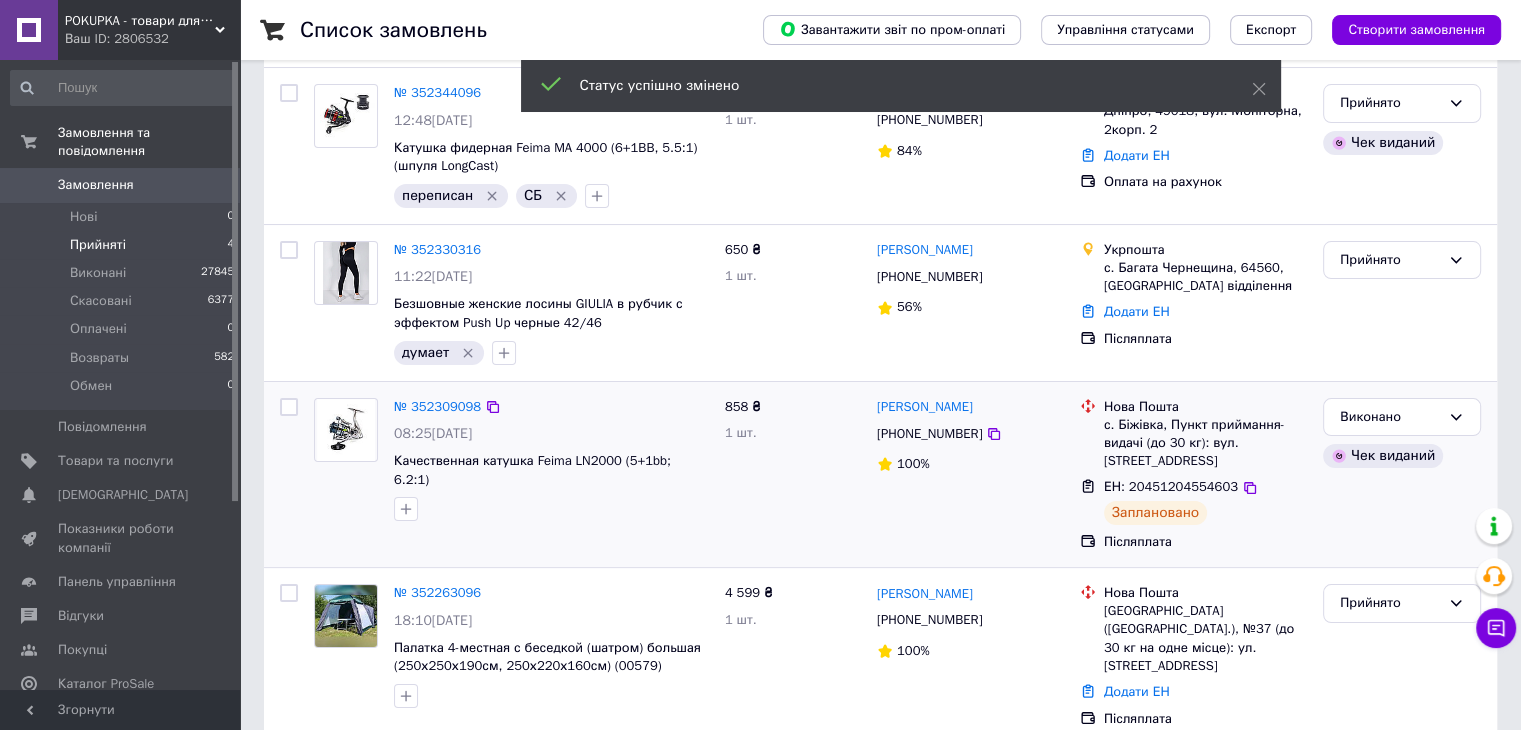 scroll, scrollTop: 19, scrollLeft: 0, axis: vertical 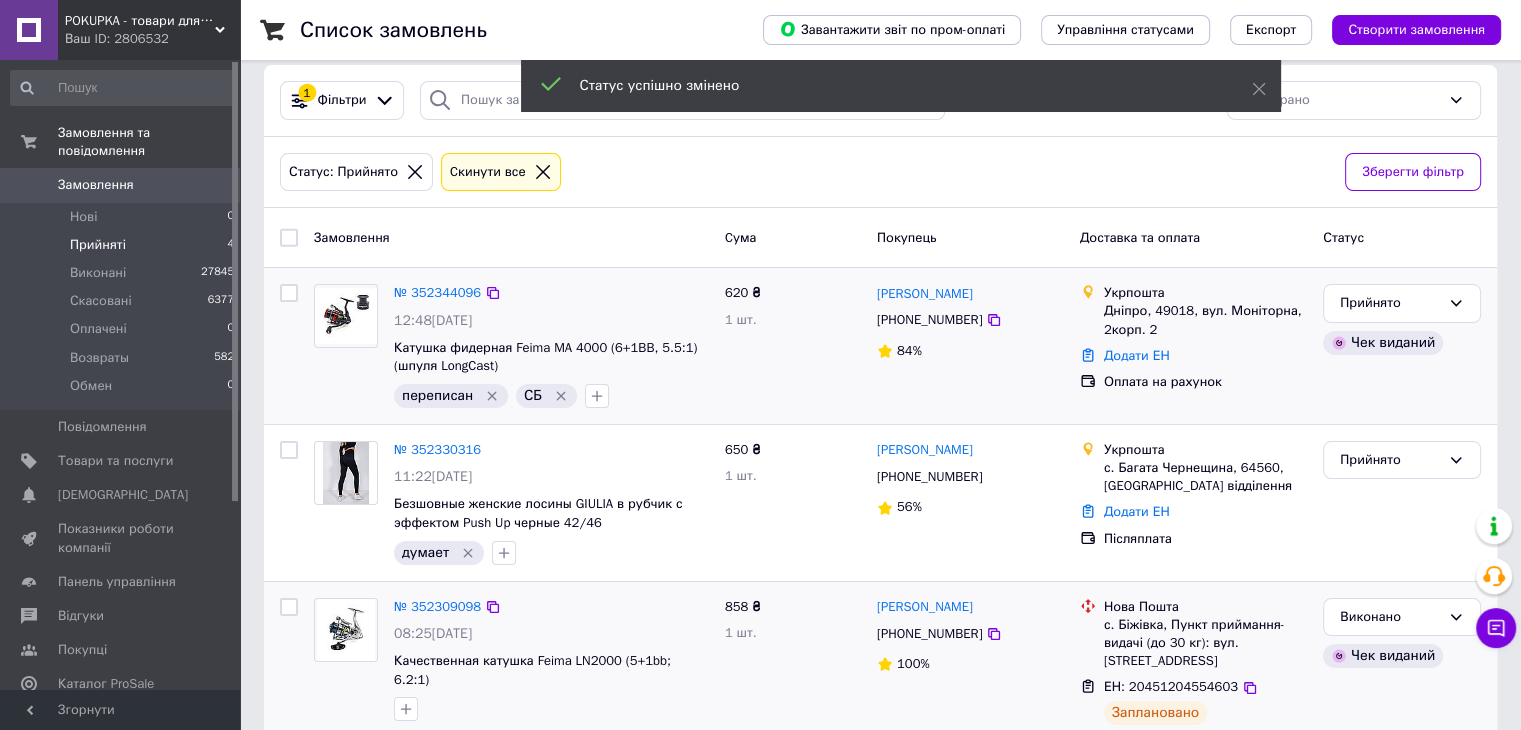 click 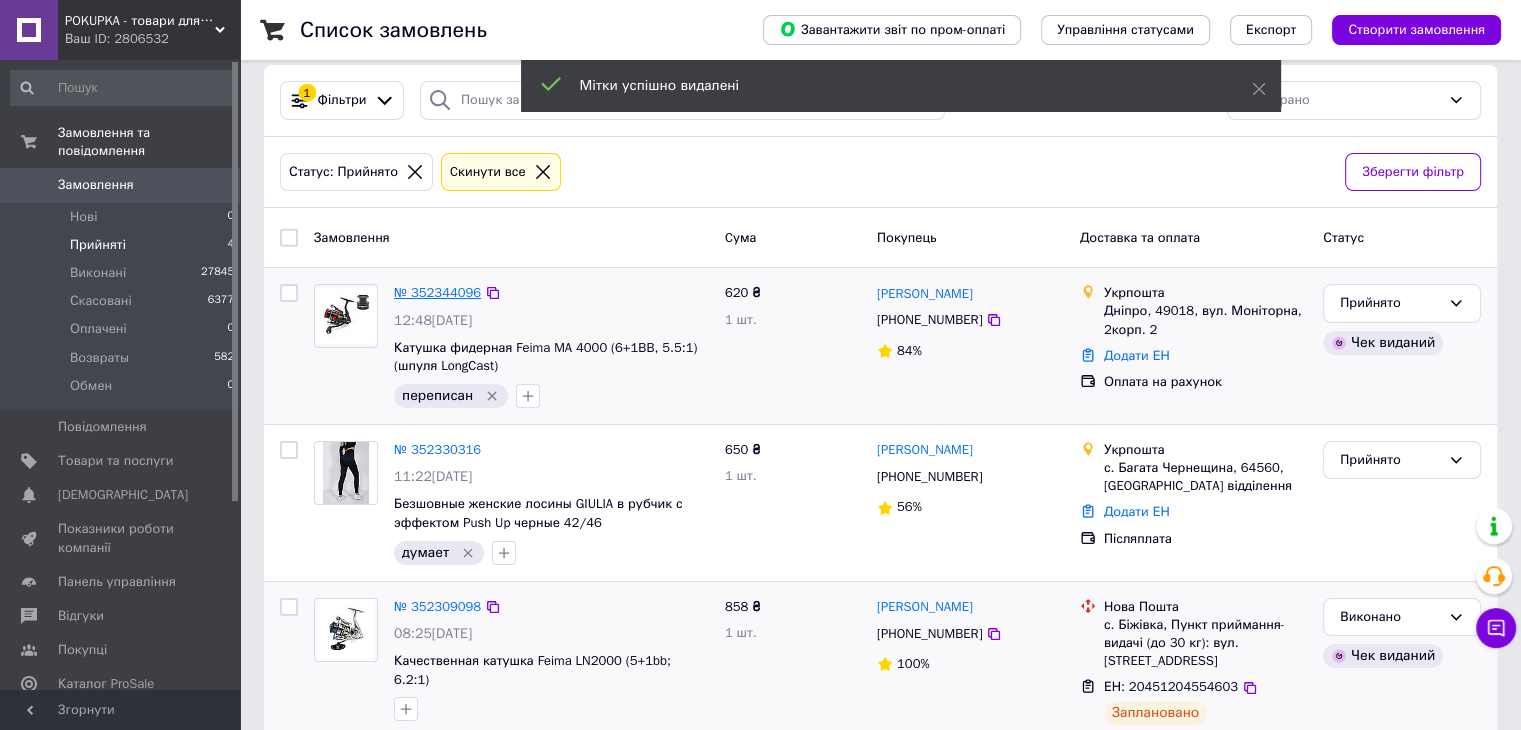click on "№ 352344096" at bounding box center (437, 292) 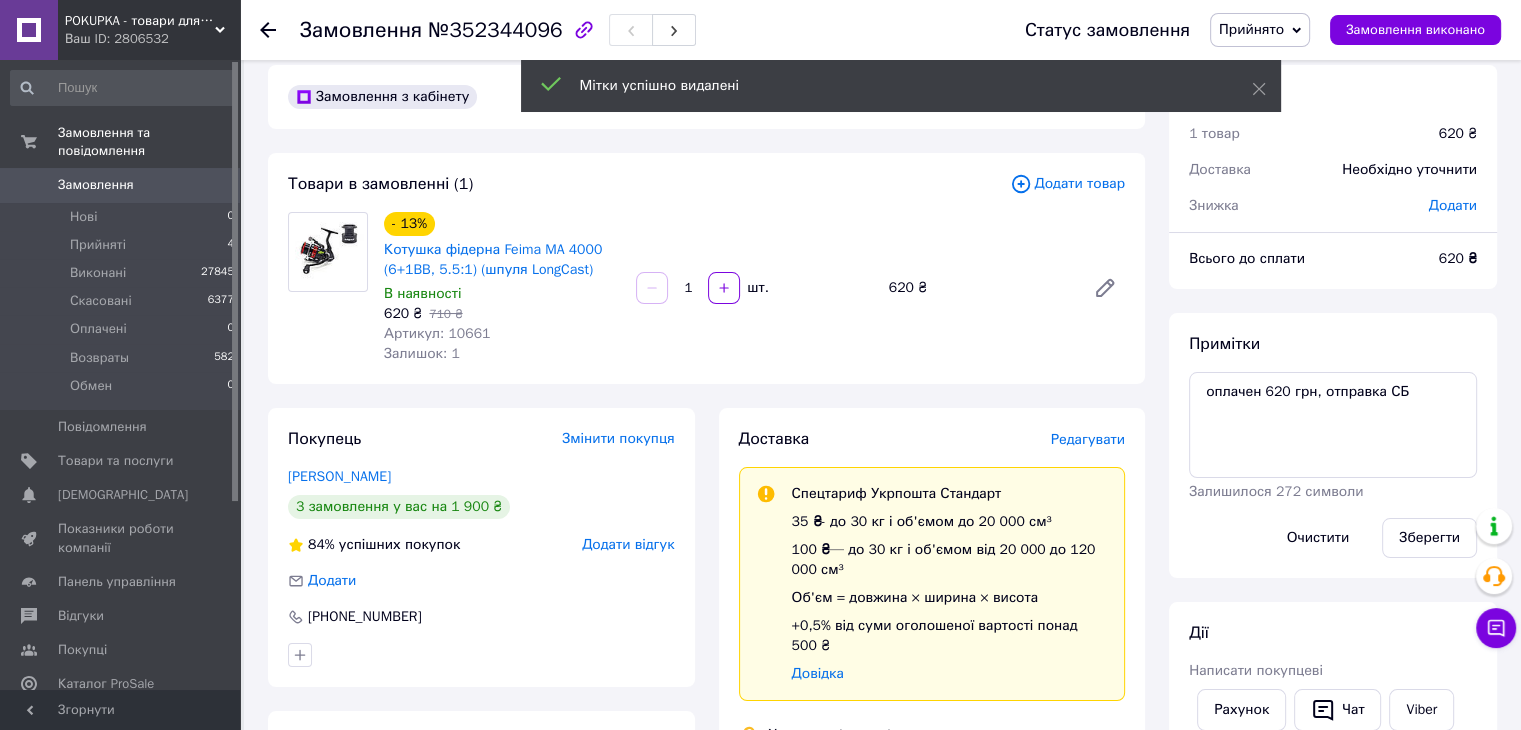 scroll, scrollTop: 359, scrollLeft: 0, axis: vertical 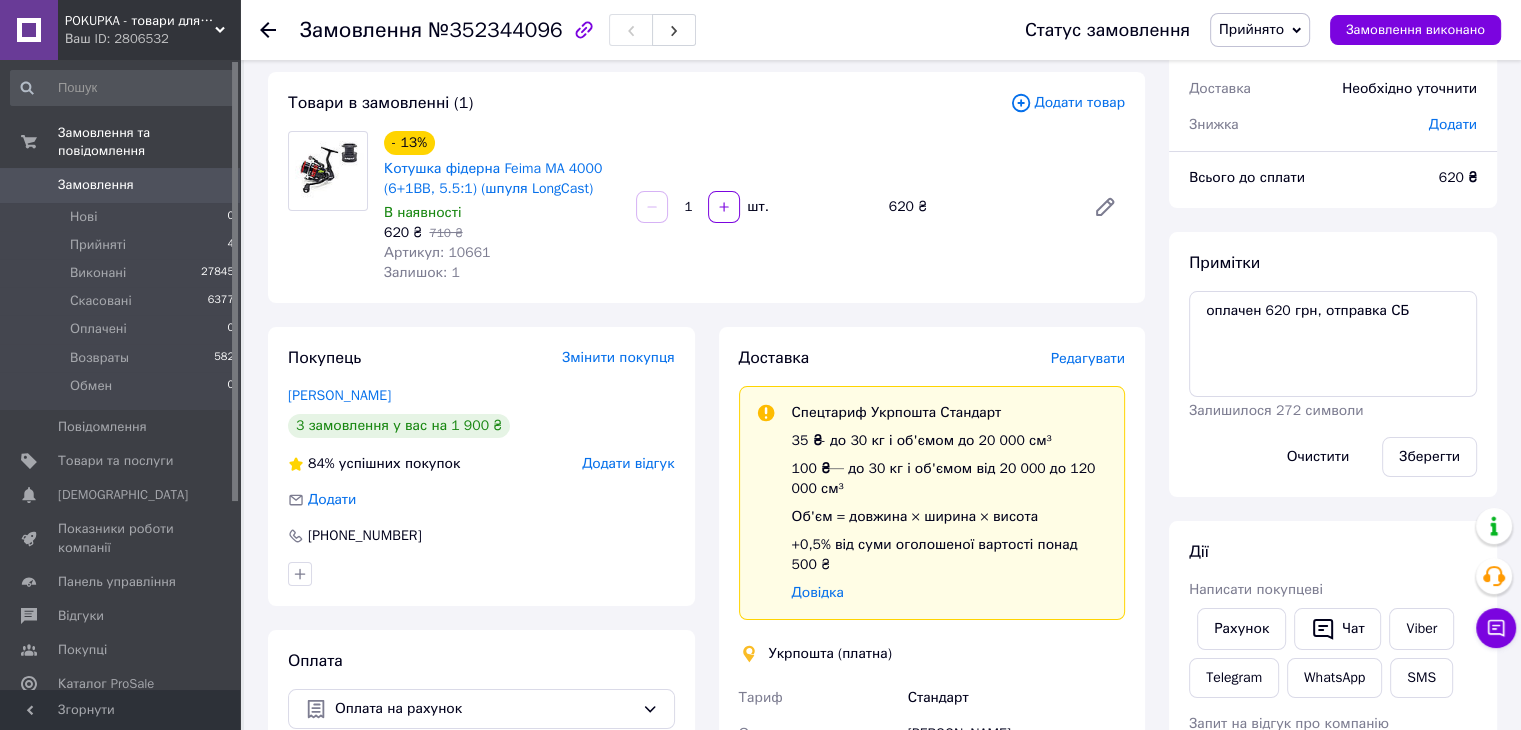 click on "Доставка Редагувати Спецтариф Укрпошта Стандарт 35 ₴  - до 30 кг і об'ємом до 20 000 см³ 100 ₴  — до 30 кг і об'ємом від 20 000 до 120 000 см³ Об'єм = довжина × ширина × висота +0,5% від суми оголошеної вартості понад 500 ₴ Довідка Укрпошта (платна) Тариф Стандарт Отримувач [PERSON_NAME] [PHONE_NUMBER] Адреса Дніпро, 49018, вул. Моніторна, 2корп. 2 Платник Отримувач Оціночна вартість 620 ₴ Передати номер або Створити ярлик" at bounding box center (932, 720) 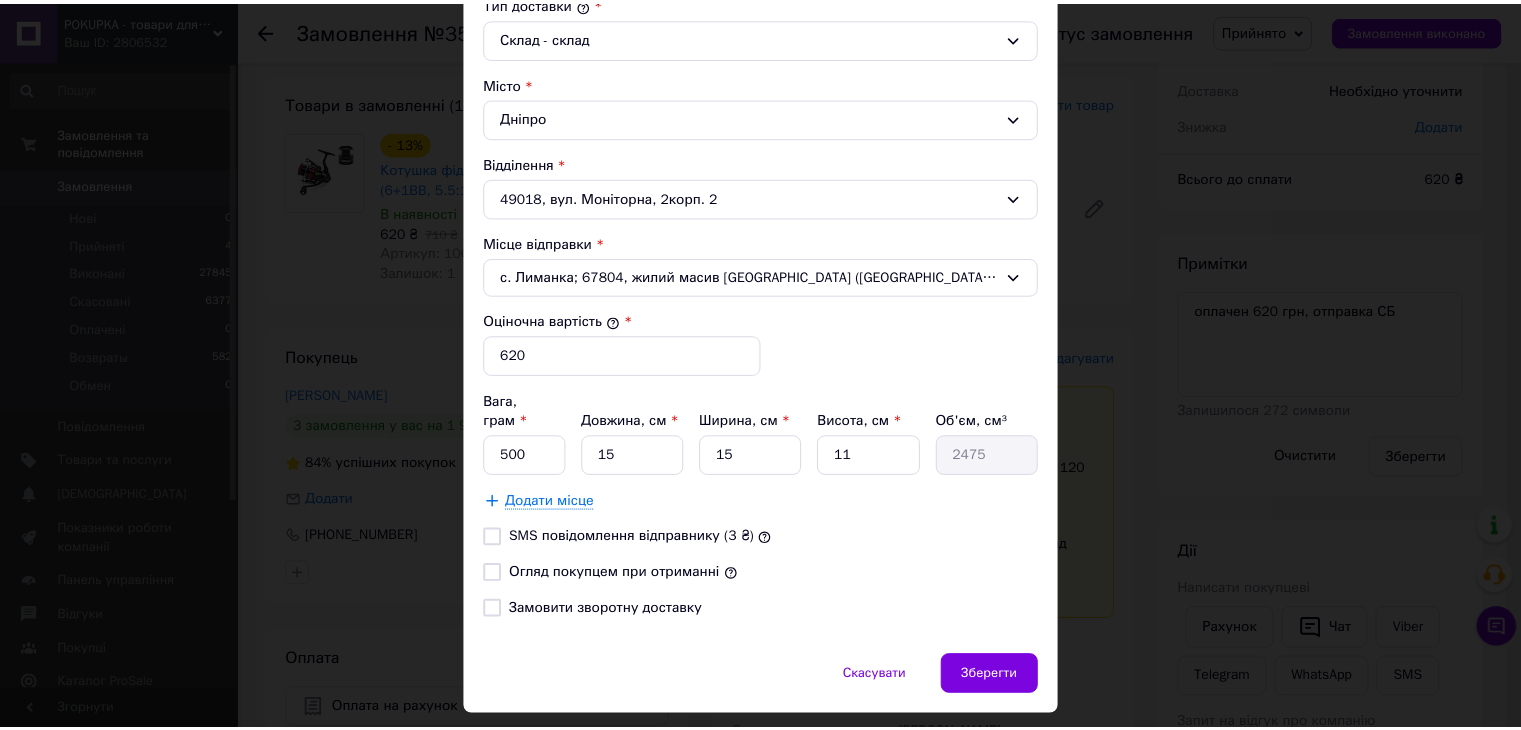 scroll, scrollTop: 588, scrollLeft: 0, axis: vertical 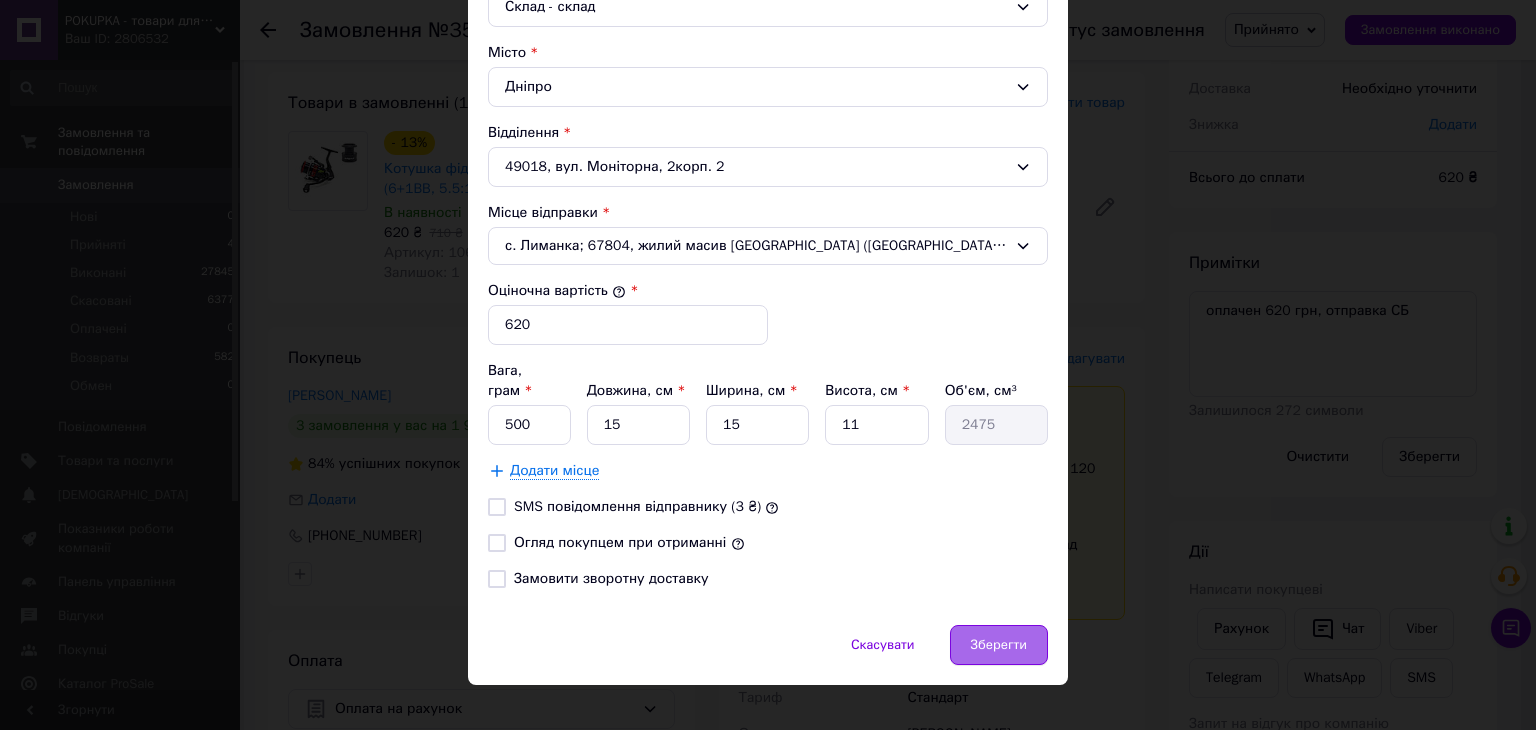 click on "Зберегти" at bounding box center (999, 645) 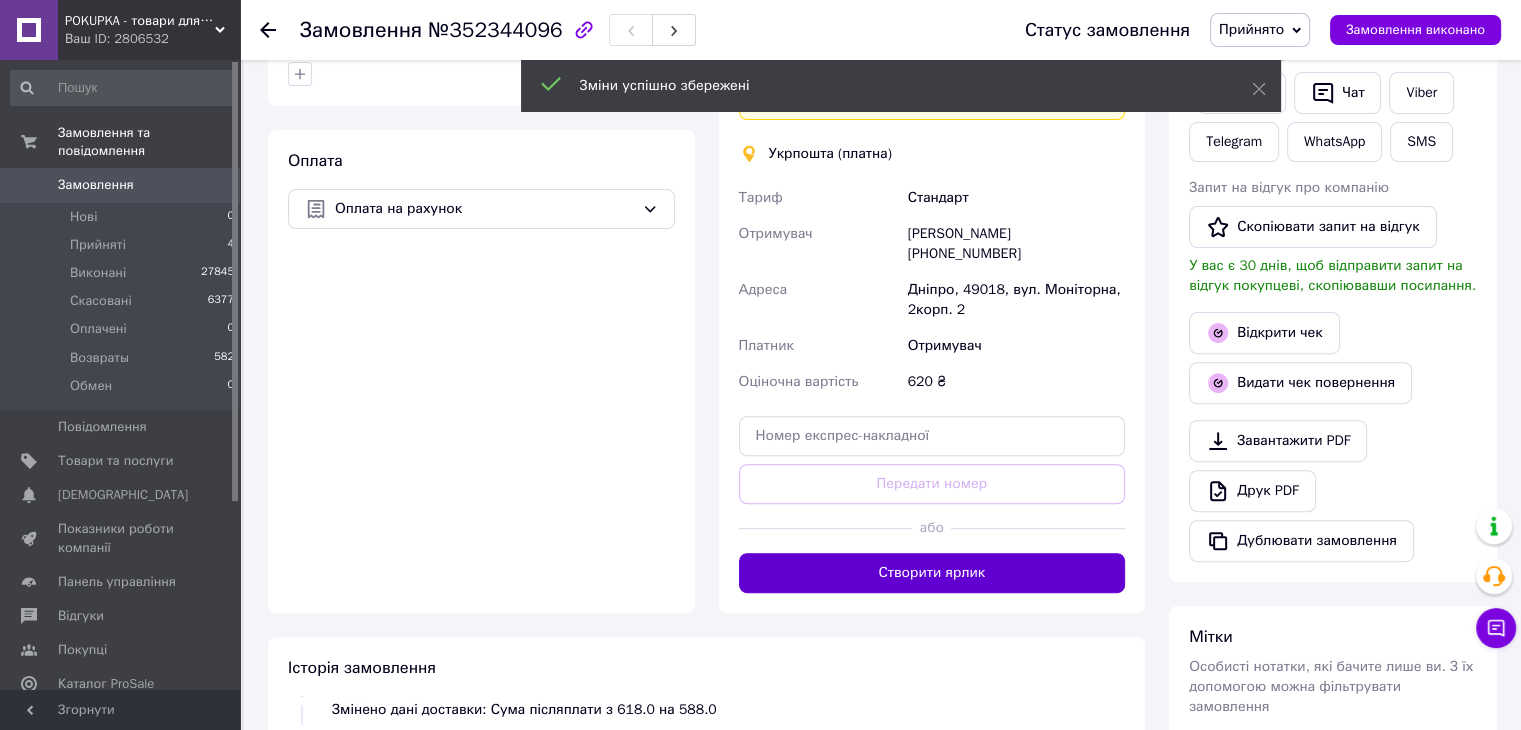 click on "Створити ярлик" at bounding box center [932, 573] 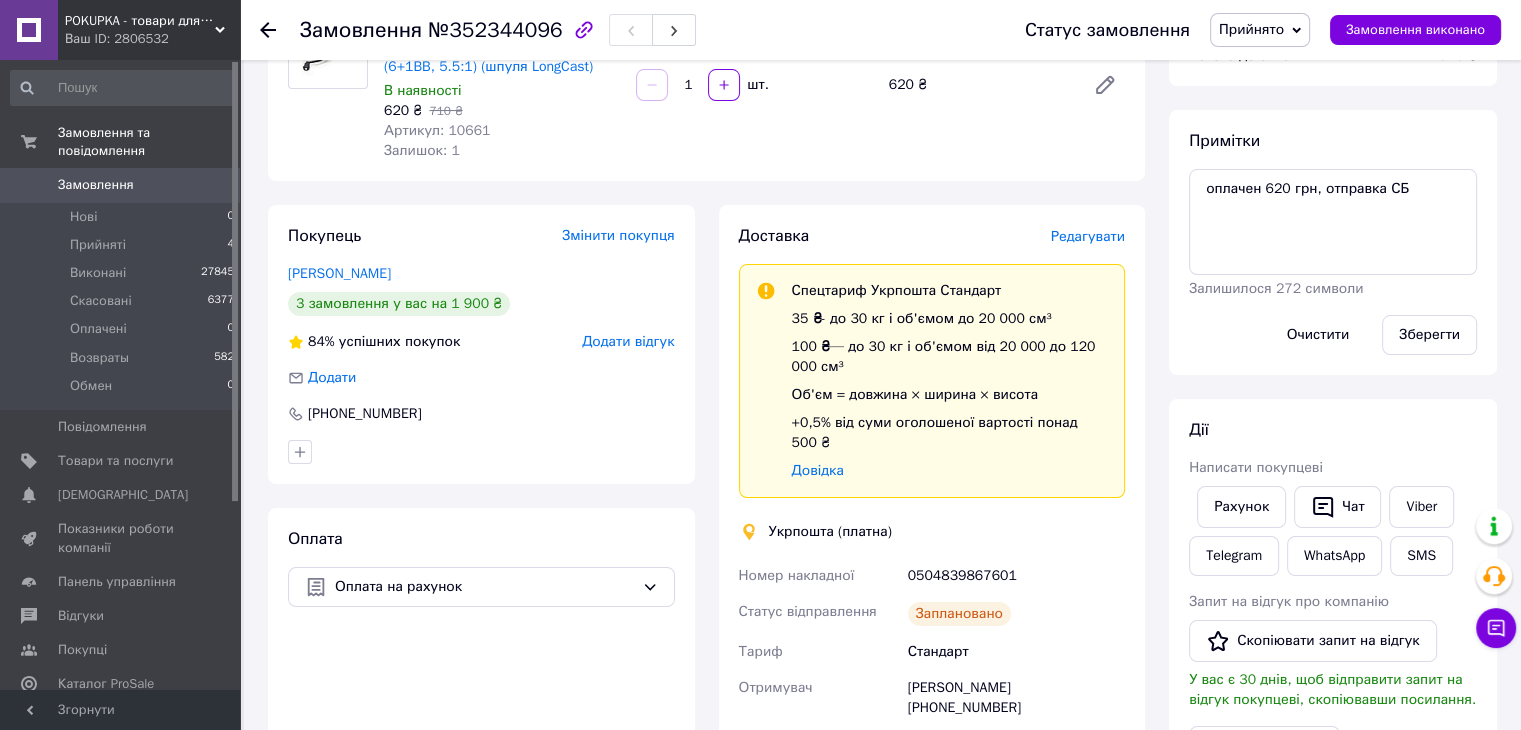 scroll, scrollTop: 200, scrollLeft: 0, axis: vertical 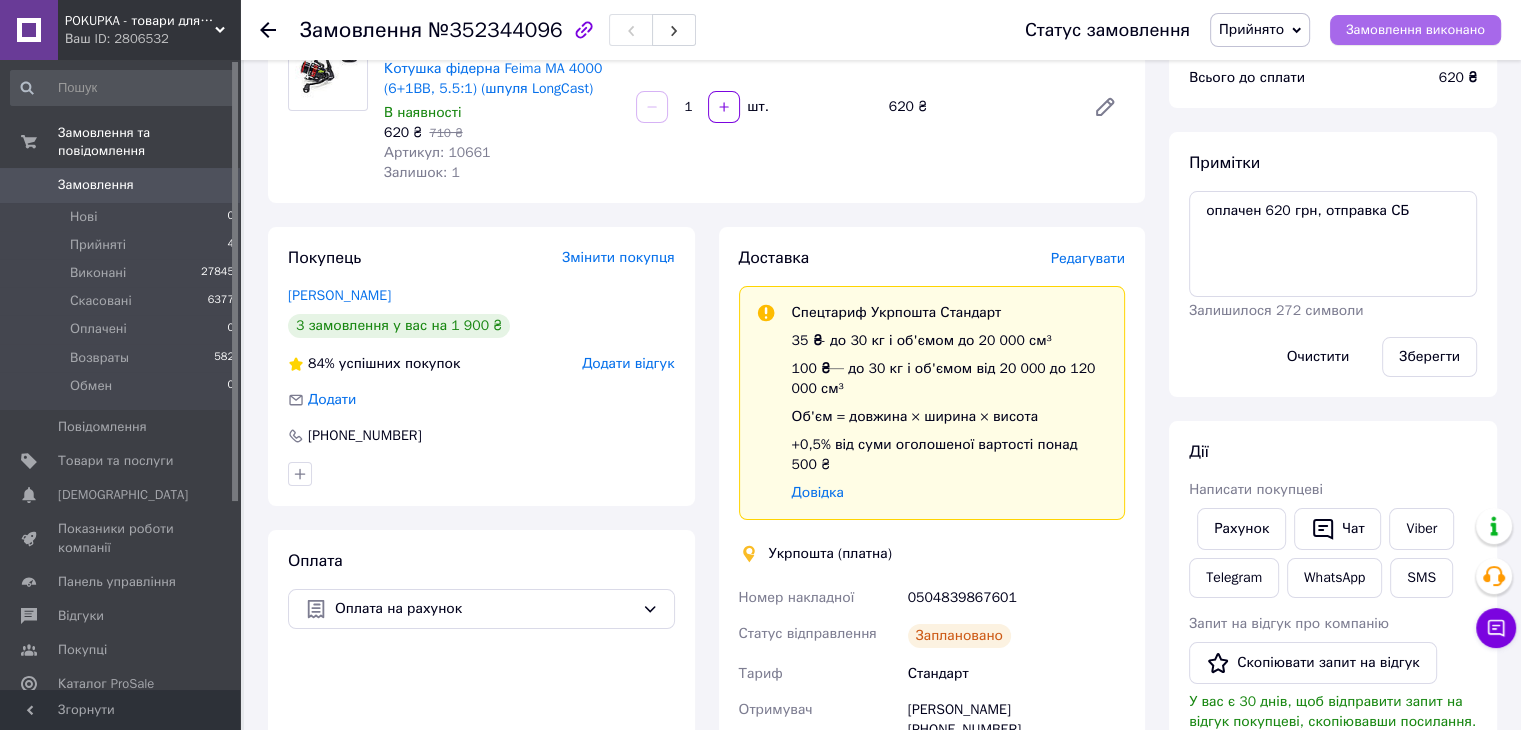click on "Замовлення виконано" at bounding box center (1415, 30) 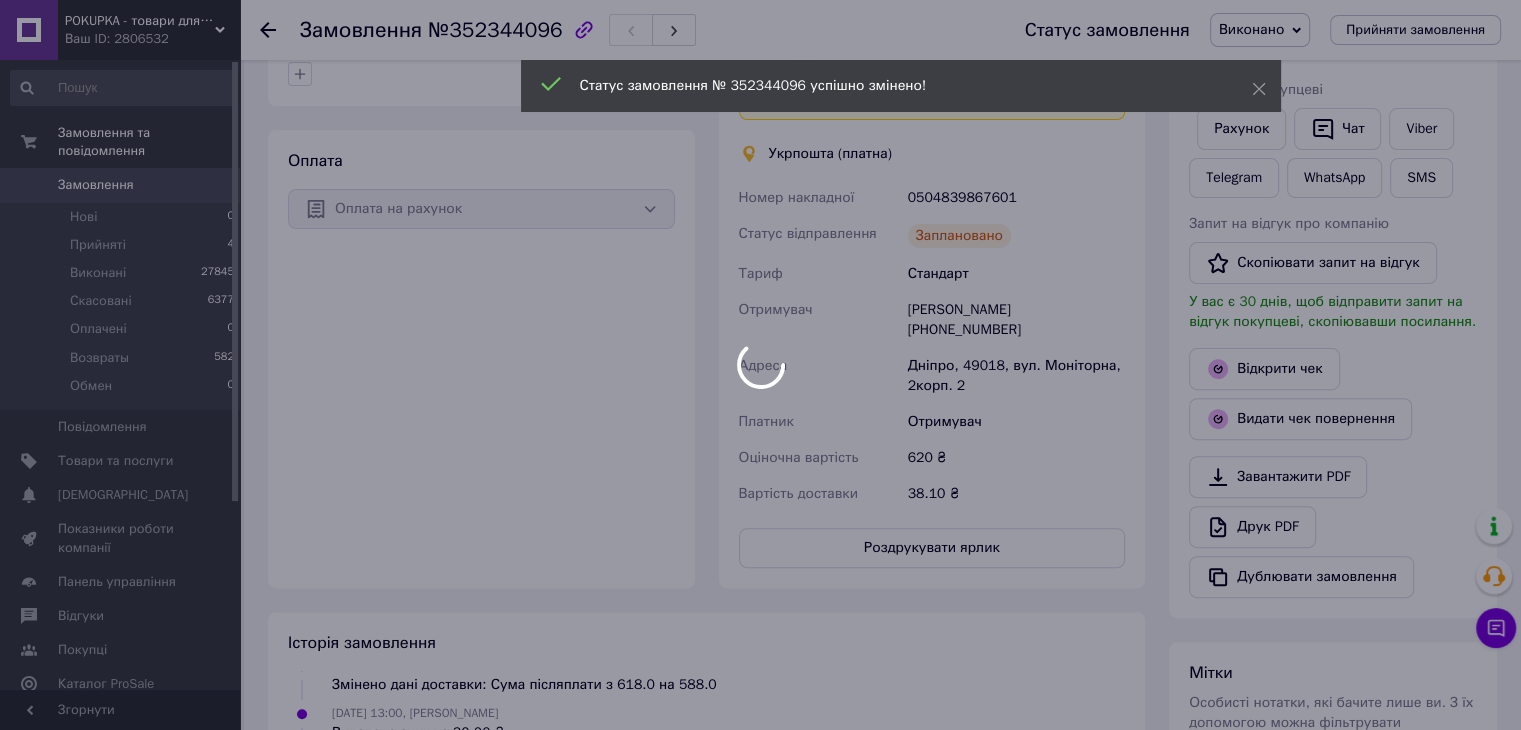 scroll, scrollTop: 564, scrollLeft: 0, axis: vertical 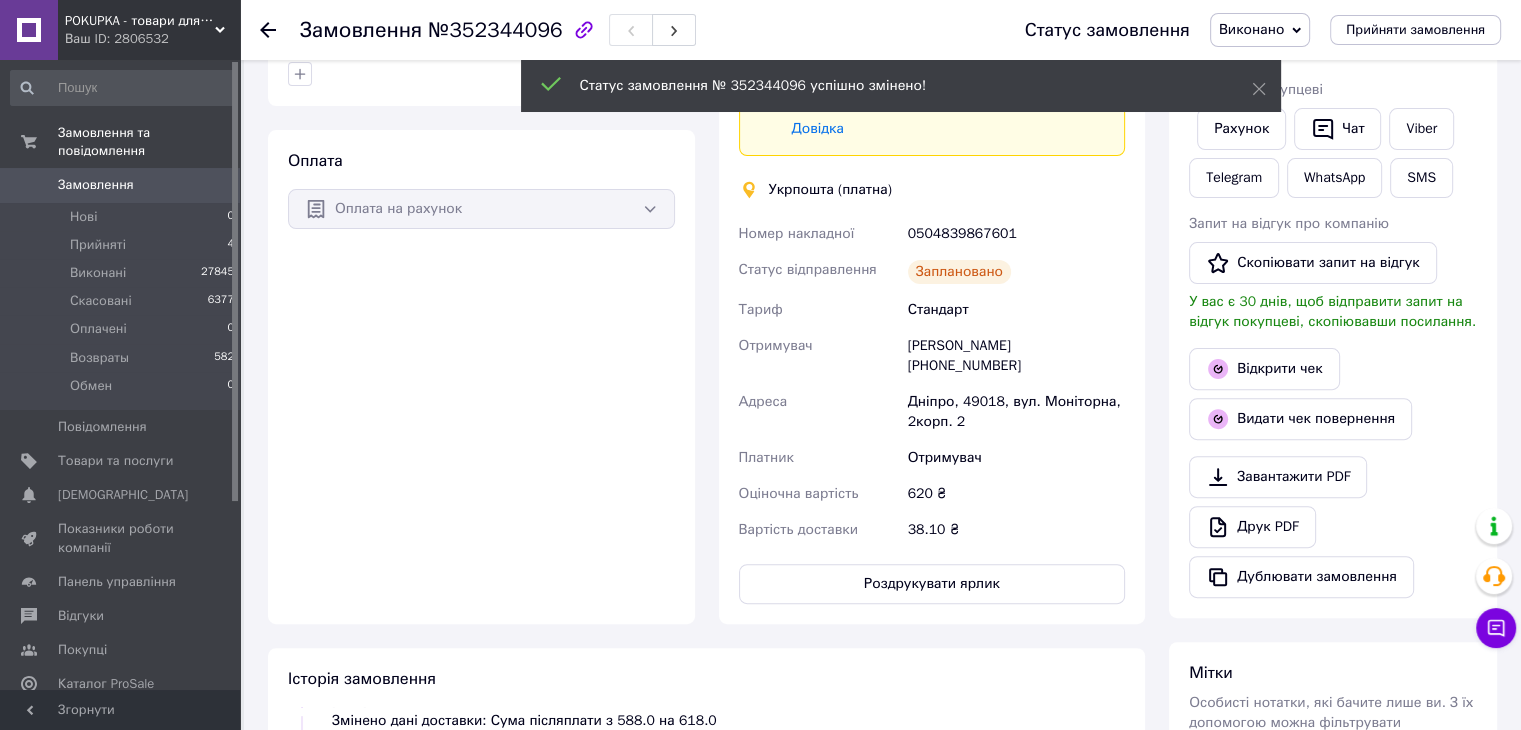 click on "0504839867601" at bounding box center [1016, 234] 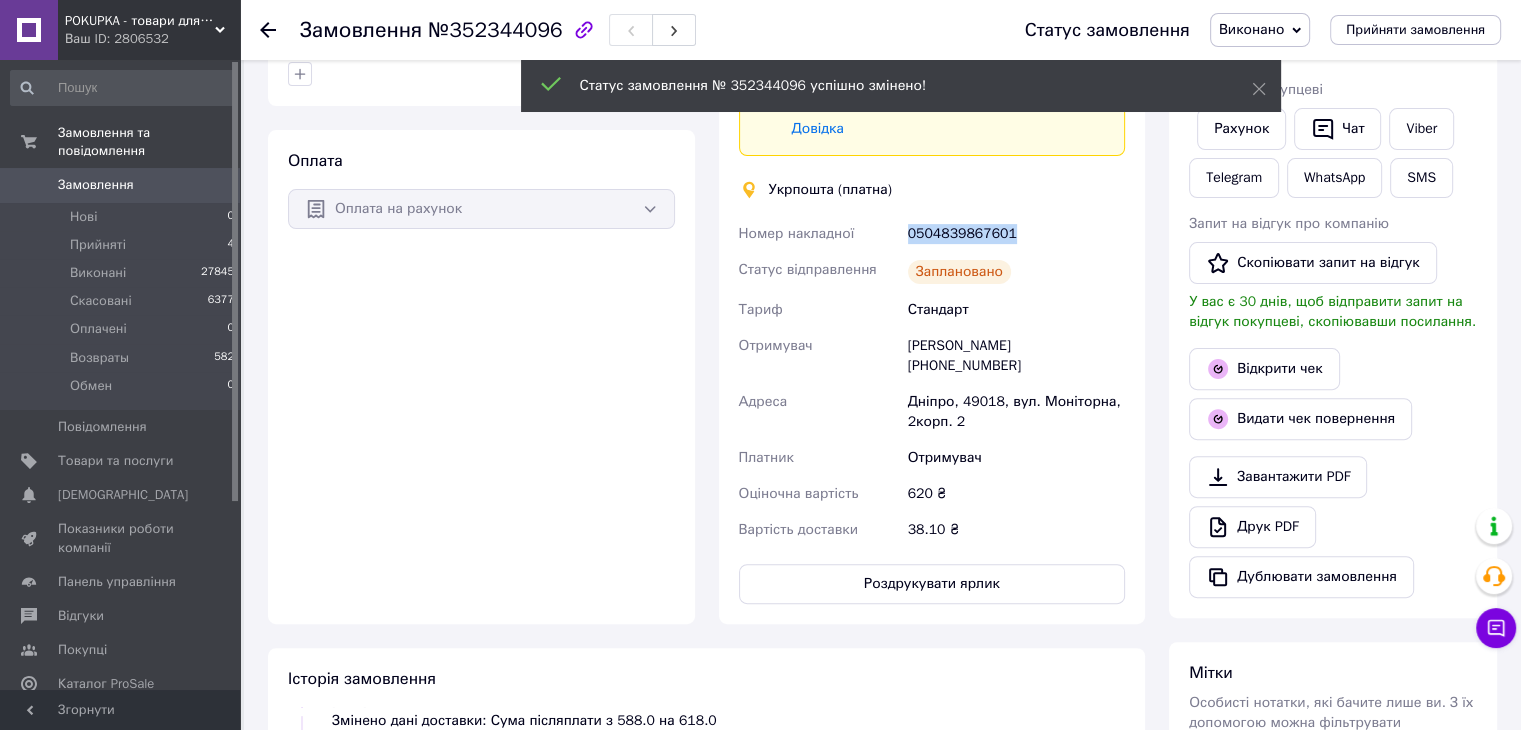 click on "0504839867601" at bounding box center (1016, 234) 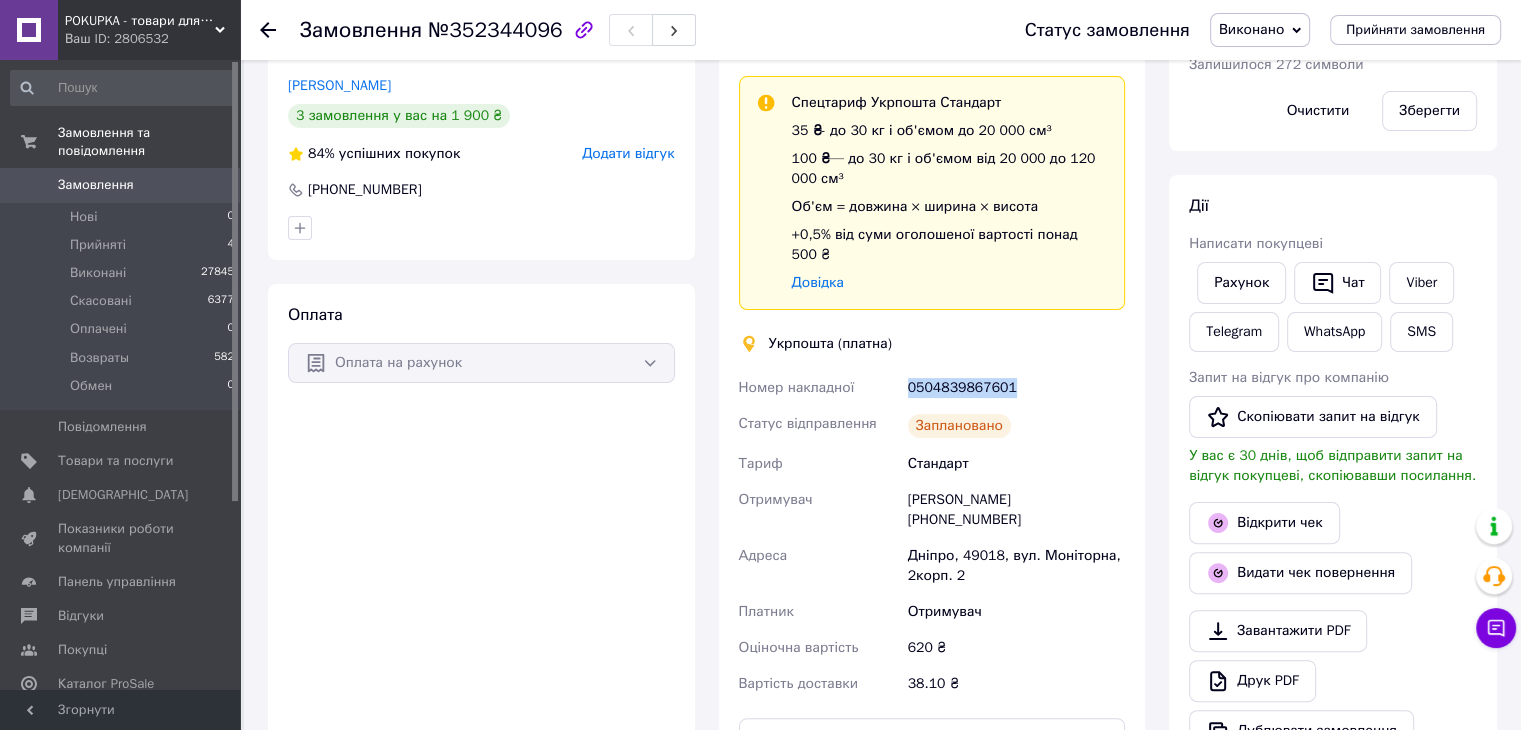 scroll, scrollTop: 264, scrollLeft: 0, axis: vertical 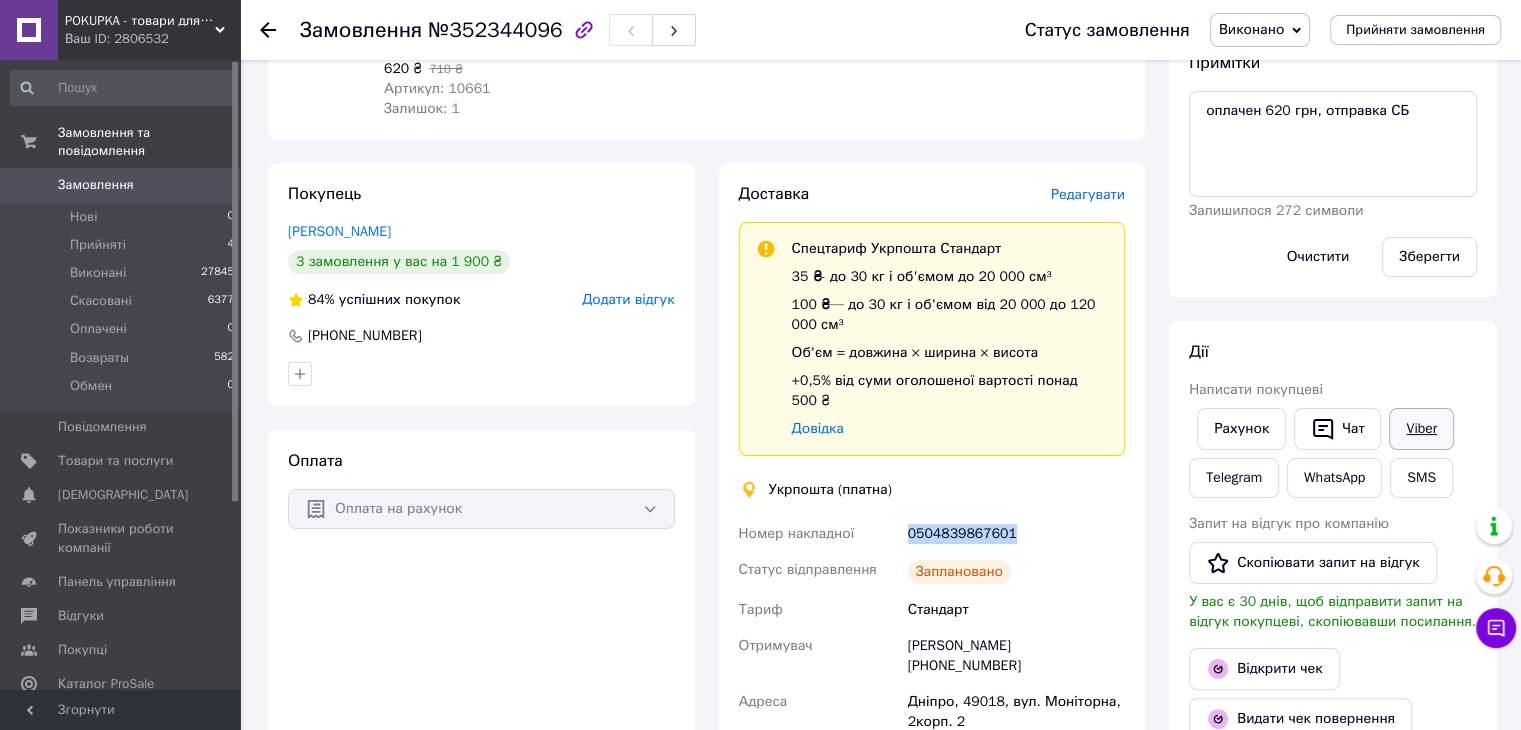 click on "Viber" at bounding box center (1421, 429) 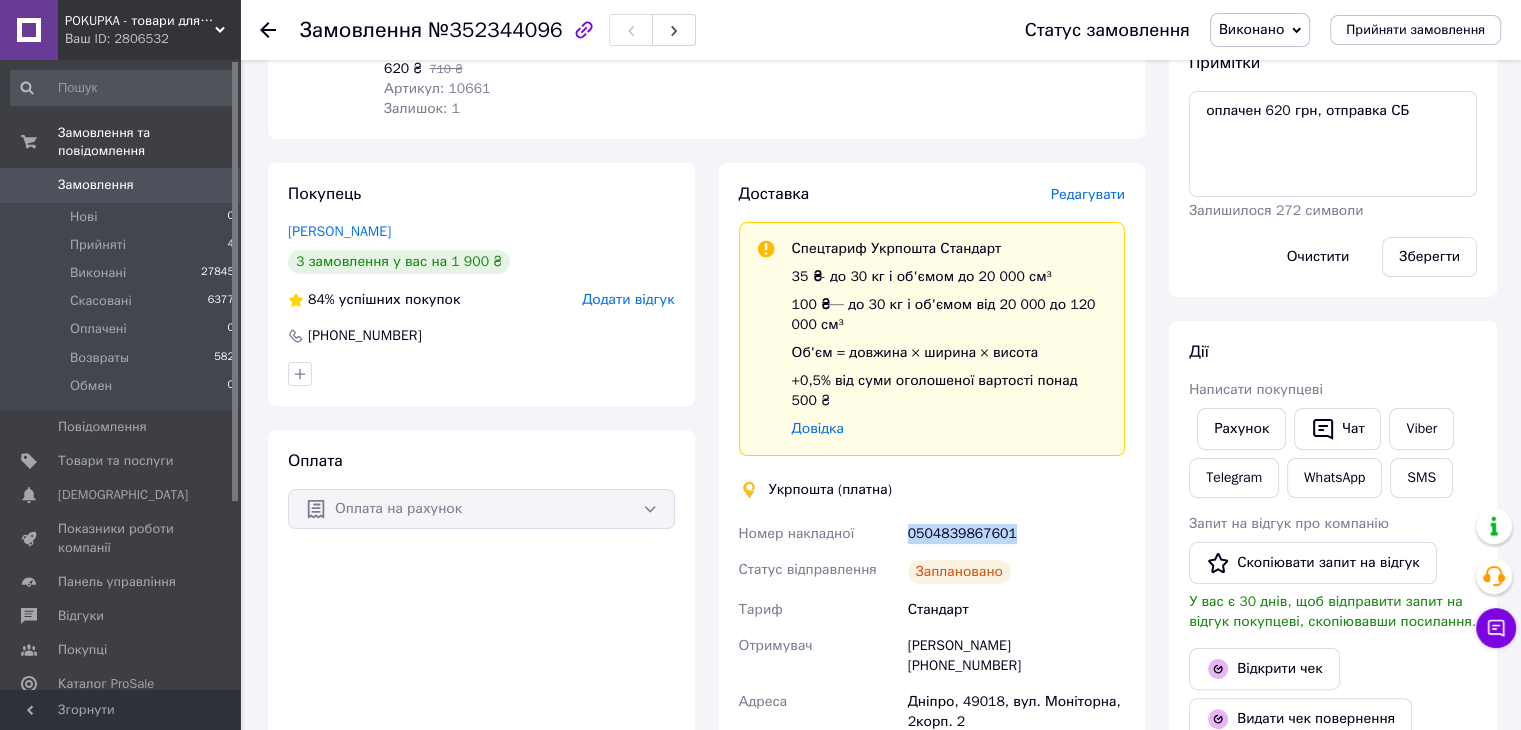 click on "Стандарт" at bounding box center (1016, 610) 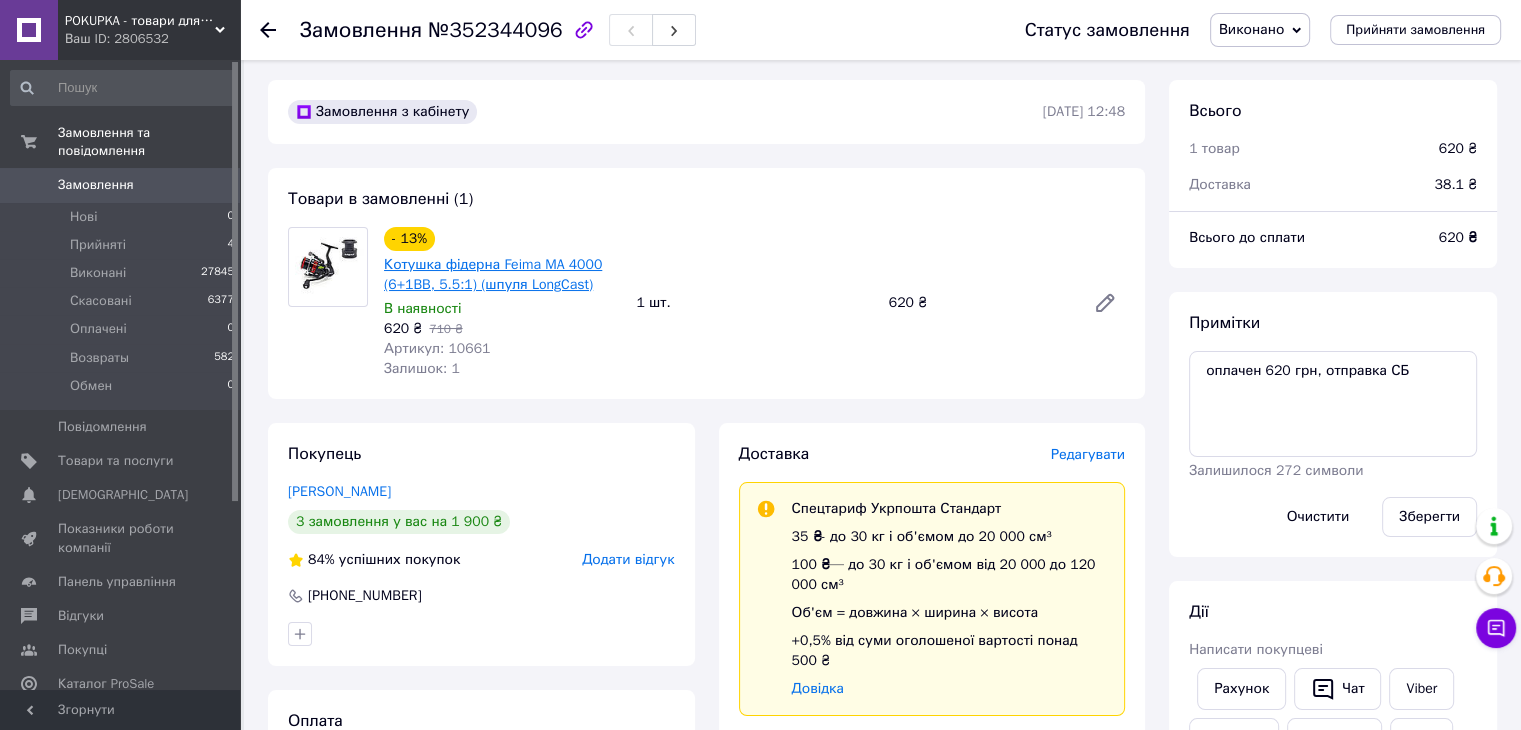 scroll, scrollTop: 0, scrollLeft: 0, axis: both 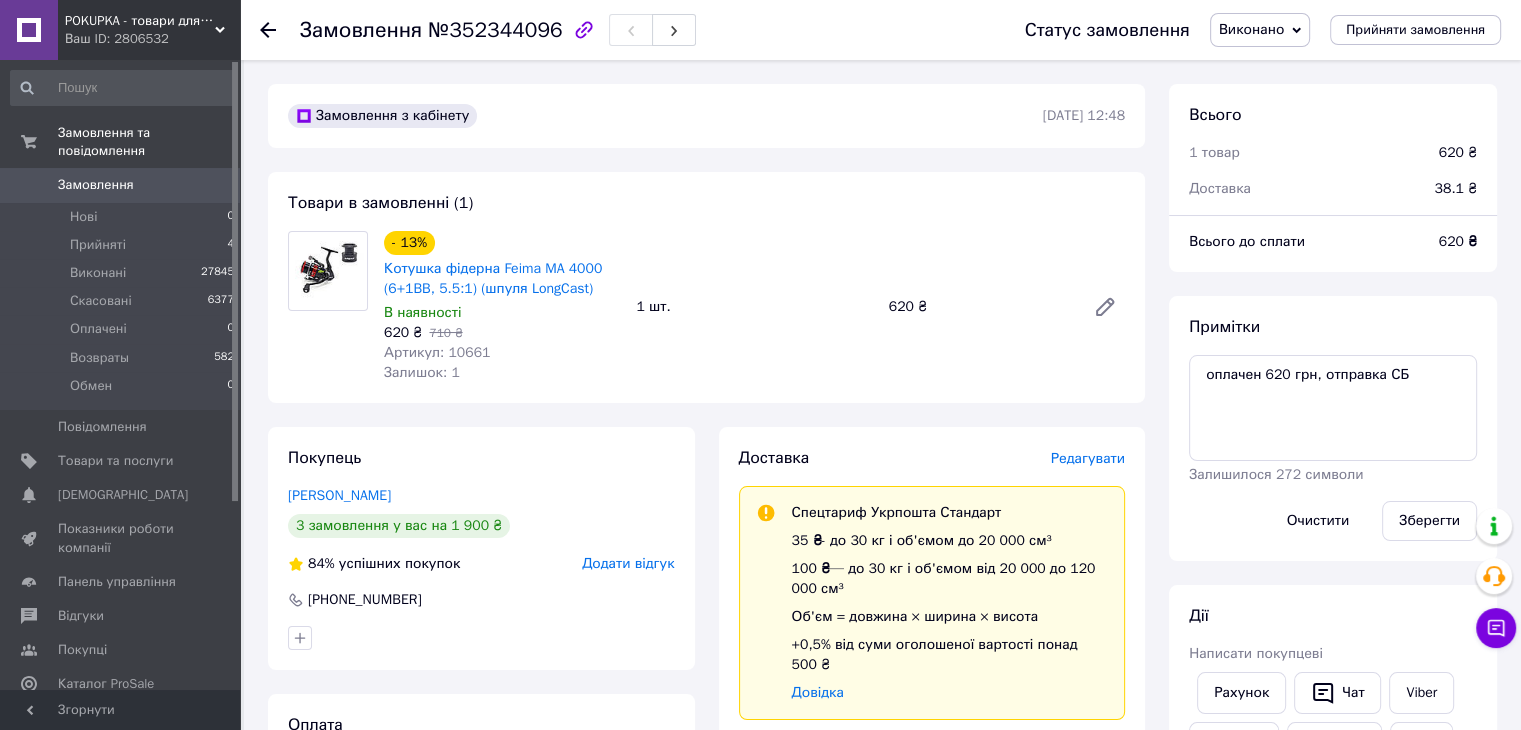 click 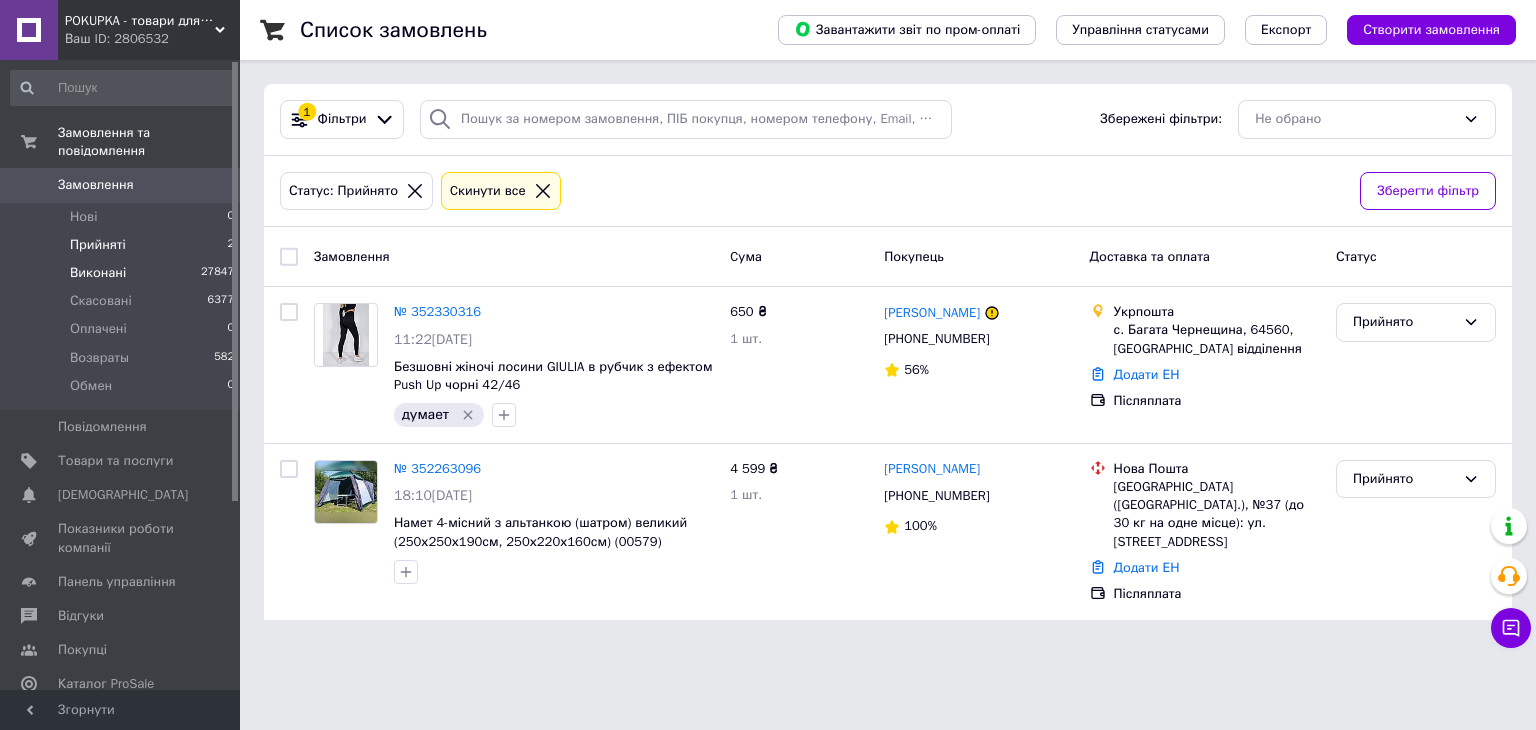 click on "Виконані" at bounding box center [98, 273] 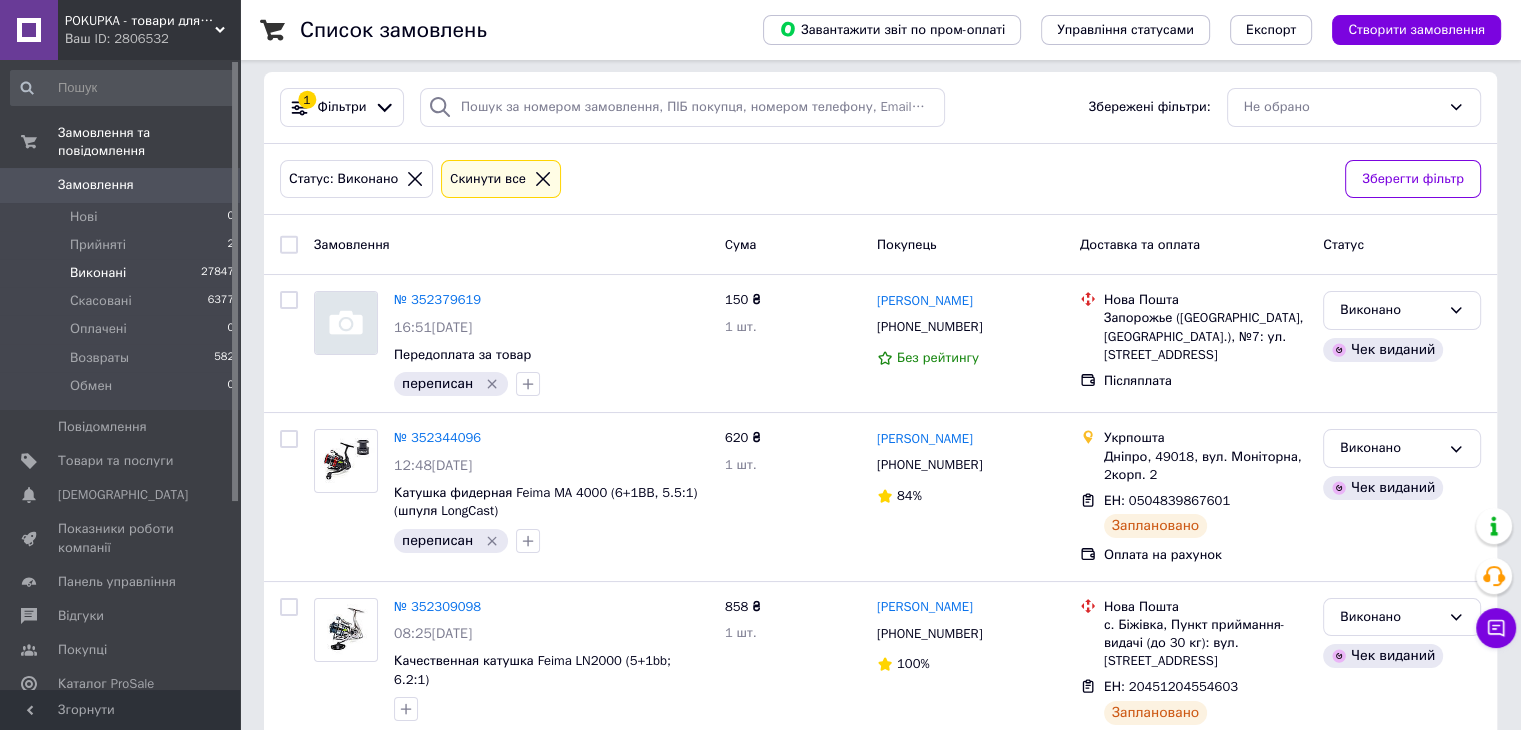 scroll, scrollTop: 0, scrollLeft: 0, axis: both 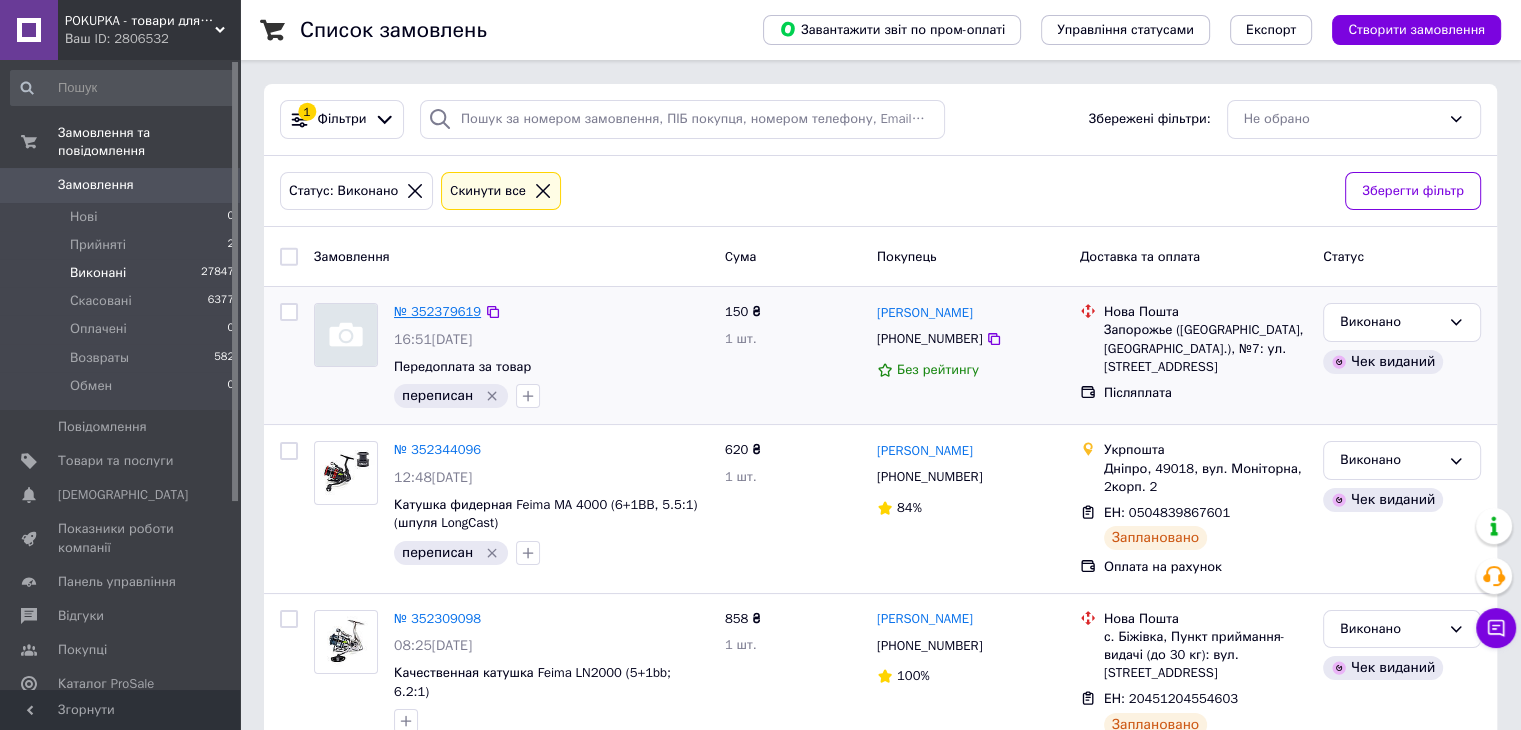 click on "№ 352379619" at bounding box center [437, 311] 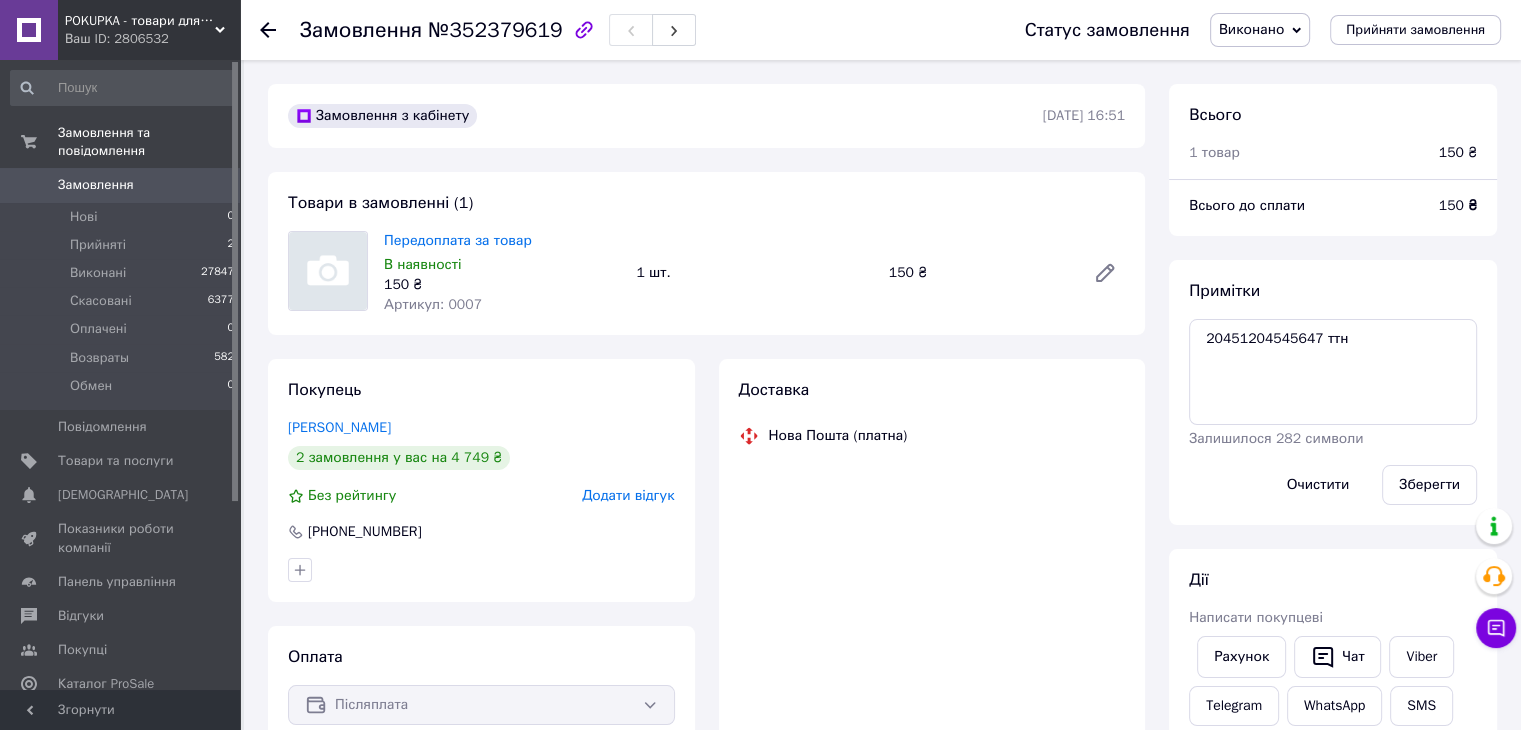 scroll, scrollTop: 20, scrollLeft: 0, axis: vertical 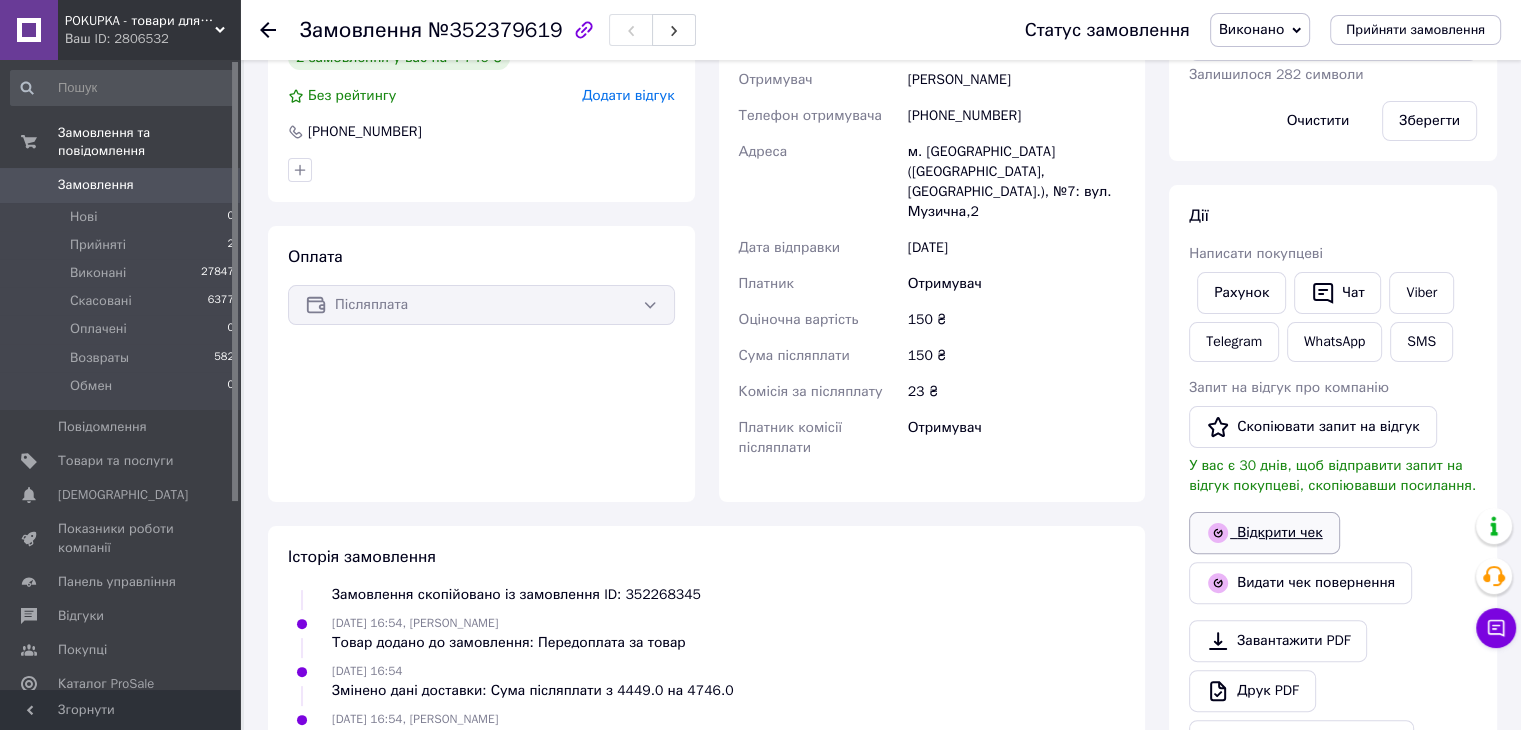 click on "Відкрити чек" at bounding box center (1264, 533) 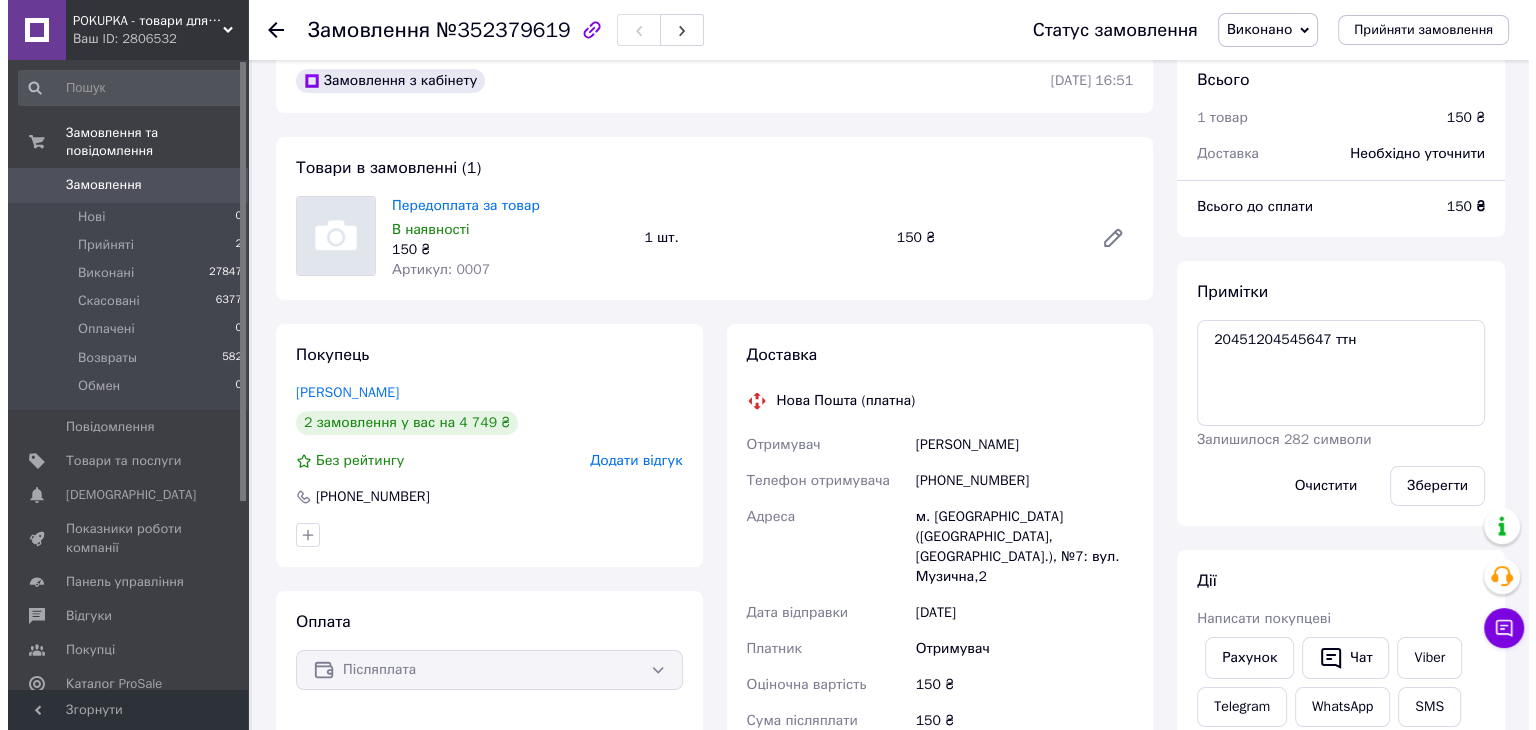scroll, scrollTop: 0, scrollLeft: 0, axis: both 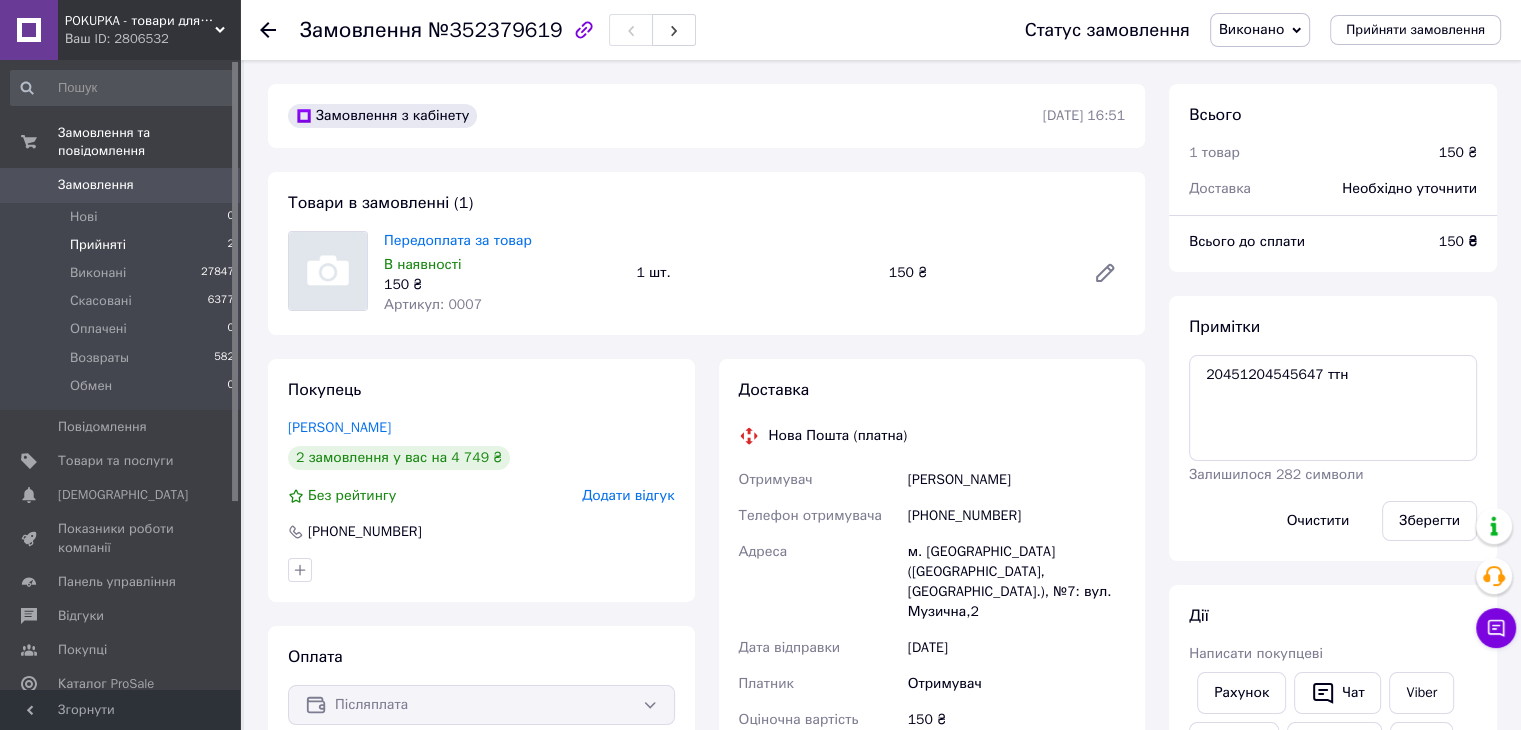 click on "Прийняті 2" at bounding box center [123, 245] 